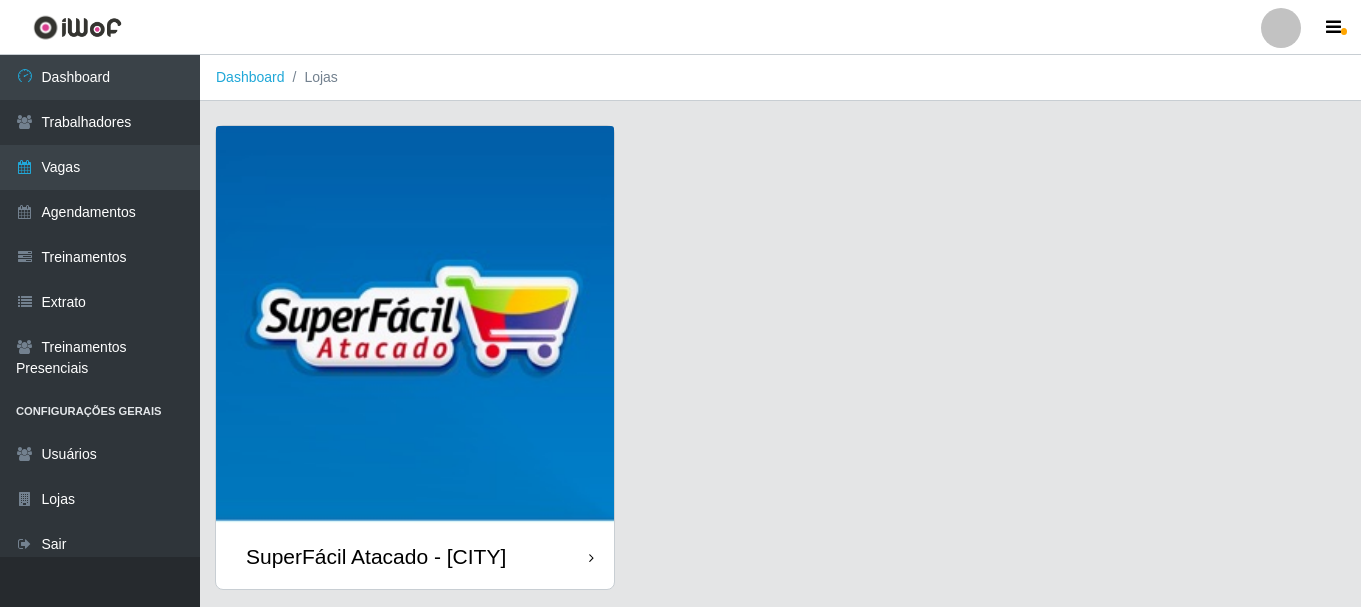 scroll, scrollTop: 0, scrollLeft: 0, axis: both 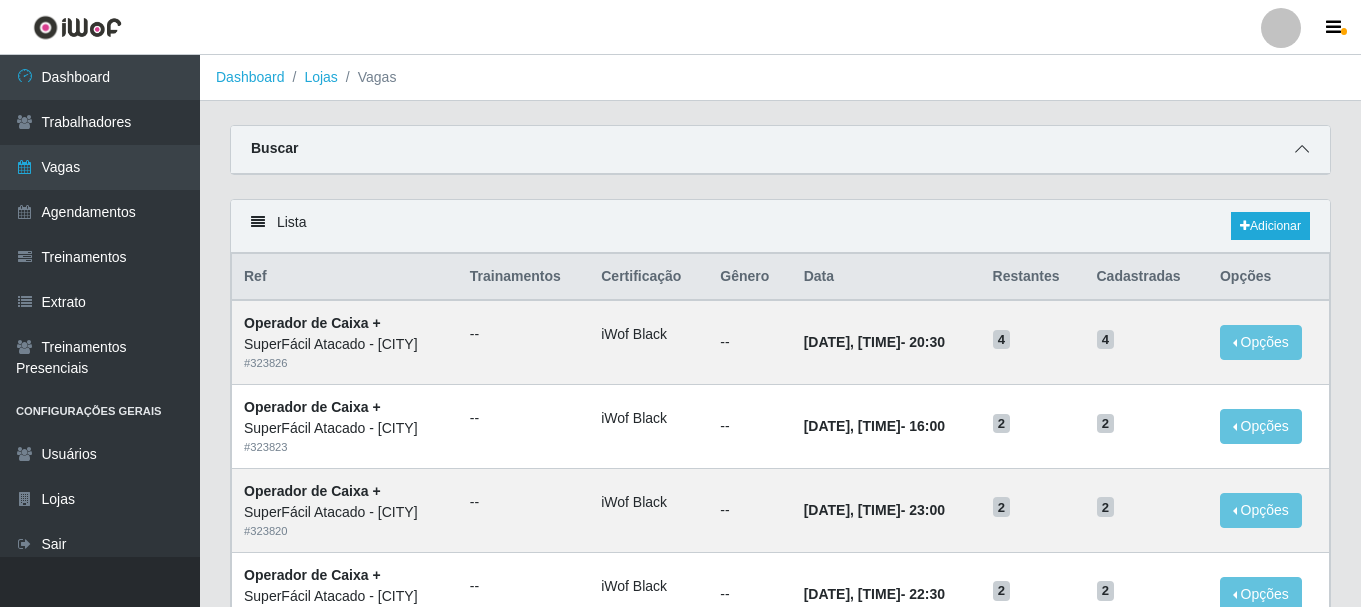 click at bounding box center [1302, 149] 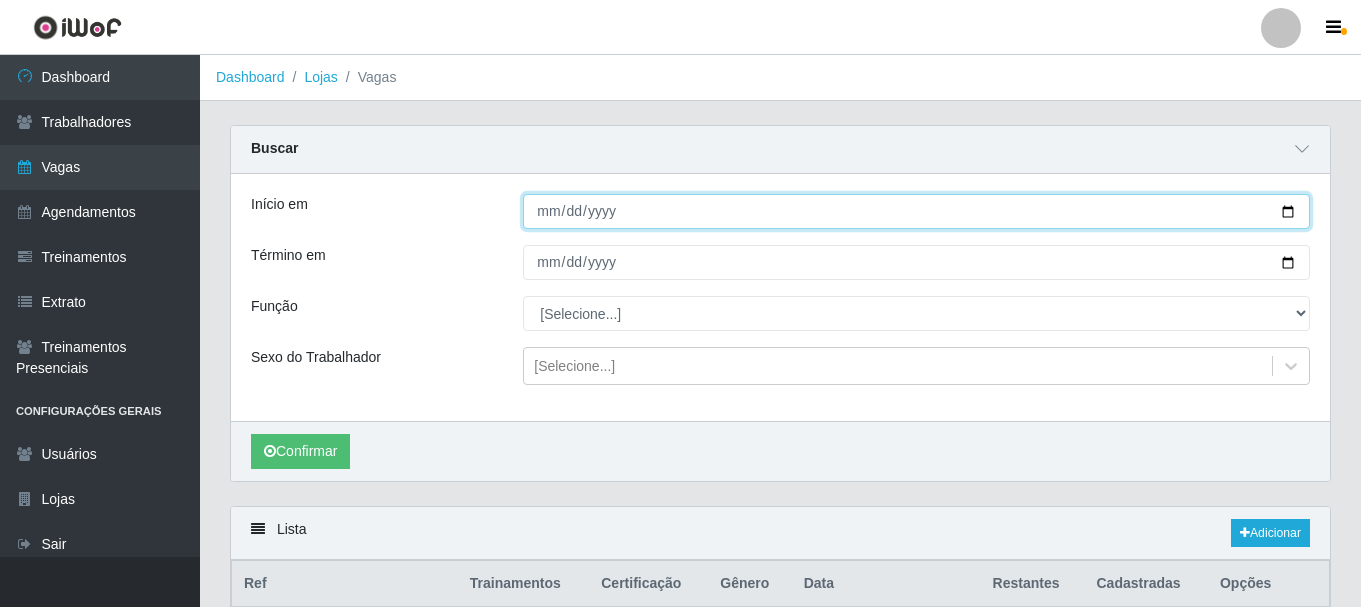 click on "Início em" at bounding box center [916, 211] 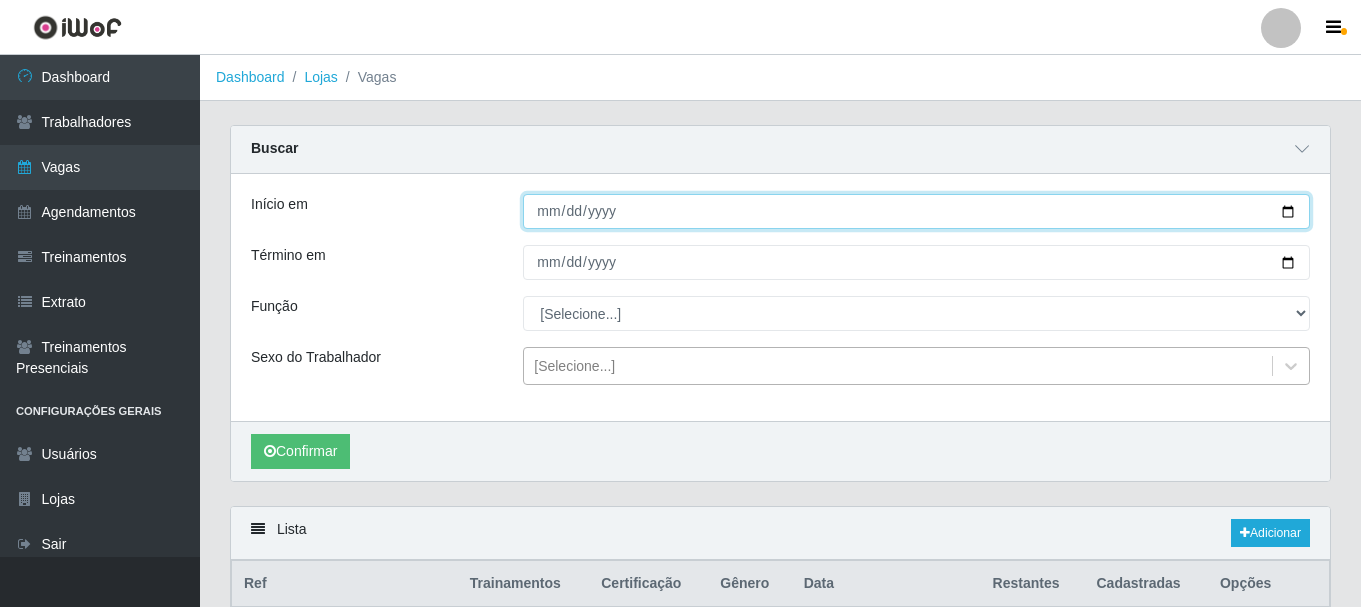 type on "2025-08-06" 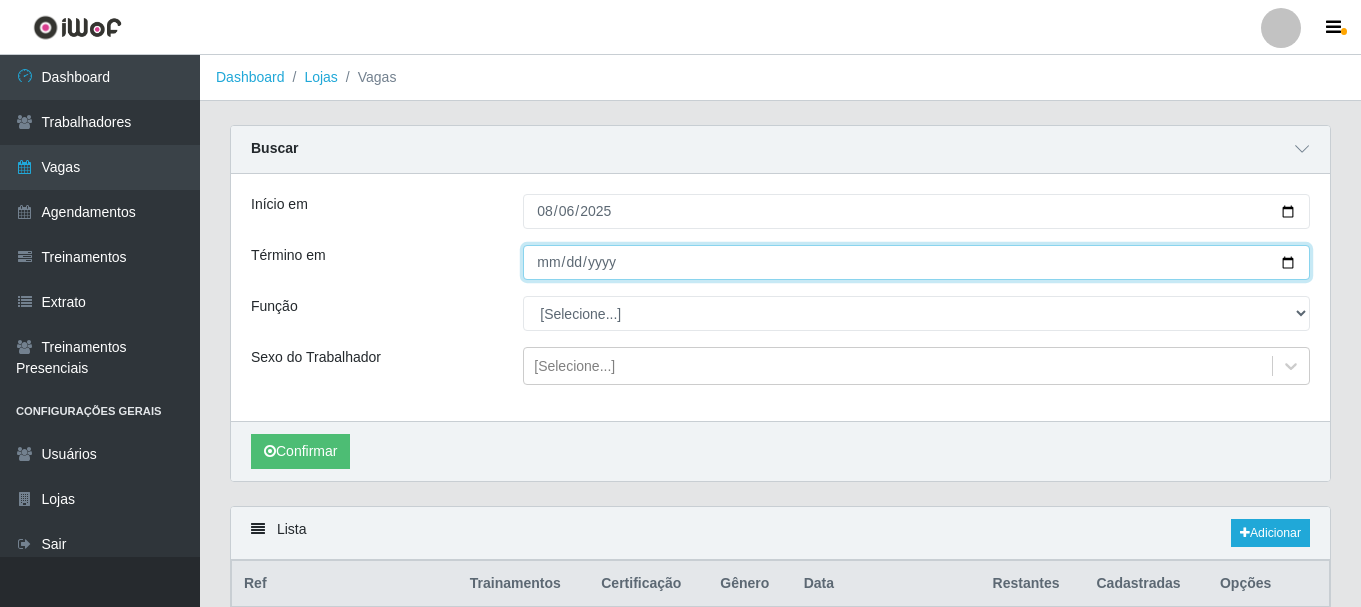 click on "Término em" at bounding box center [916, 262] 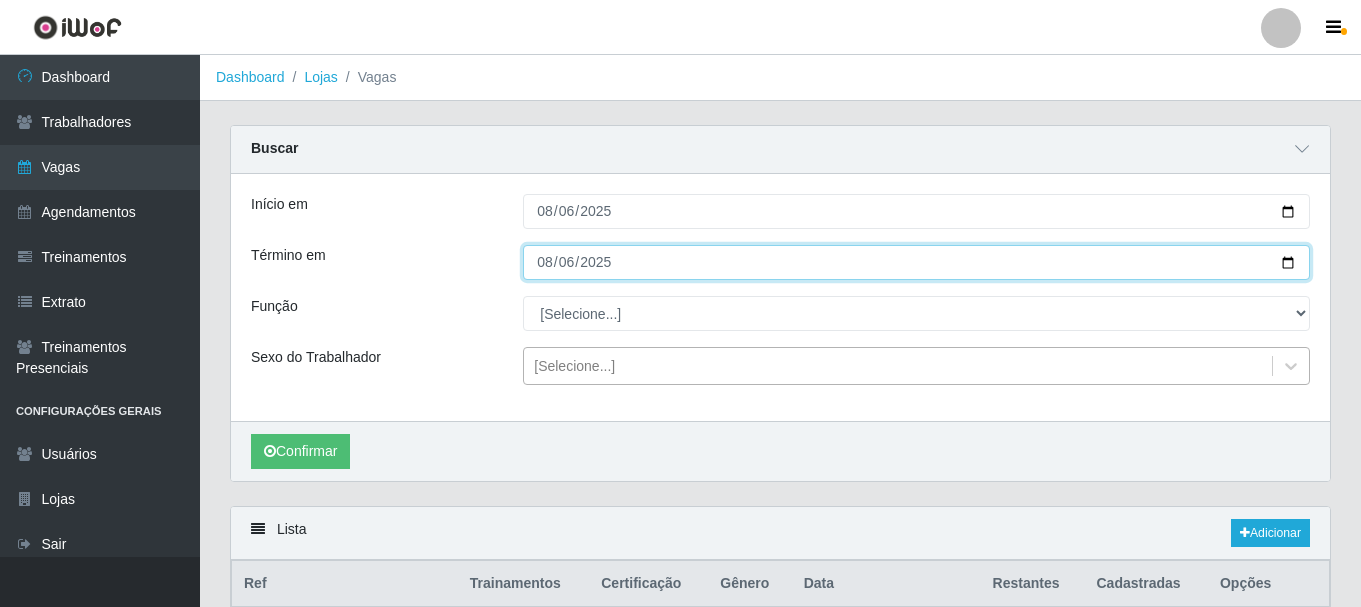 type on "2025-08-06" 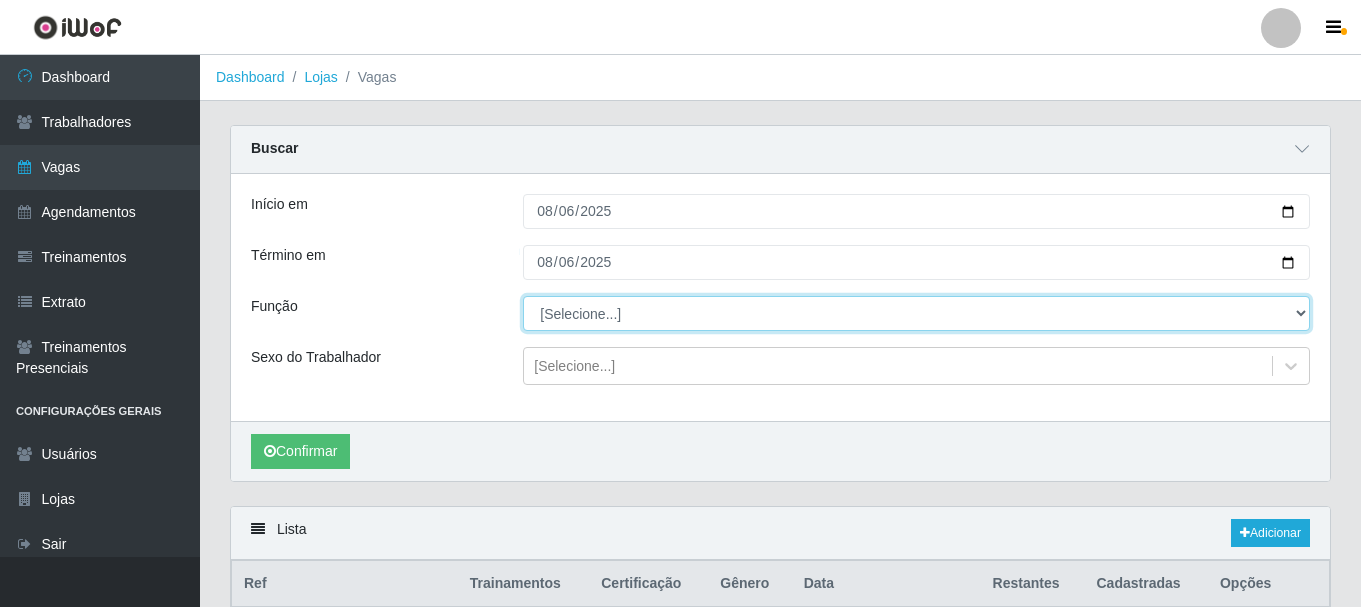 click on "[Selecione...] Embalador Embalador + Embalador ++ Operador de Caixa Operador de Caixa + Operador de Caixa ++ Repositor  Repositor + Repositor ++ Repositor de Frios Repositor de Frios + Repositor de Frios ++ Repositor de Hortifruti Repositor de Hortifruti + Repositor de Hortifruti ++" at bounding box center (916, 313) 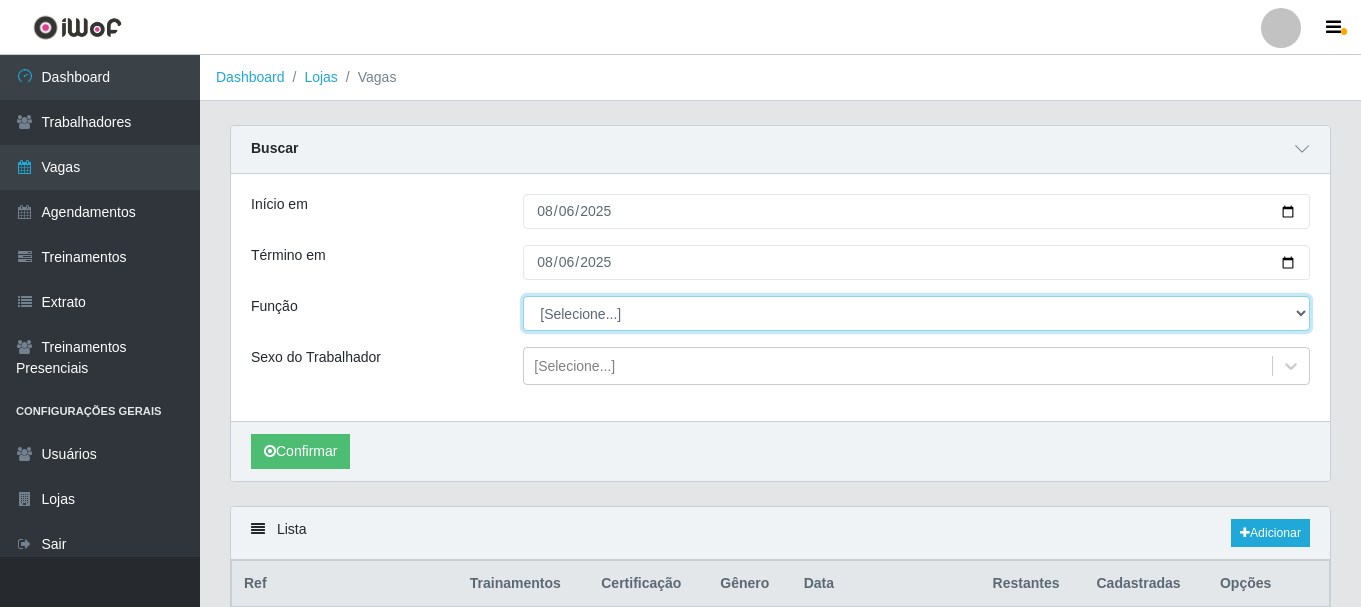 select on "24" 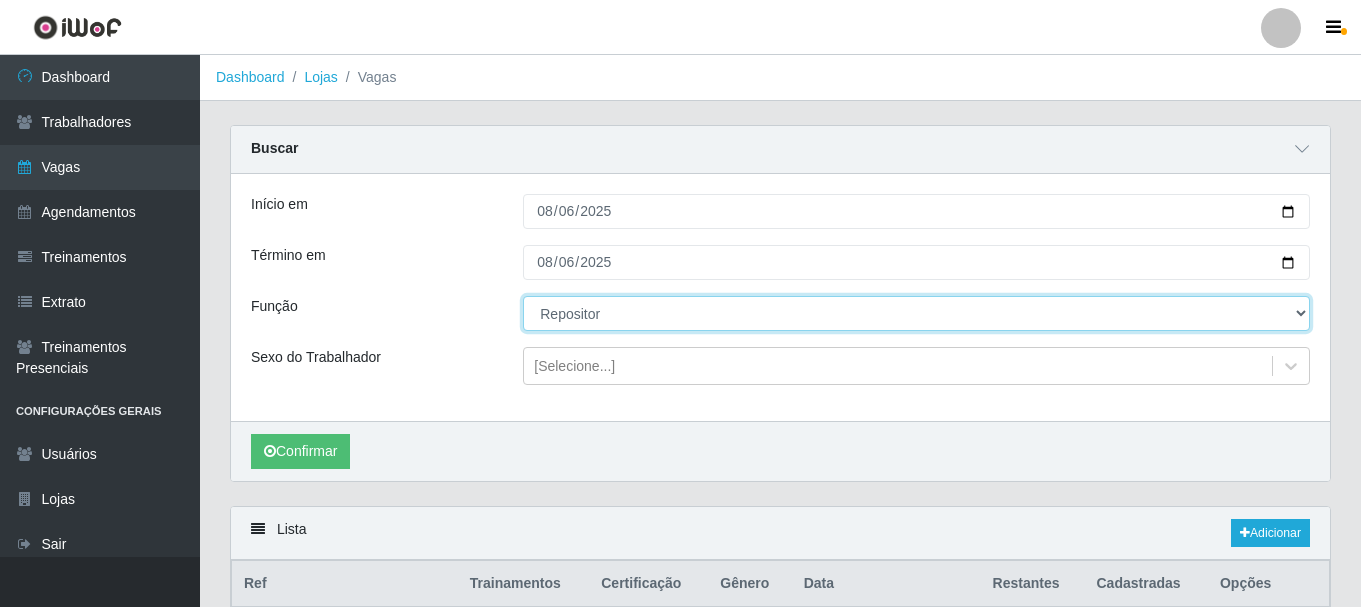 click on "[Selecione...] Embalador Embalador + Embalador ++ Operador de Caixa Operador de Caixa + Operador de Caixa ++ Repositor  Repositor + Repositor ++ Repositor de Frios Repositor de Frios + Repositor de Frios ++ Repositor de Hortifruti Repositor de Hortifruti + Repositor de Hortifruti ++" at bounding box center (916, 313) 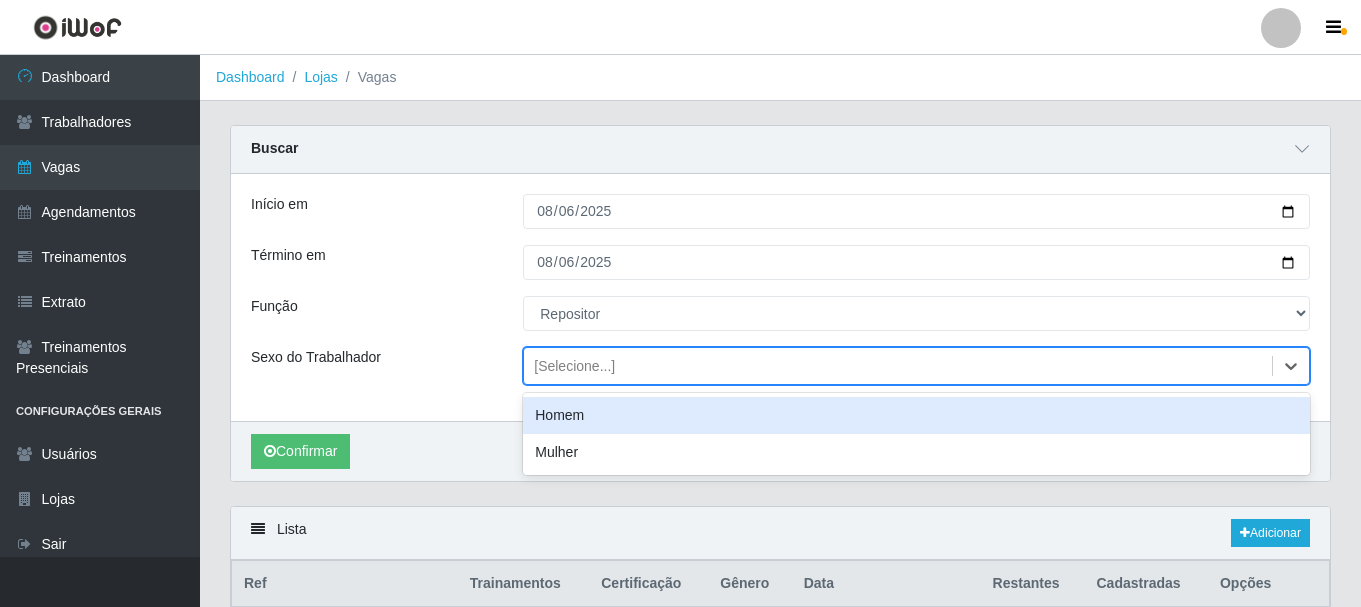 click on "[Selecione...]" at bounding box center [898, 366] 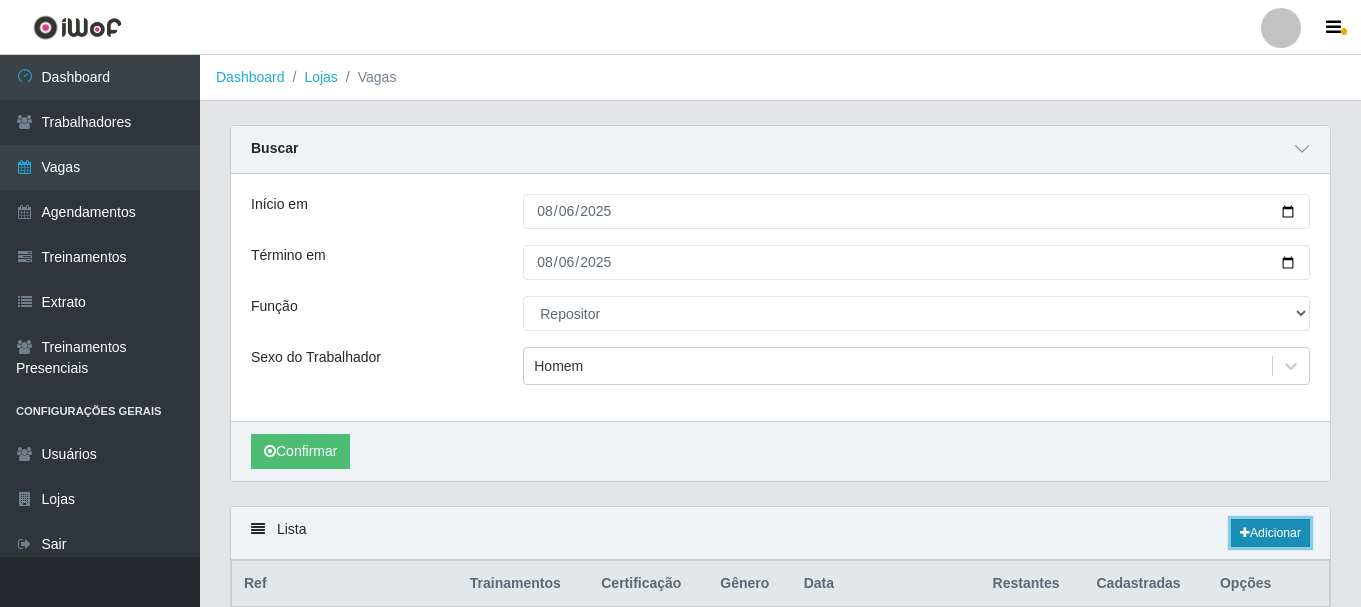 click at bounding box center [1245, 533] 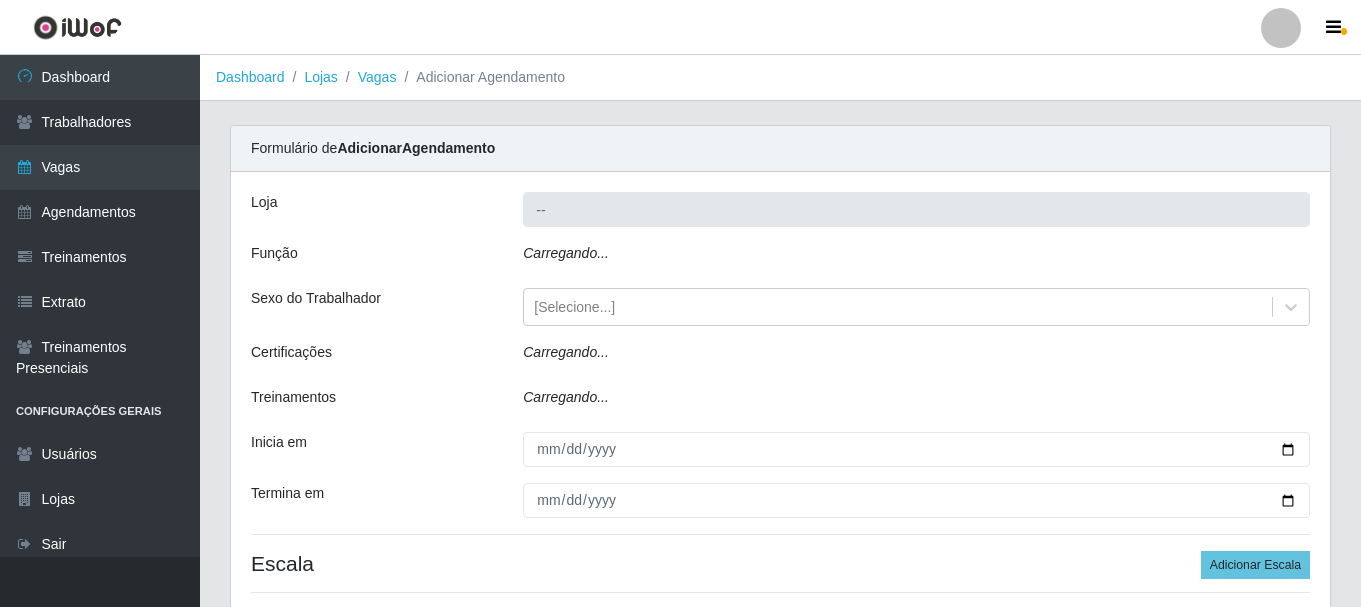 type on "SuperFácil Atacado - [CITY]" 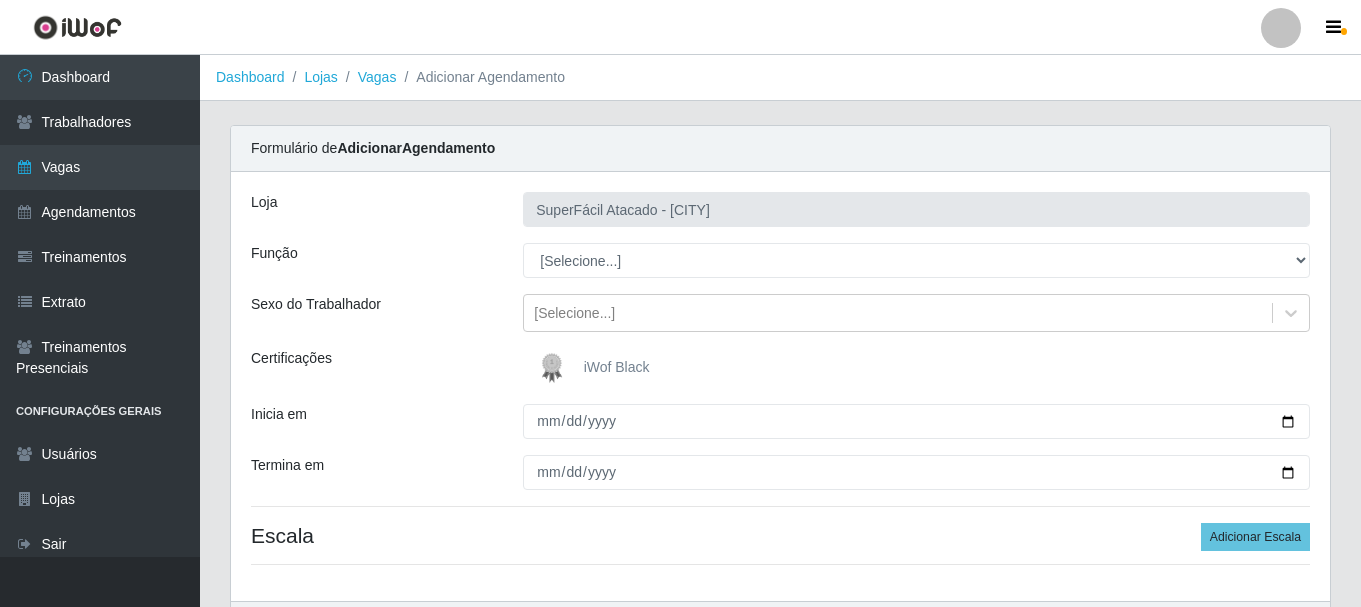 click at bounding box center [556, 368] 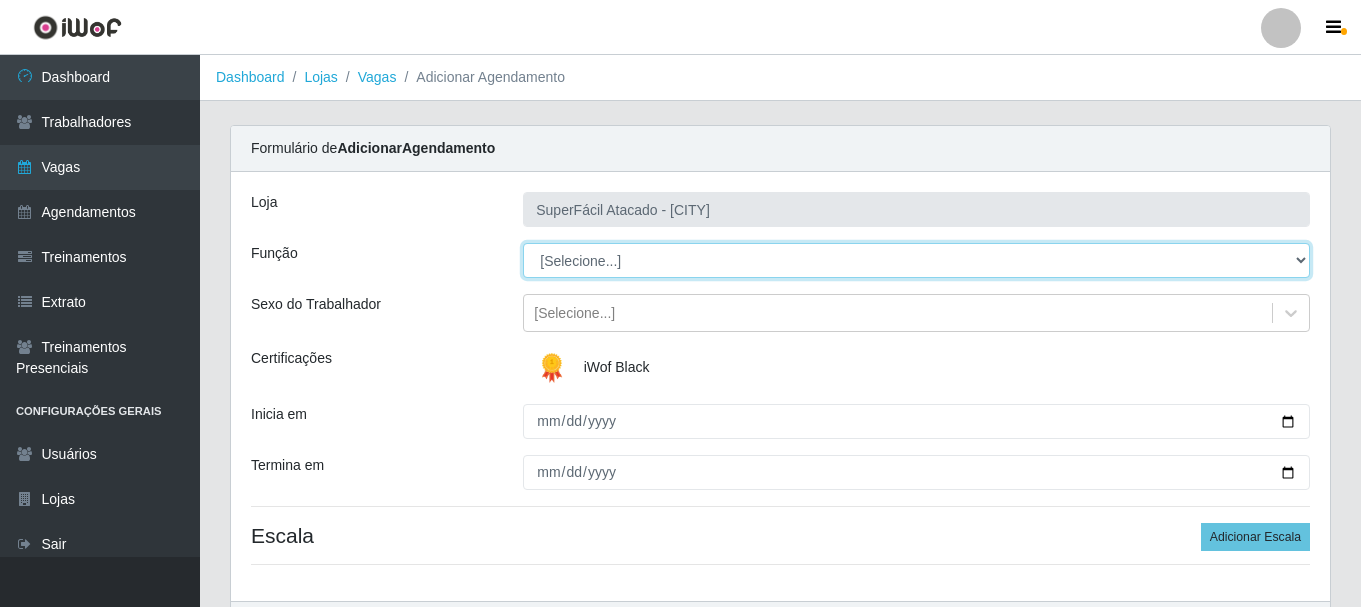 drag, startPoint x: 1306, startPoint y: 254, endPoint x: 1228, endPoint y: 272, distance: 80.04999 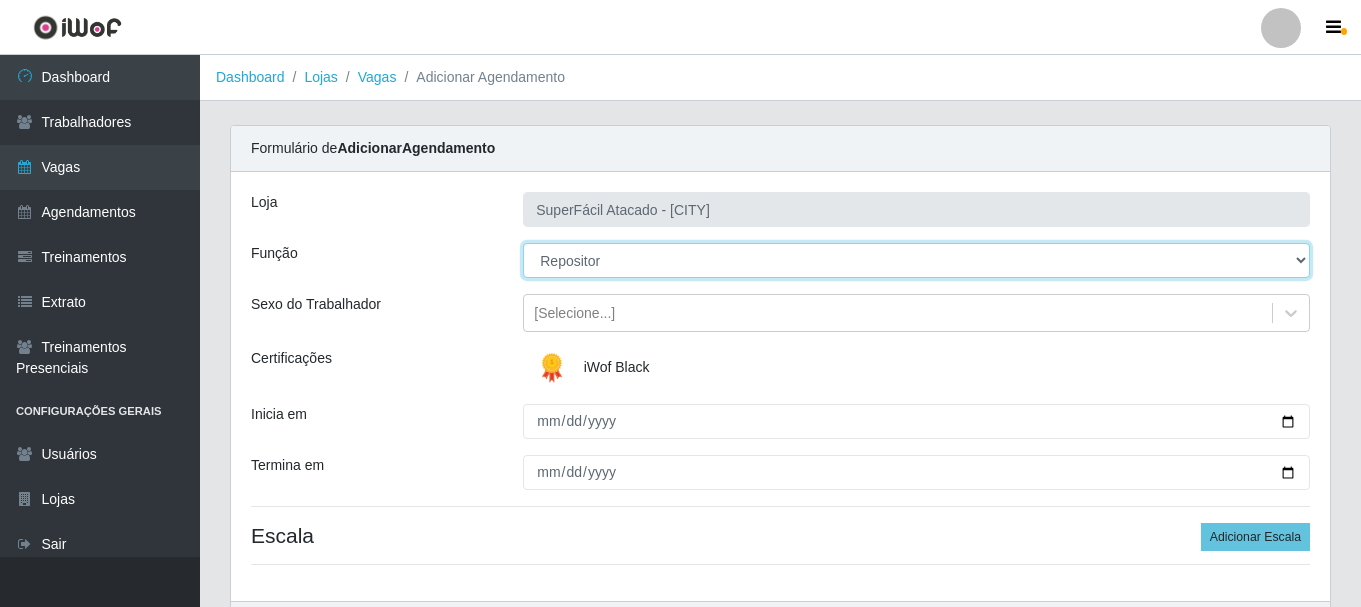 click on "[Selecione...] Embalador Embalador + Embalador ++ Operador de Caixa Operador de Caixa + Operador de Caixa ++ Repositor  Repositor + Repositor ++ Repositor de Frios Repositor de Frios + Repositor de Frios ++ Repositor de Hortifruti Repositor de Hortifruti + Repositor de Hortifruti ++" at bounding box center [916, 260] 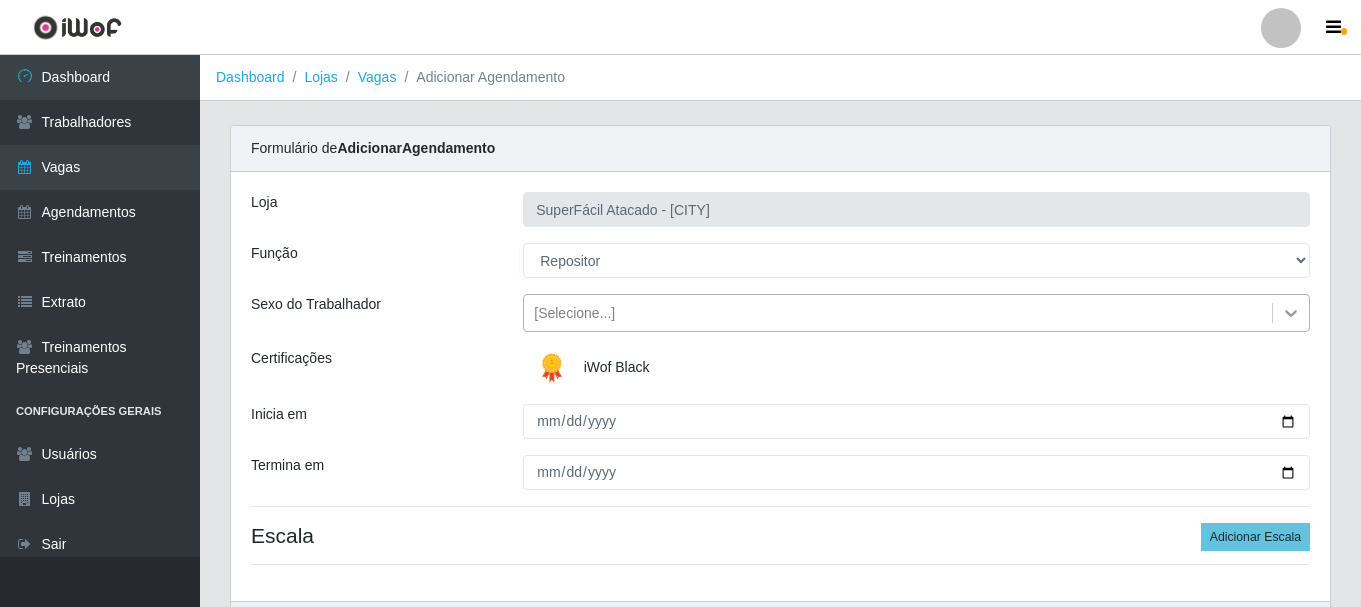 click 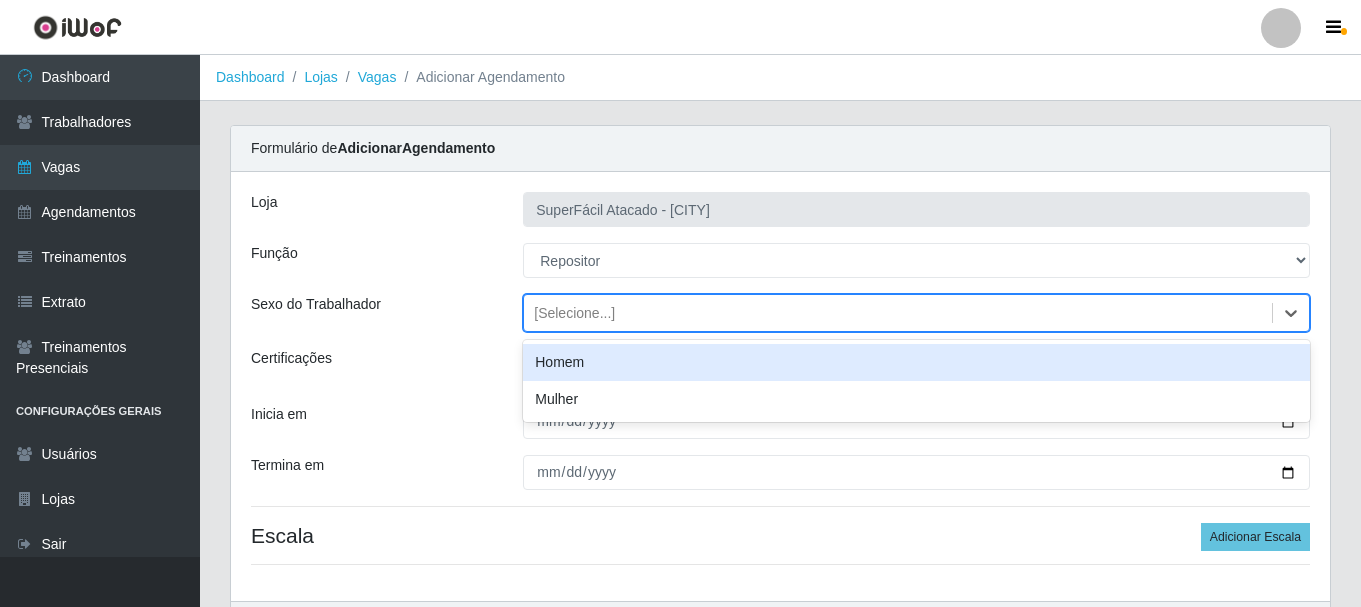 click on "Homem" at bounding box center [916, 362] 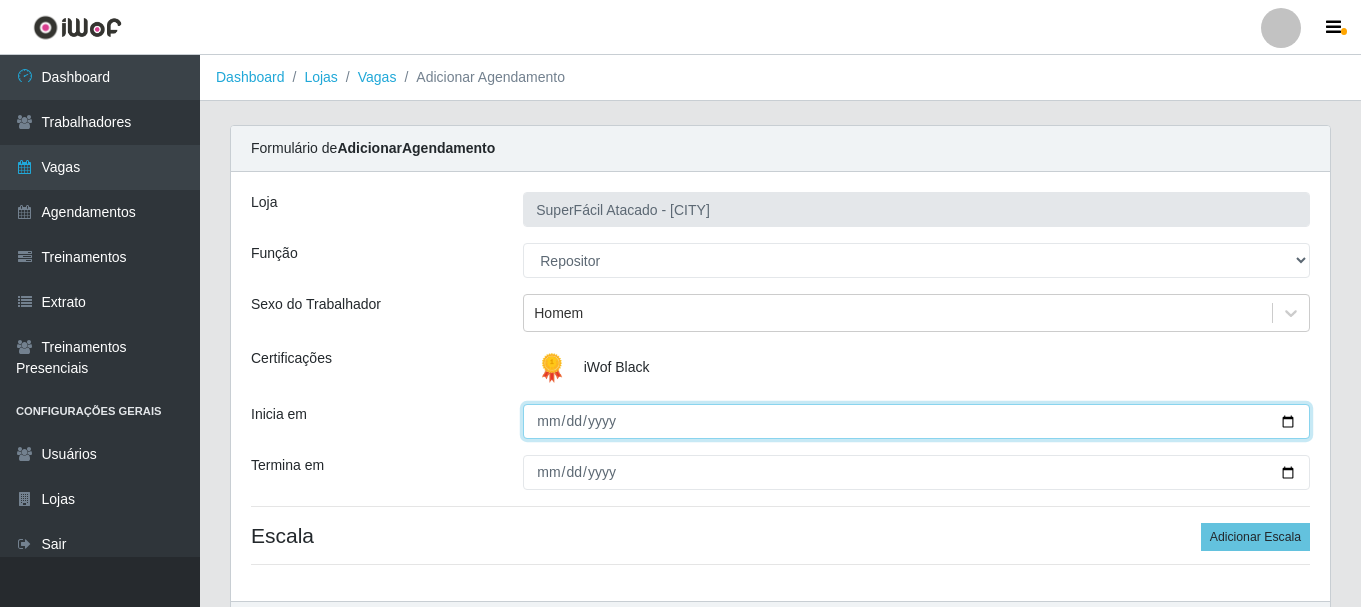 click on "Inicia em" at bounding box center [916, 421] 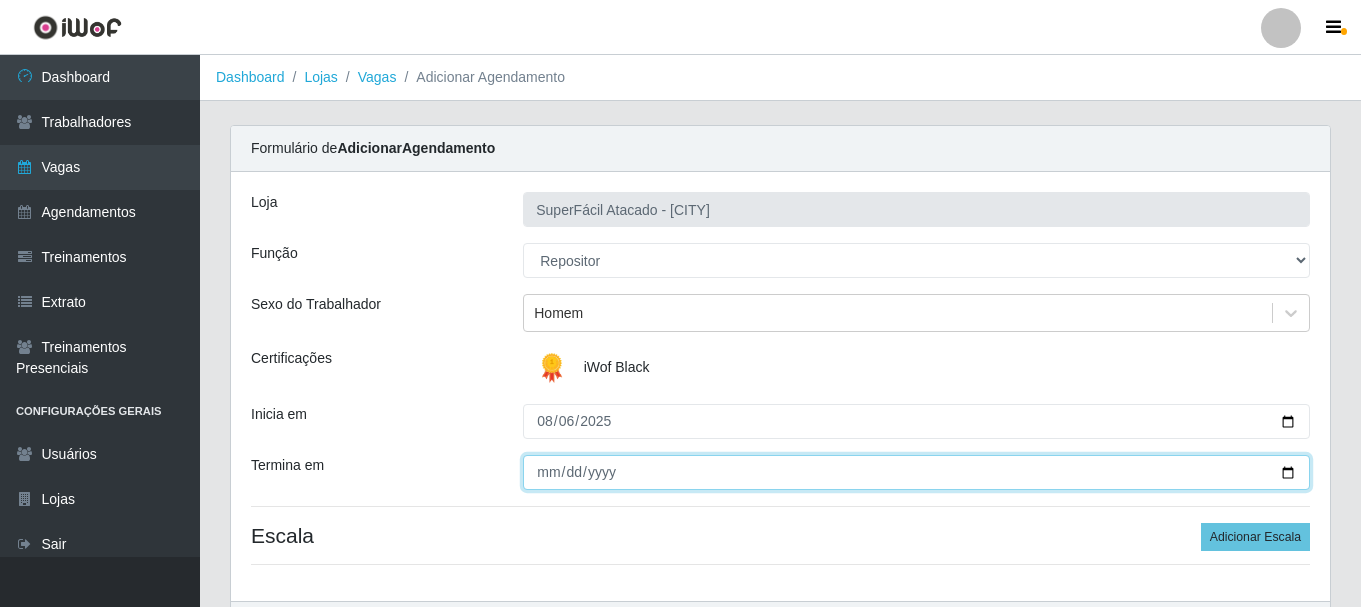 click on "Termina em" at bounding box center [916, 472] 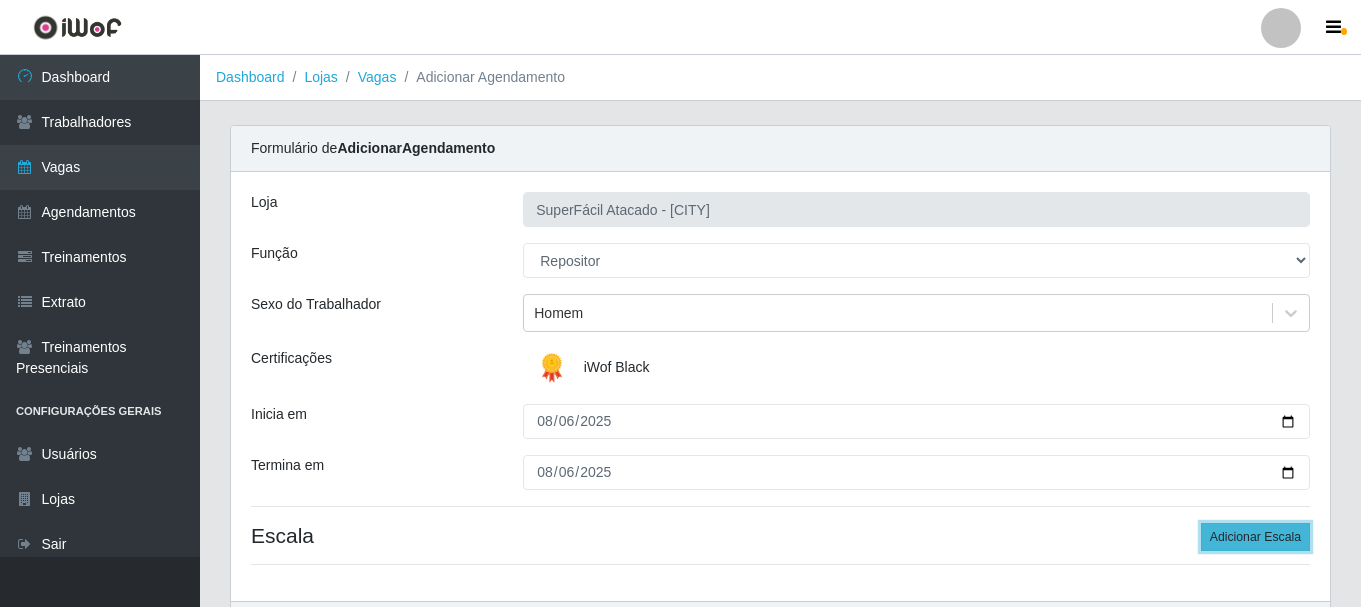 click on "Adicionar Escala" at bounding box center (1255, 537) 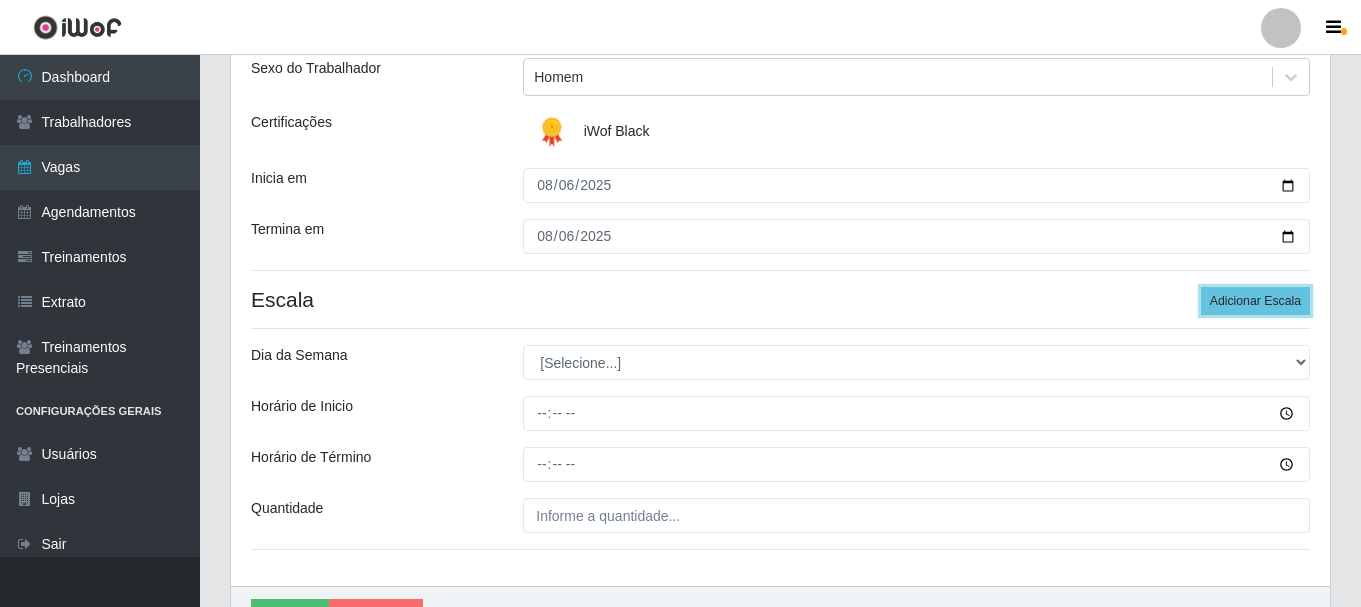 scroll, scrollTop: 300, scrollLeft: 0, axis: vertical 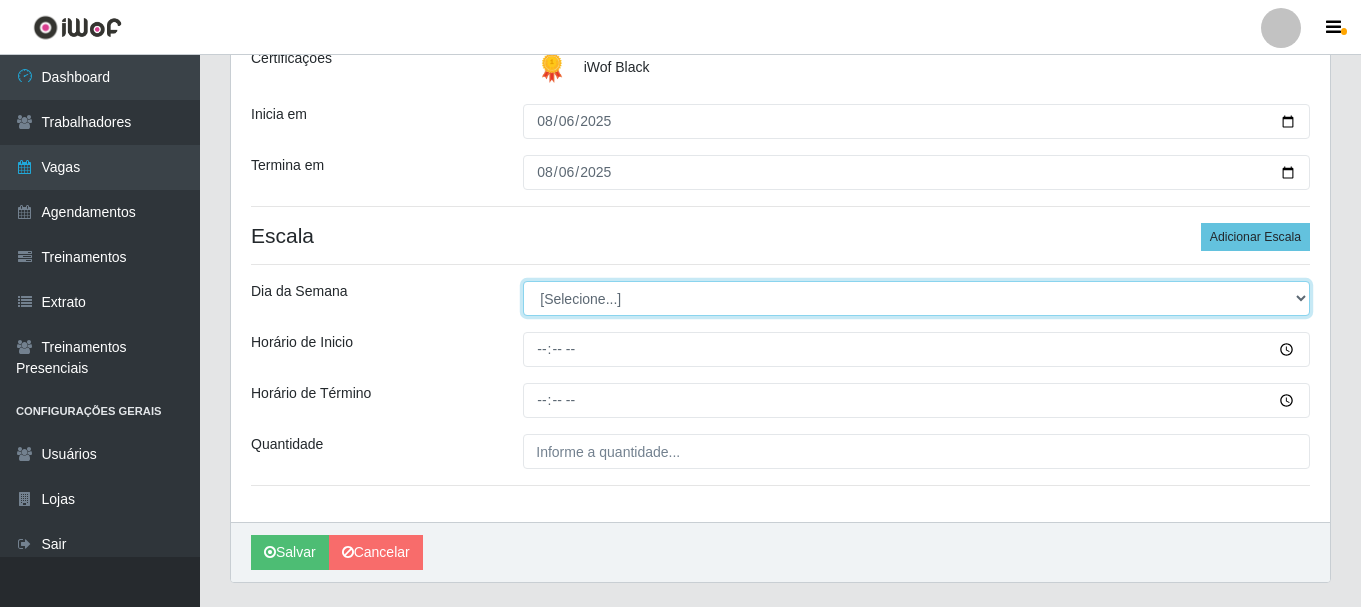click on "[Selecione...] Segunda Terça Quarta Quinta Sexta Sábado Domingo" at bounding box center [916, 298] 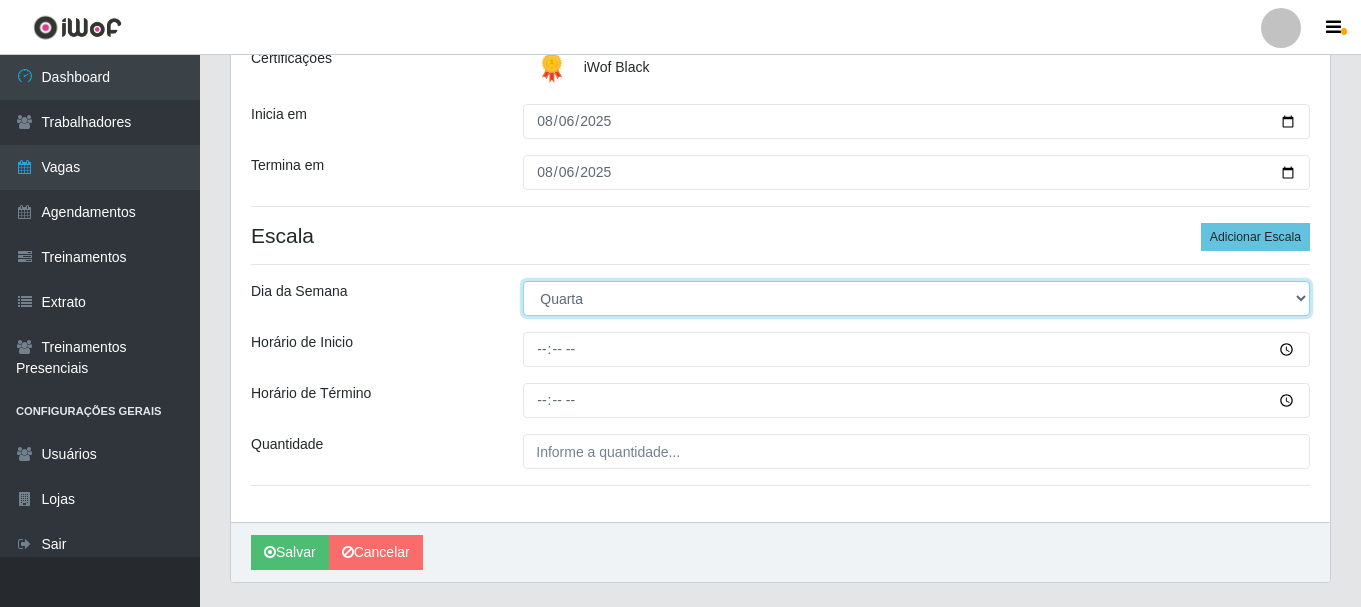 click on "[Selecione...] Segunda Terça Quarta Quinta Sexta Sábado Domingo" at bounding box center [916, 298] 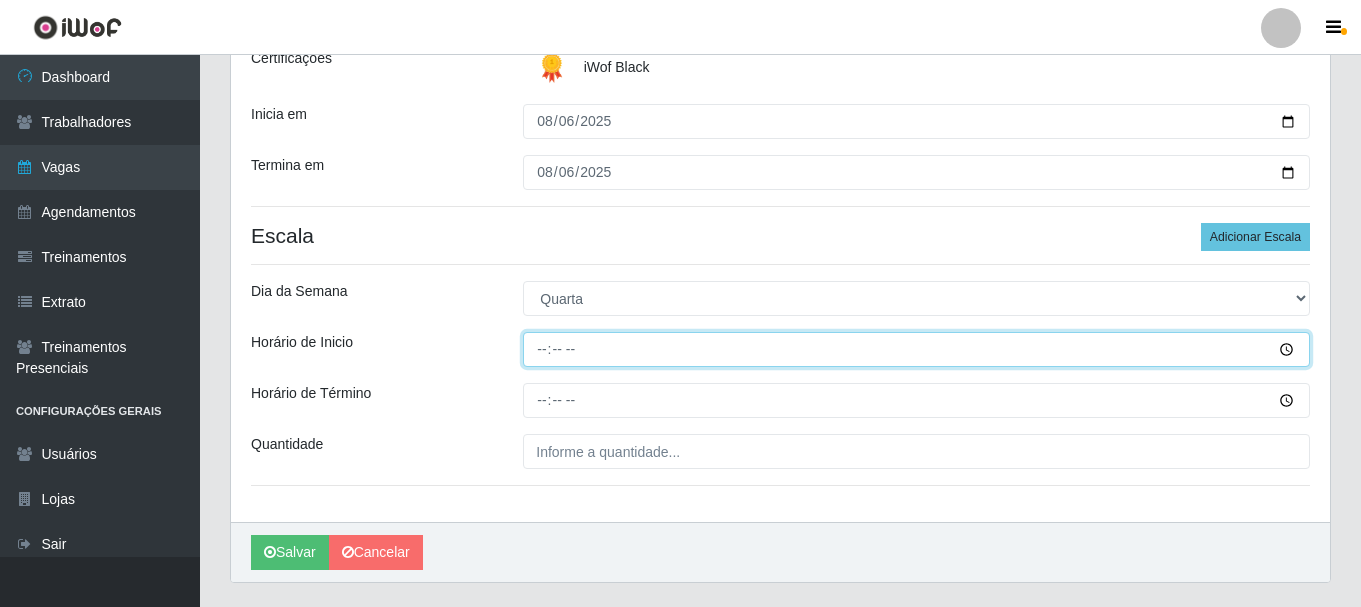 click on "Horário de Inicio" at bounding box center (916, 349) 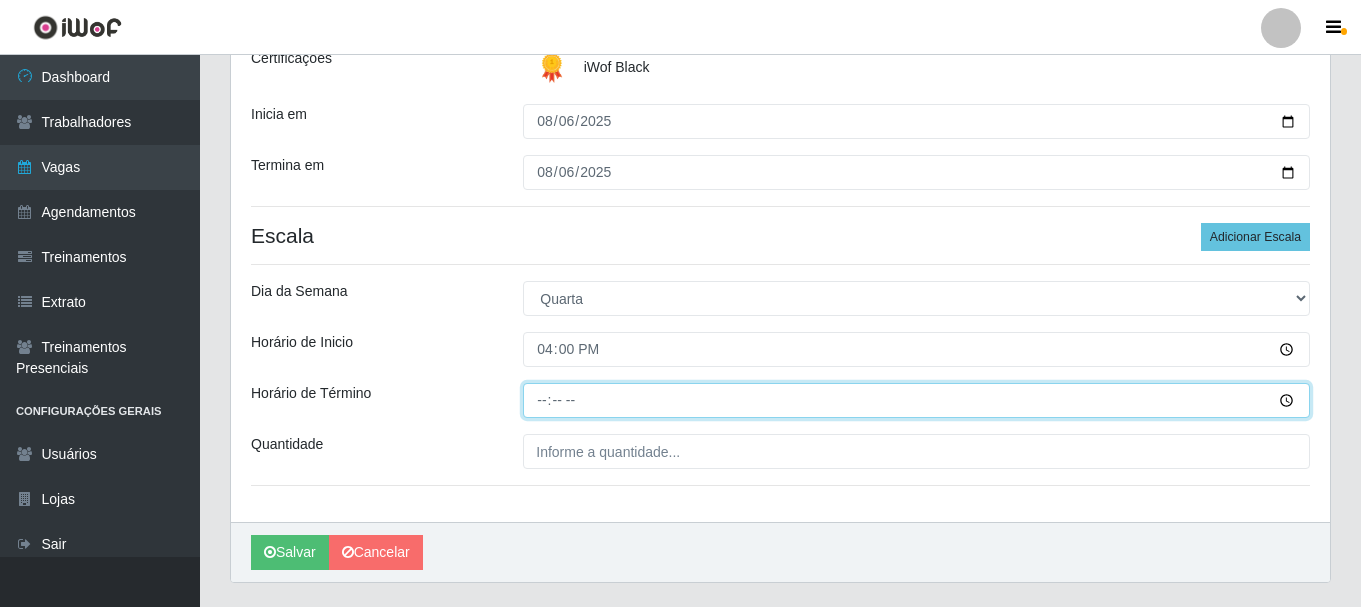 type on "16:00" 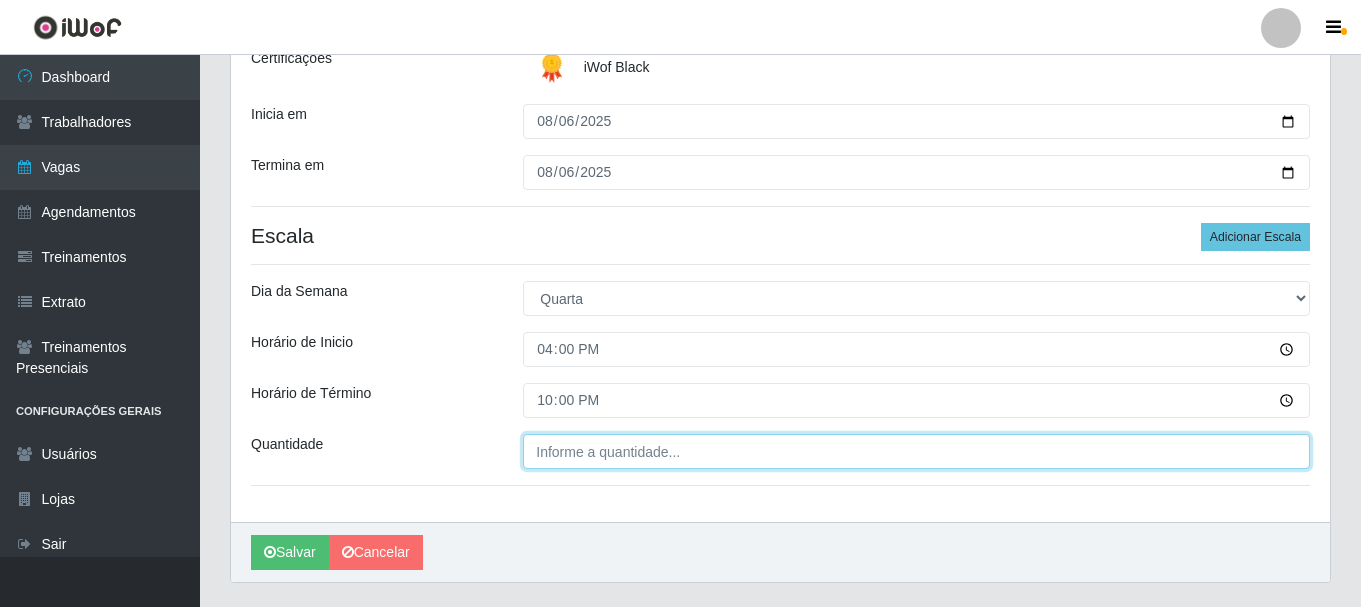 type on "22:00" 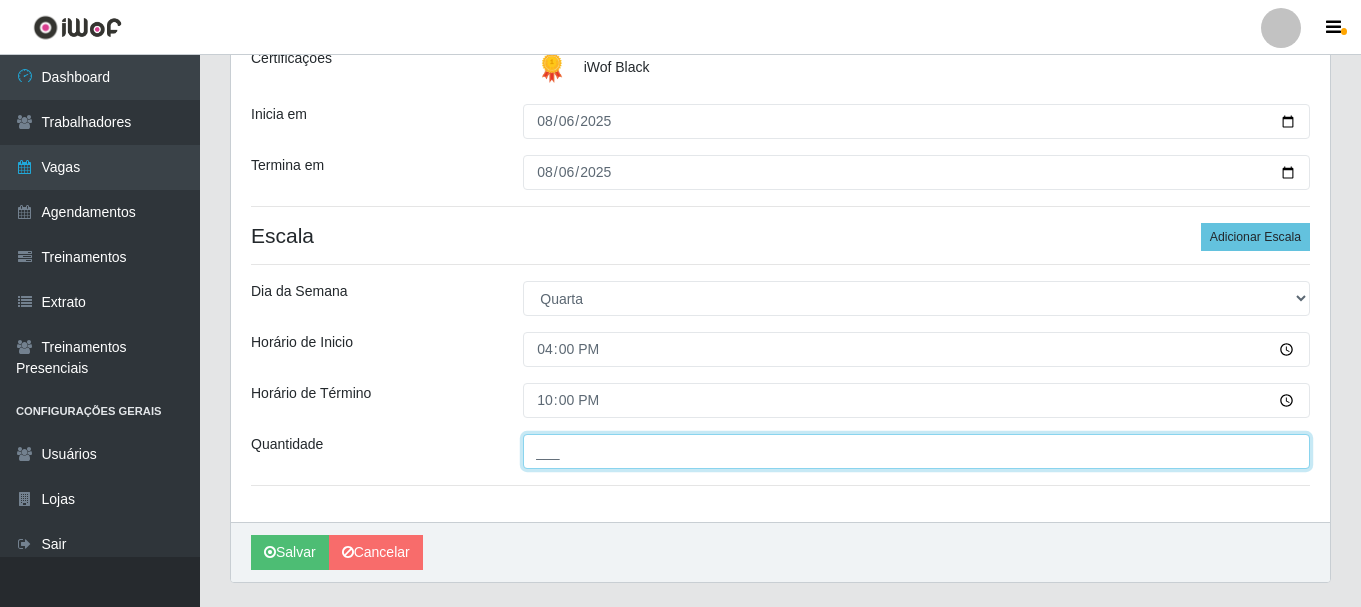 click on "___" at bounding box center (916, 451) 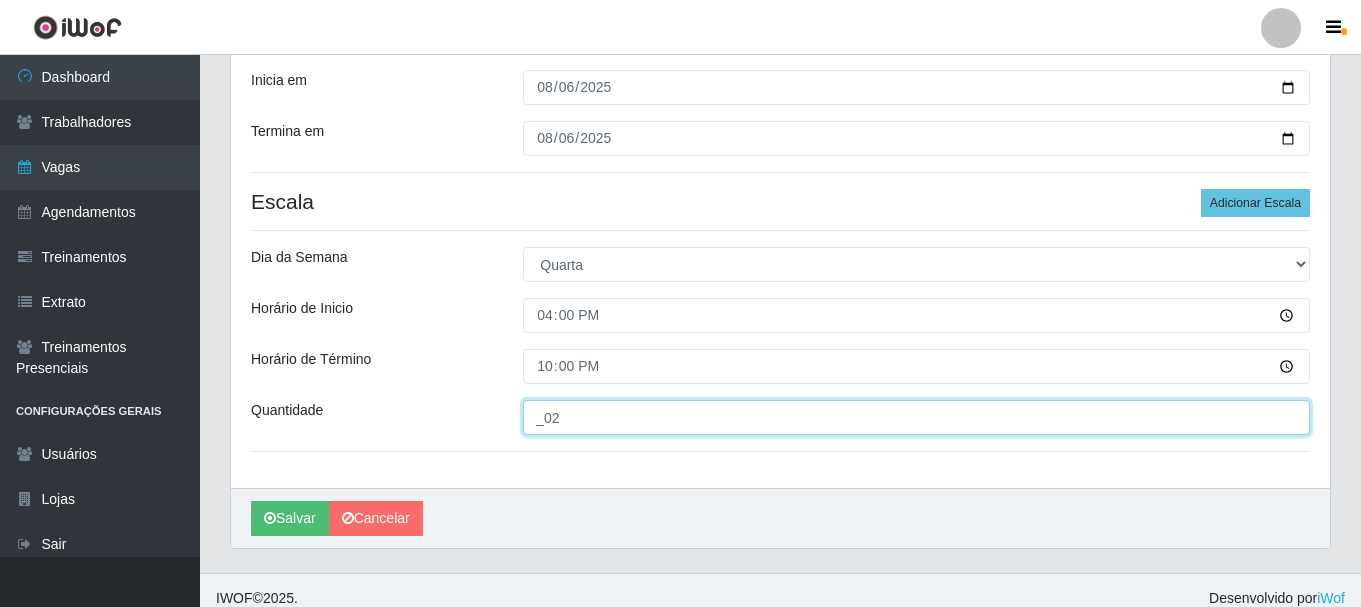 scroll, scrollTop: 350, scrollLeft: 0, axis: vertical 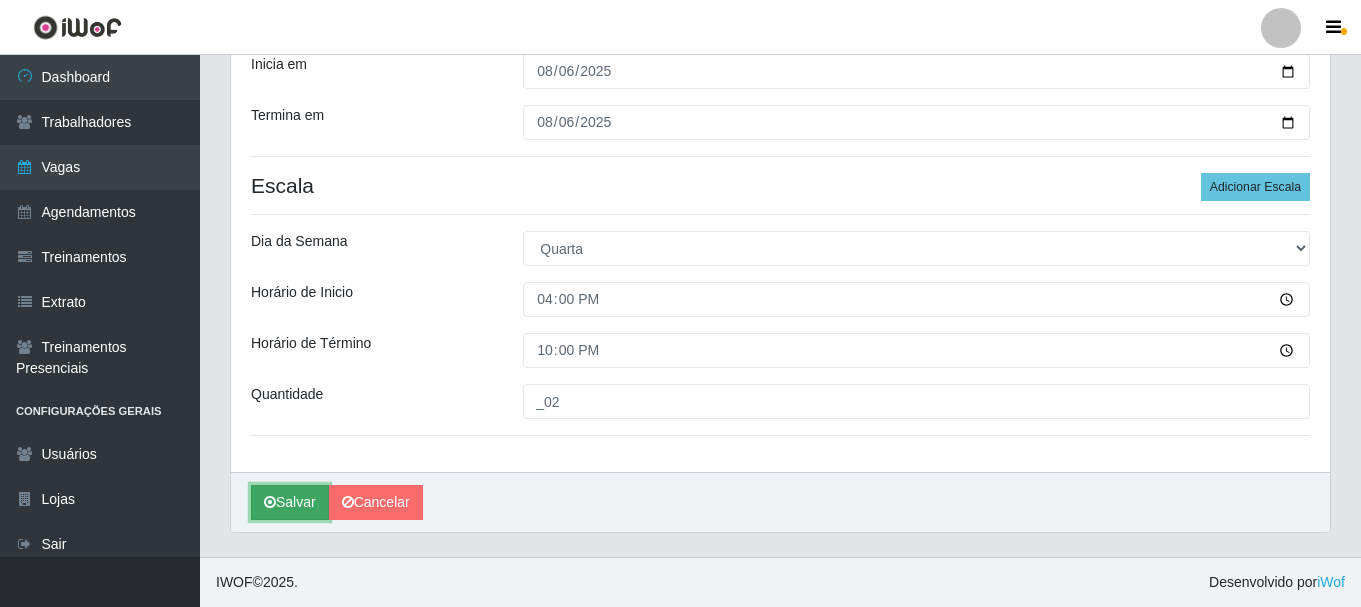 click on "Salvar" at bounding box center [290, 502] 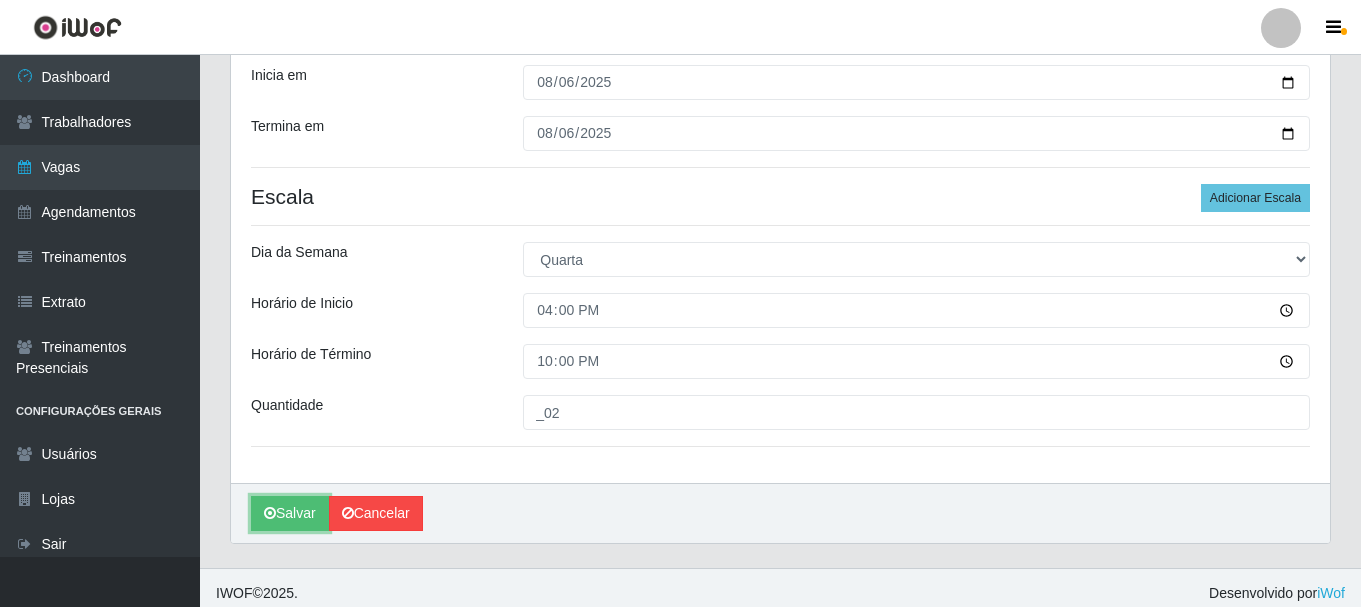 scroll, scrollTop: 350, scrollLeft: 0, axis: vertical 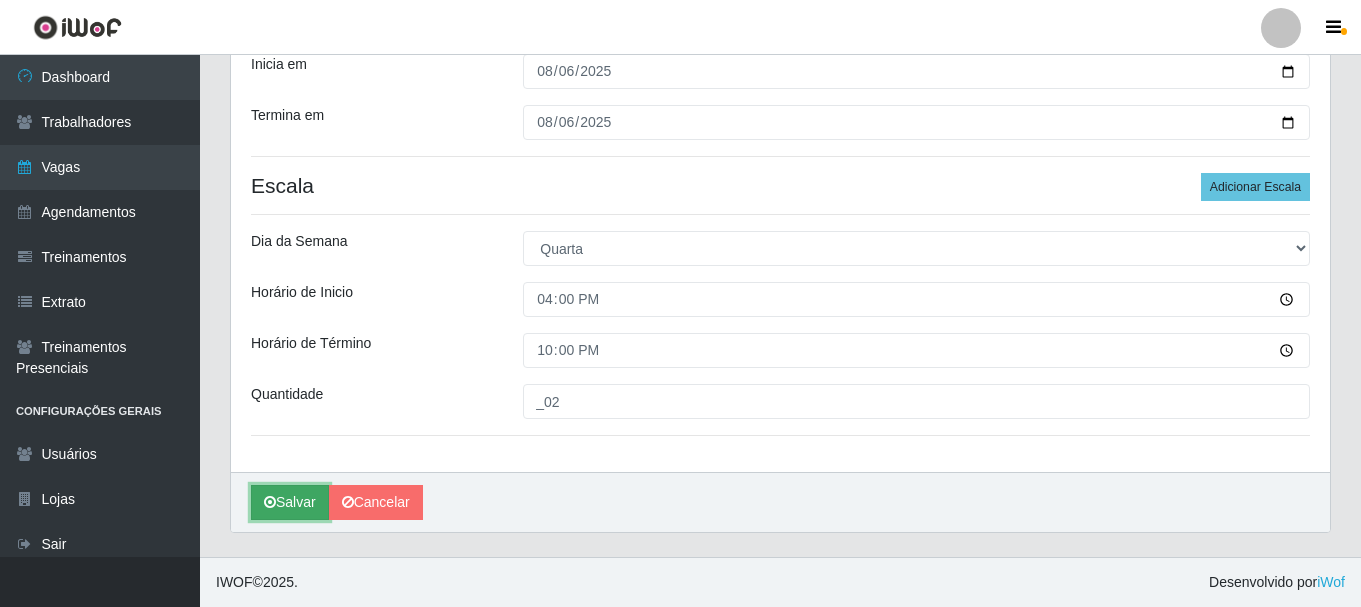 click on "Salvar" at bounding box center [290, 502] 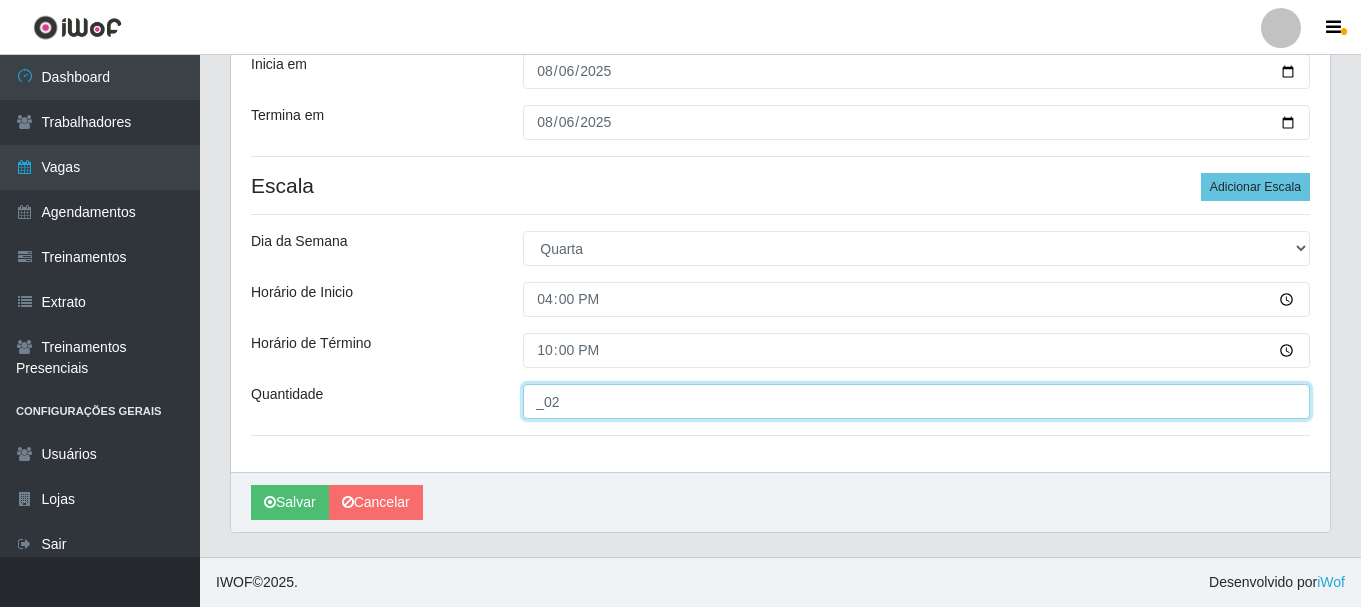 click on "_02" at bounding box center [916, 401] 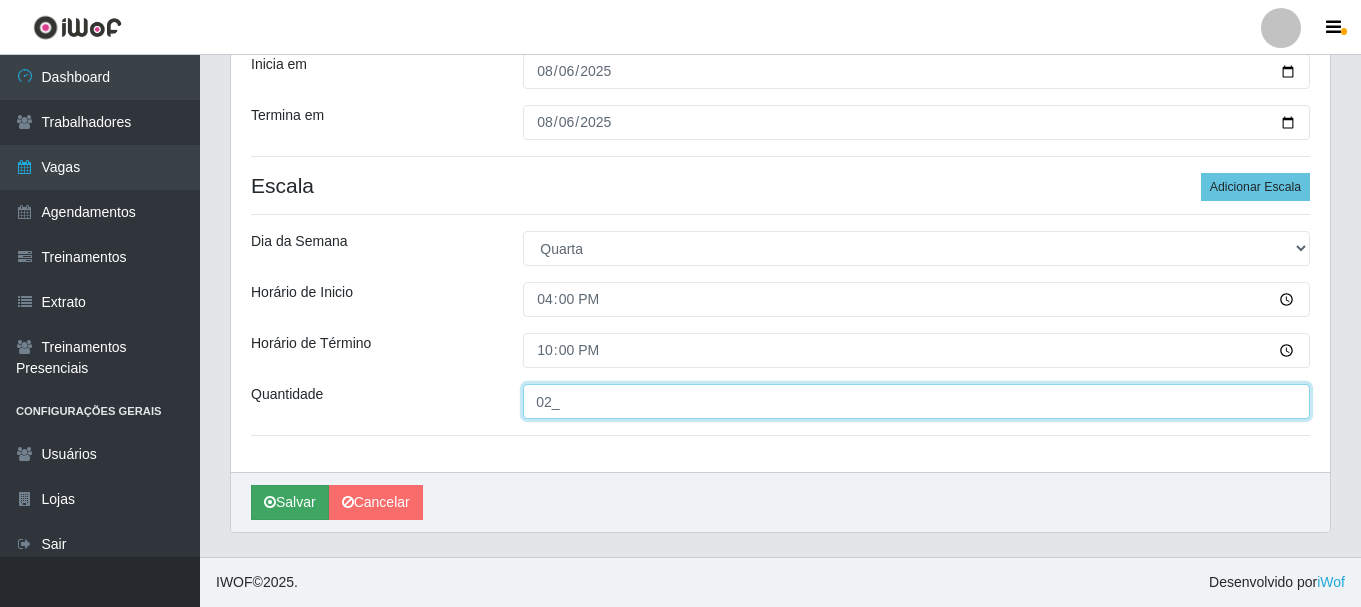 type on "02_" 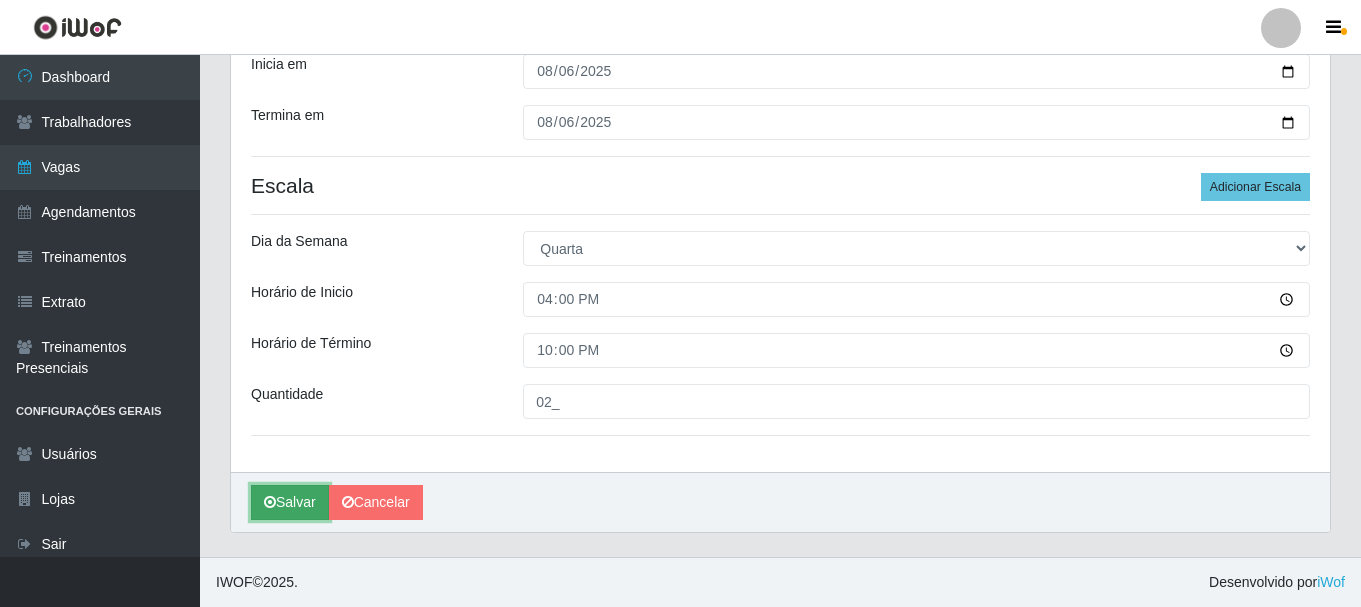 click on "Salvar" at bounding box center [290, 502] 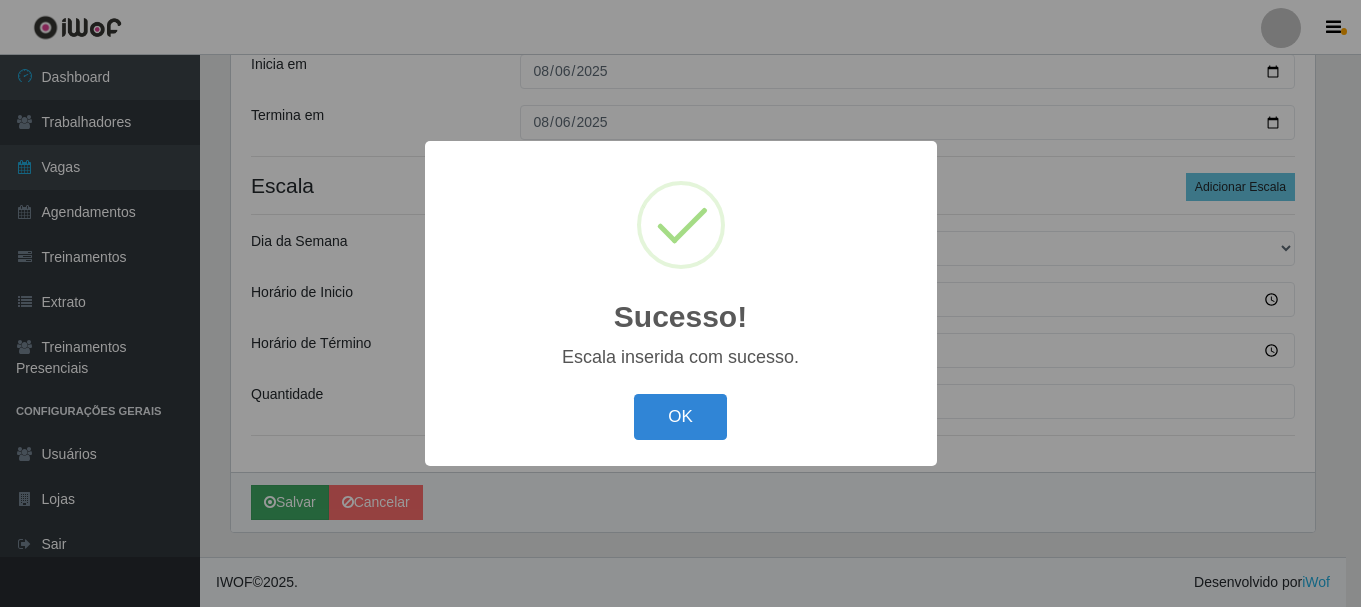 scroll, scrollTop: 0, scrollLeft: 0, axis: both 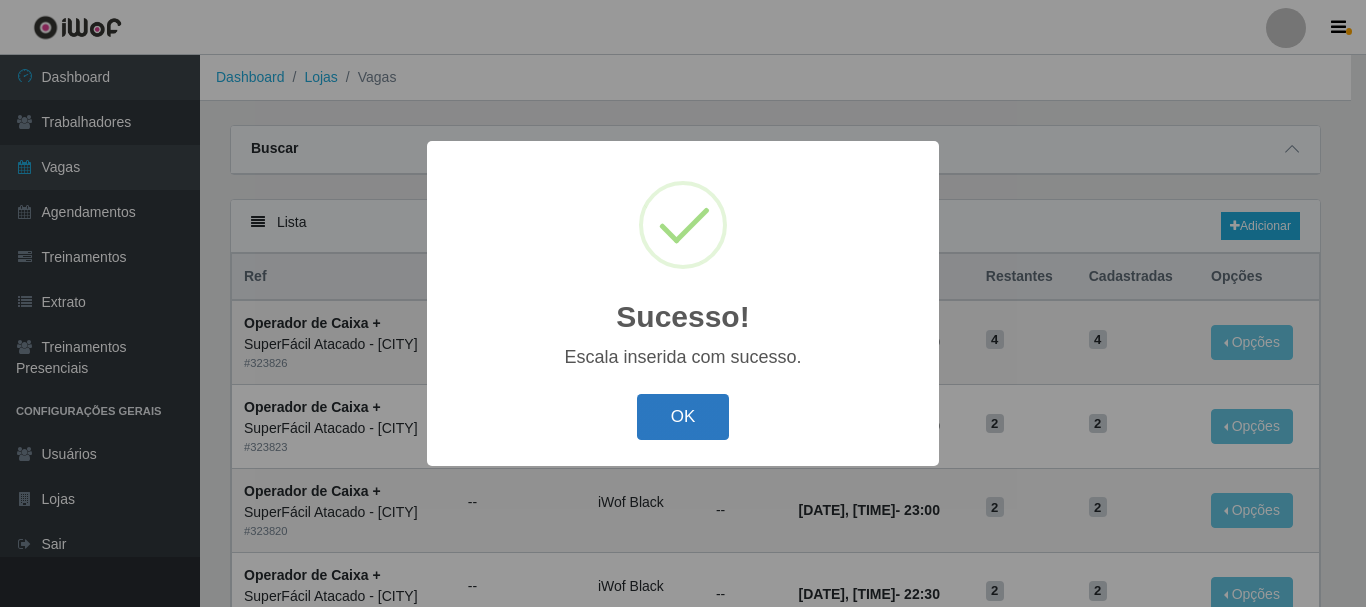 click on "OK" at bounding box center [683, 417] 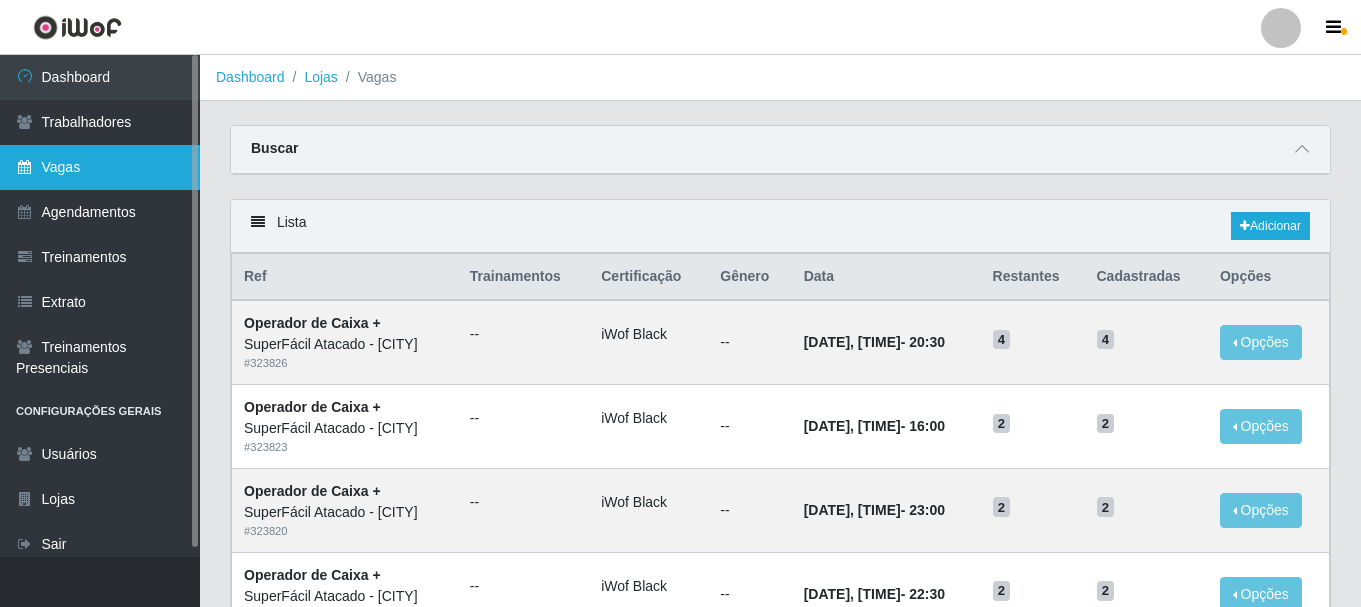 click on "Vagas" at bounding box center [100, 167] 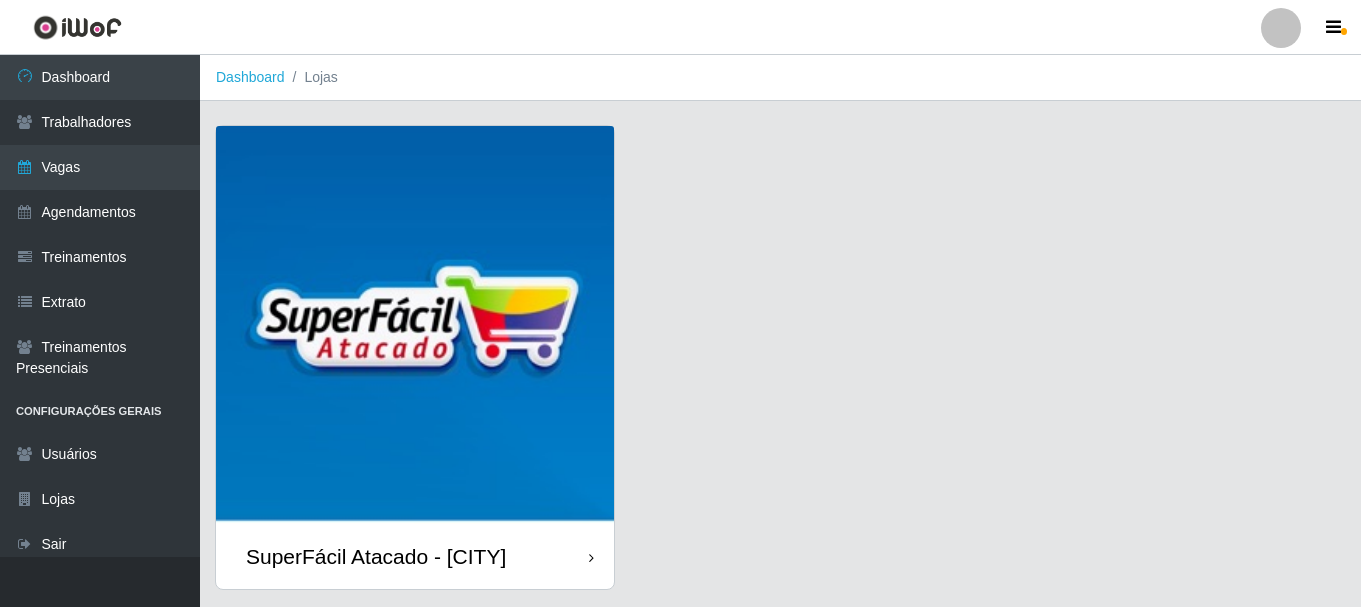 click at bounding box center (415, 325) 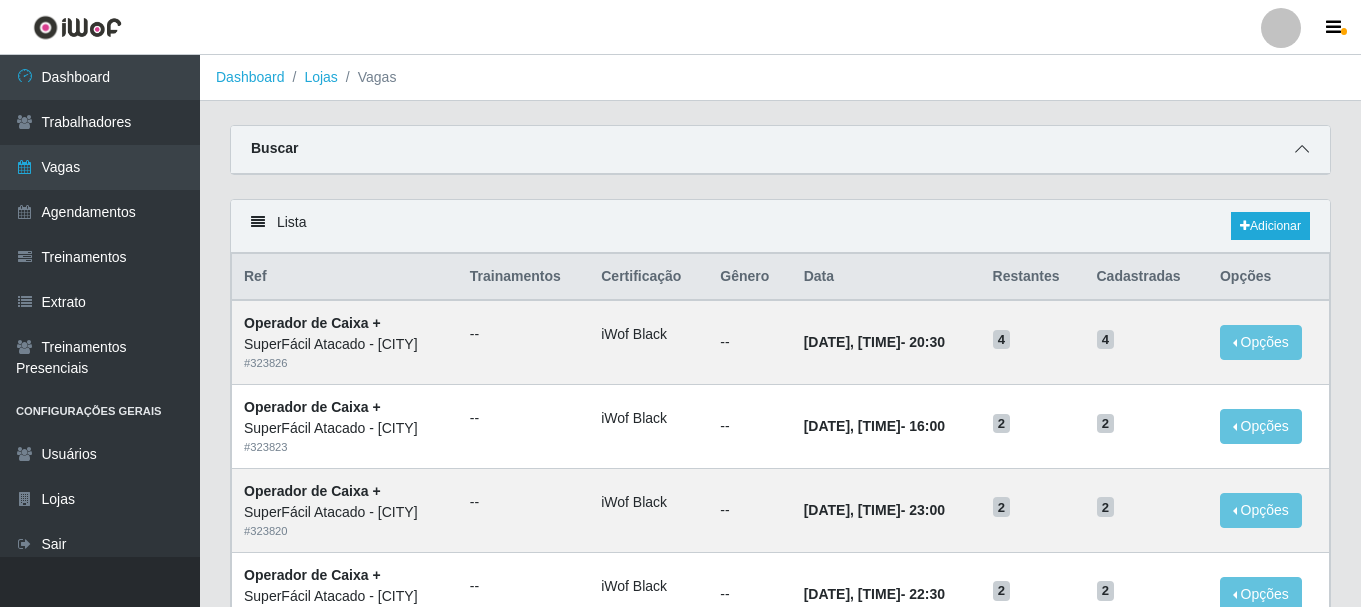 click at bounding box center (1302, 149) 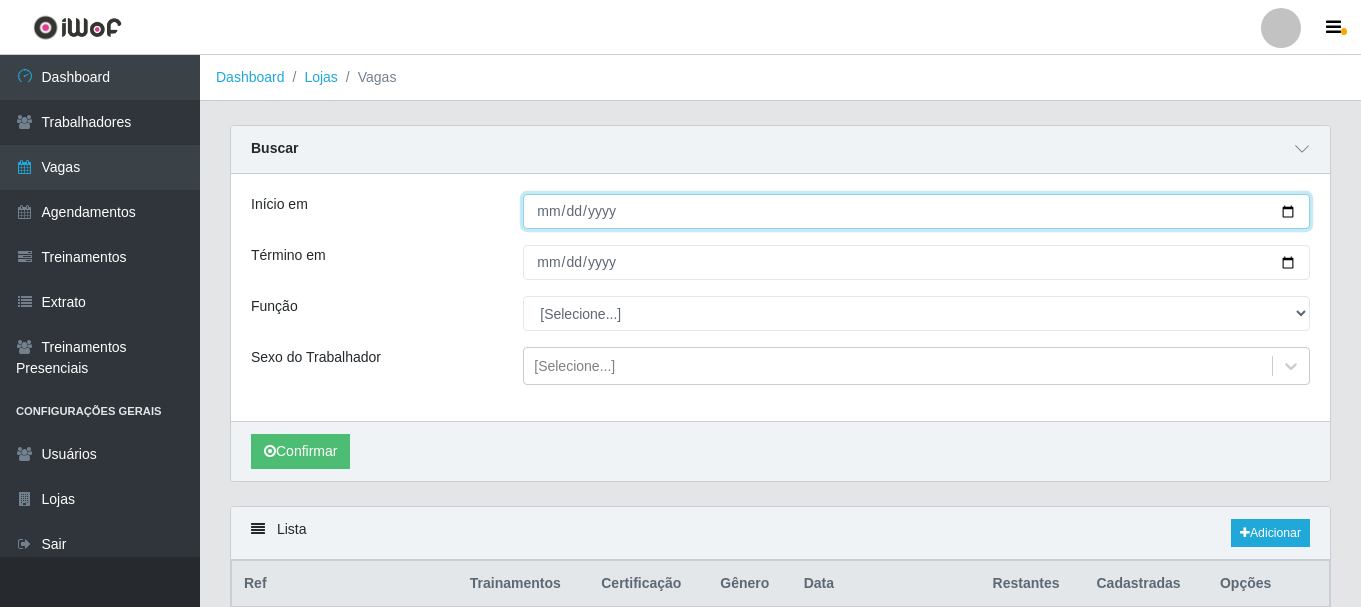 click on "Início em" at bounding box center (916, 211) 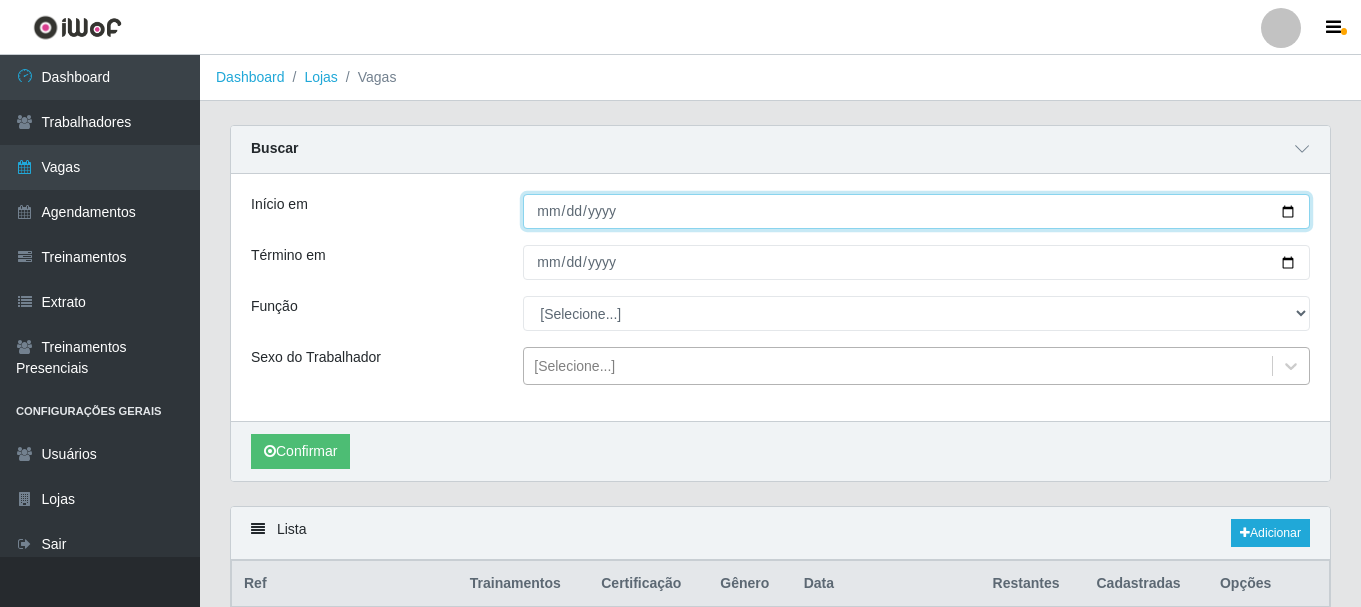 type on "2025-08-06" 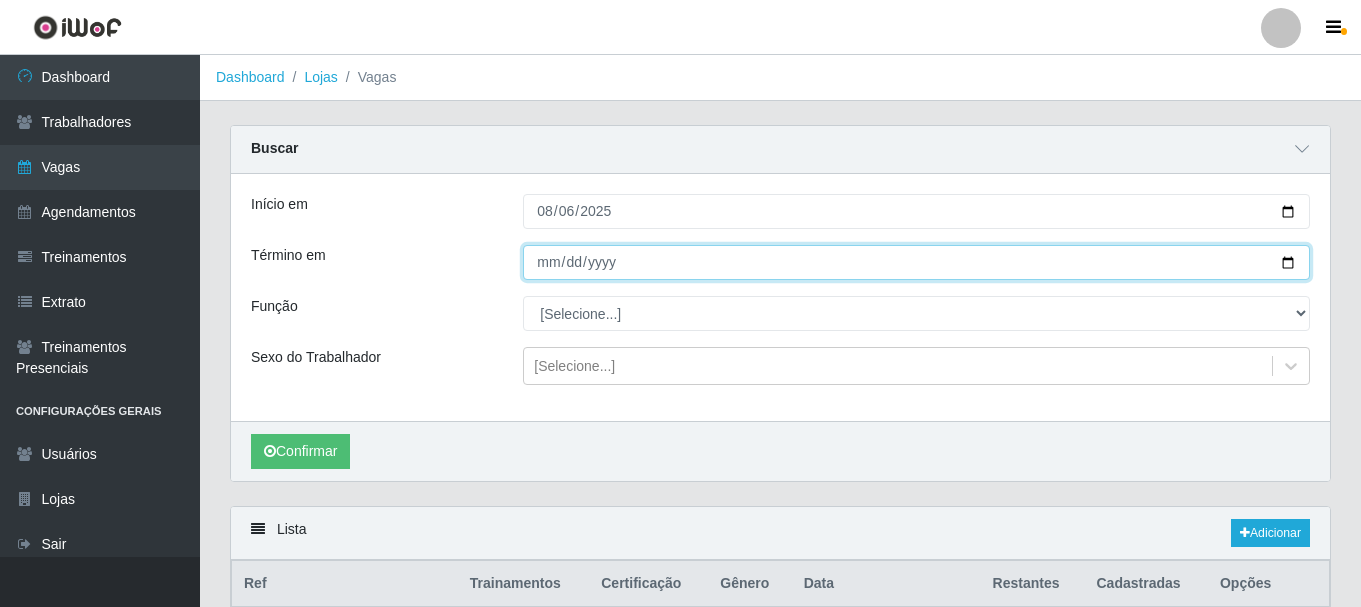 click on "Término em" at bounding box center (916, 262) 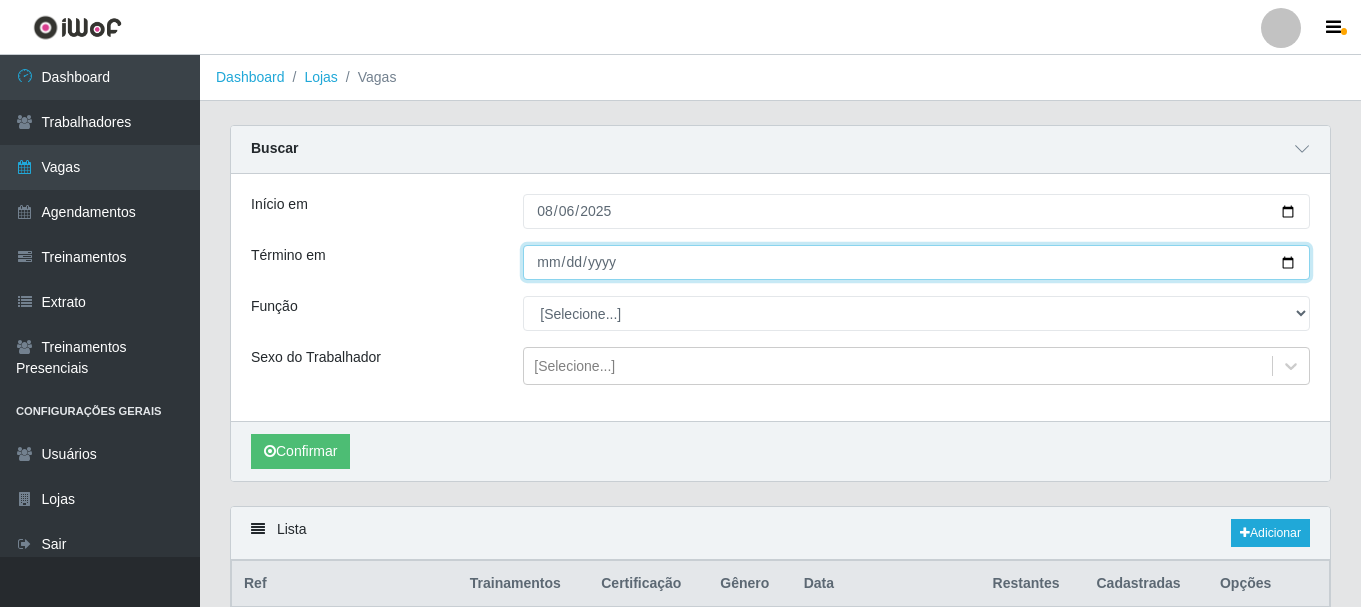 type on "2025-08-06" 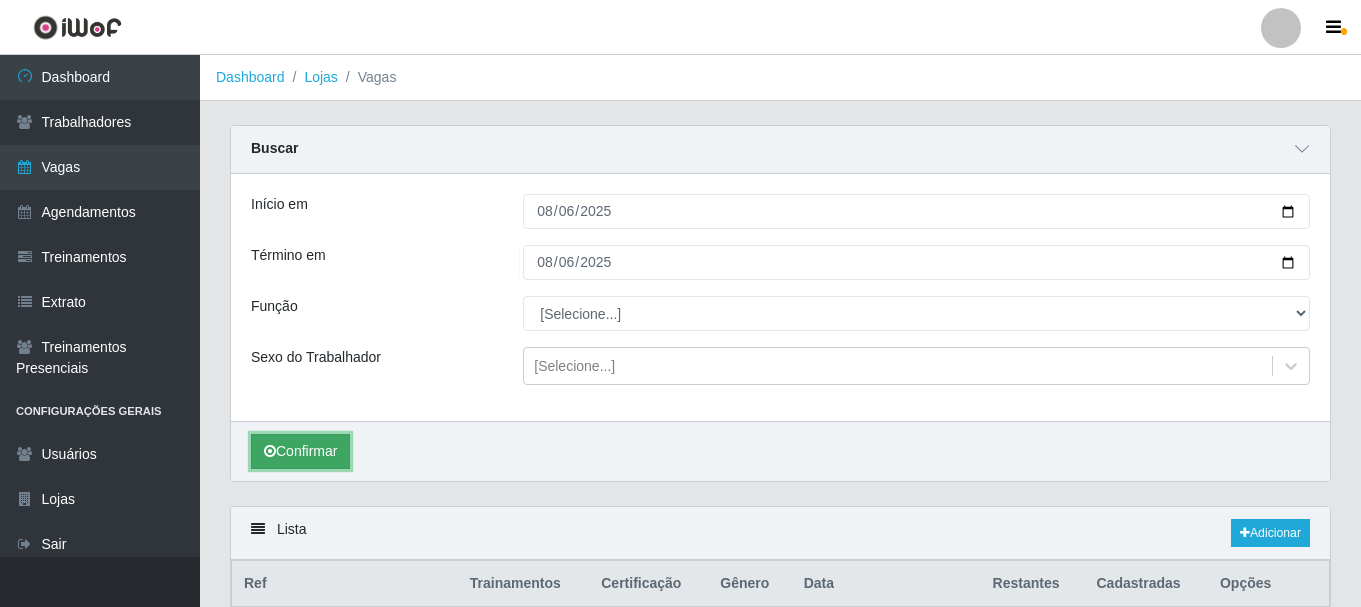 click on "Confirmar" at bounding box center (300, 451) 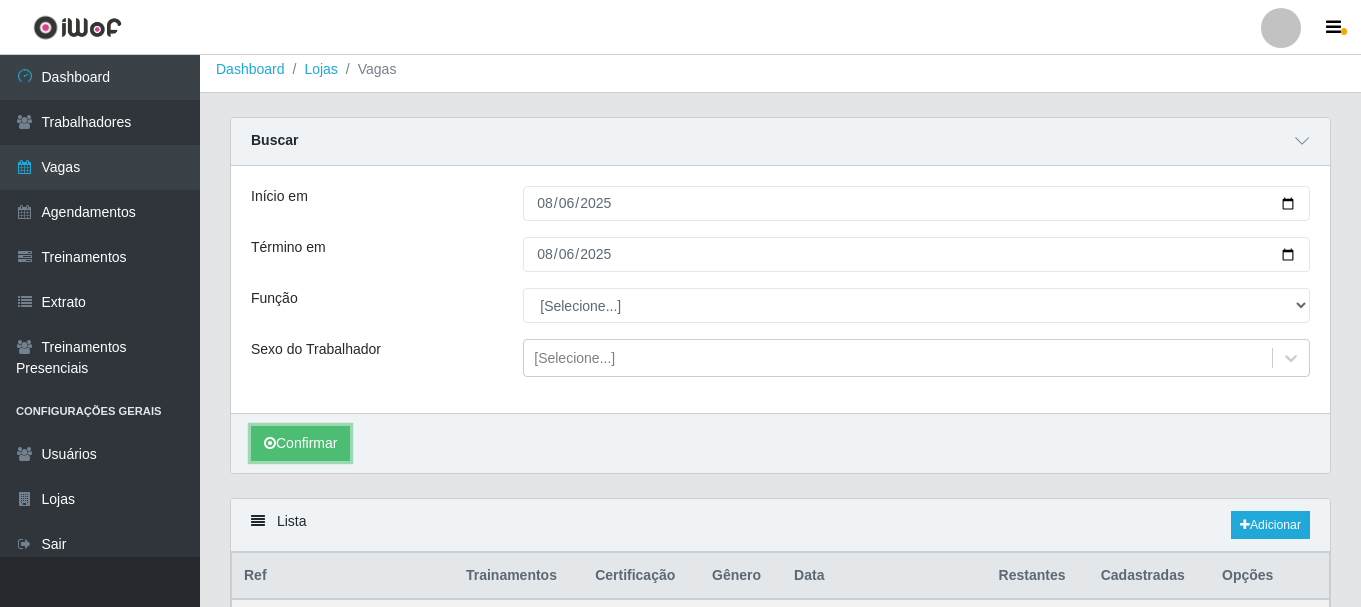 scroll, scrollTop: 0, scrollLeft: 0, axis: both 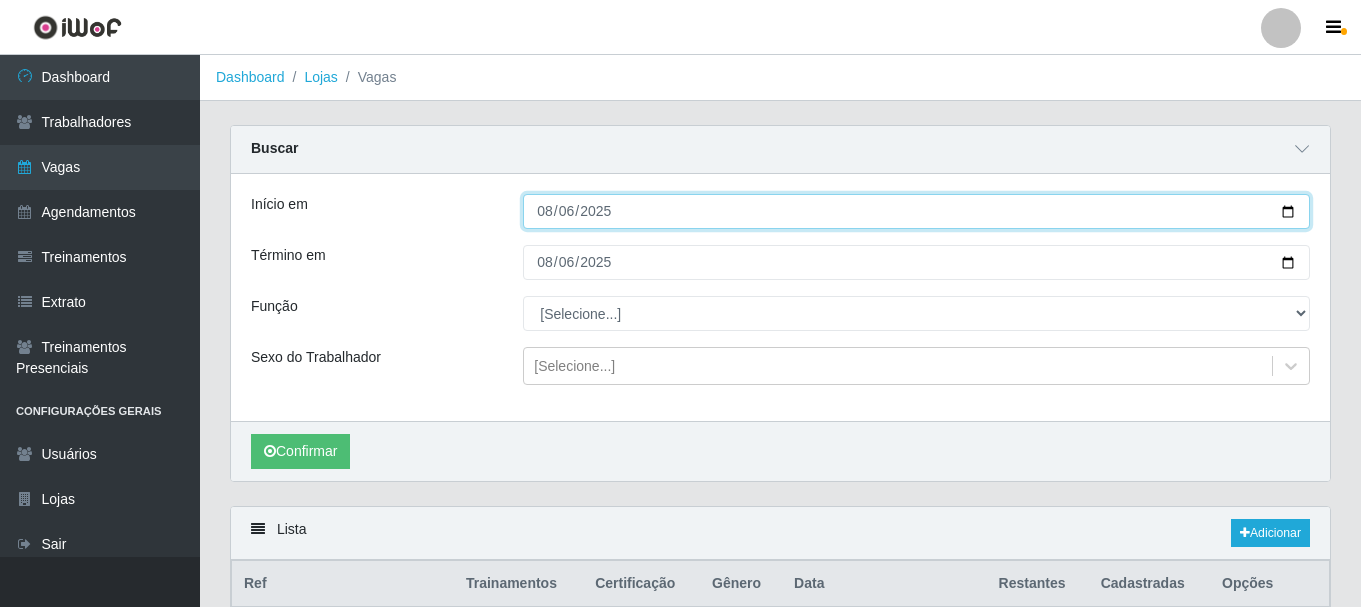click on "2025-08-06" at bounding box center [916, 211] 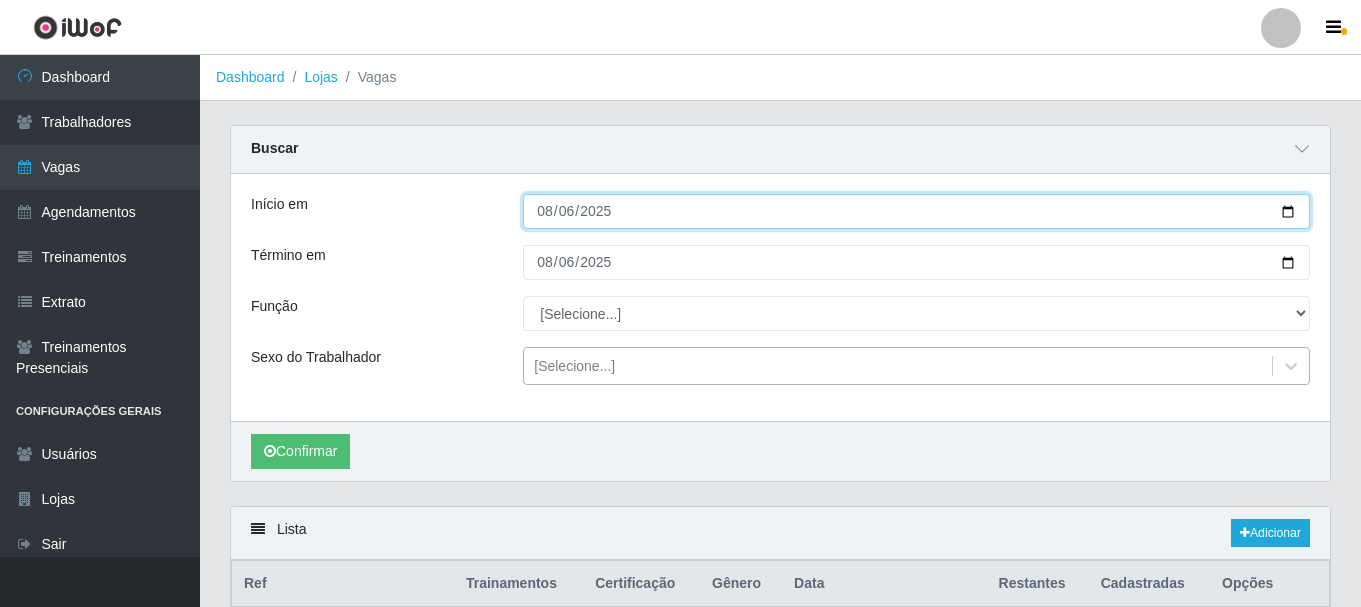 type on "[DATE]" 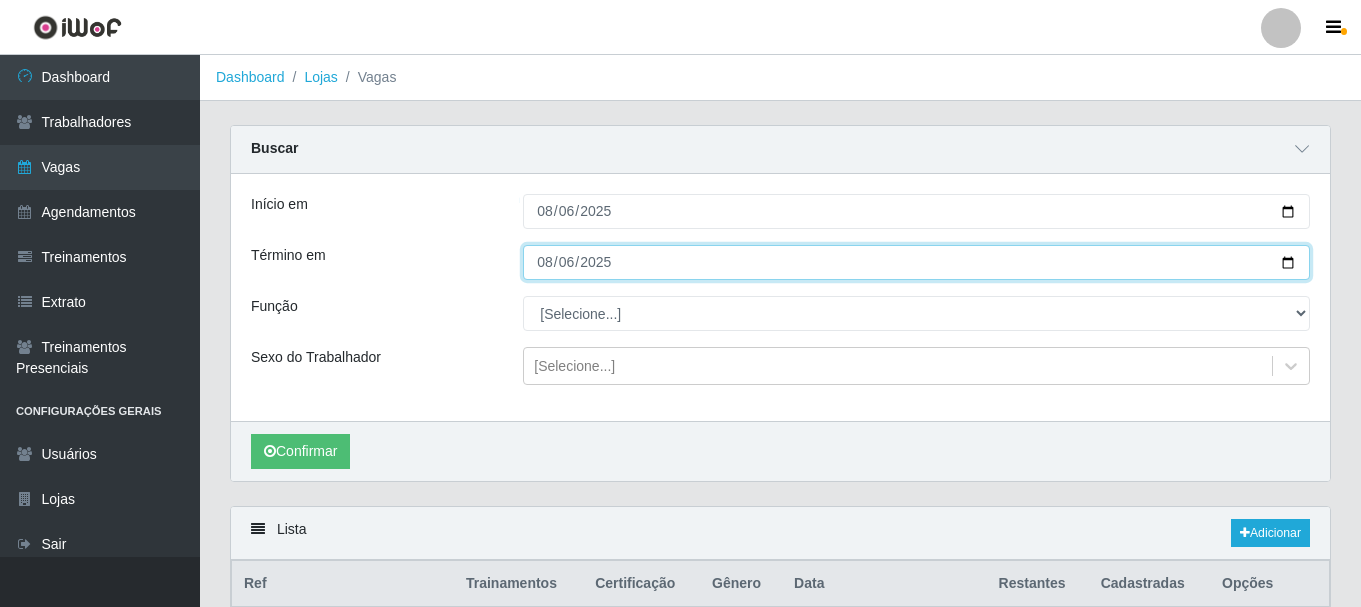 click on "2025-08-06" at bounding box center [916, 262] 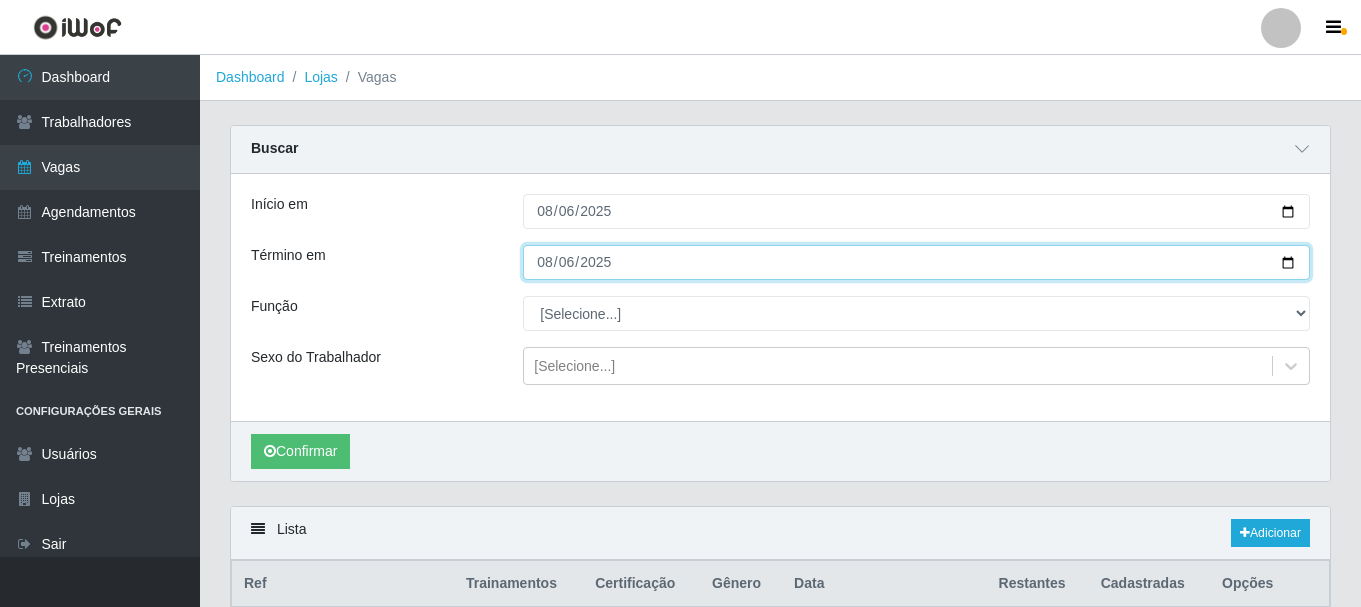 type on "[DATE]" 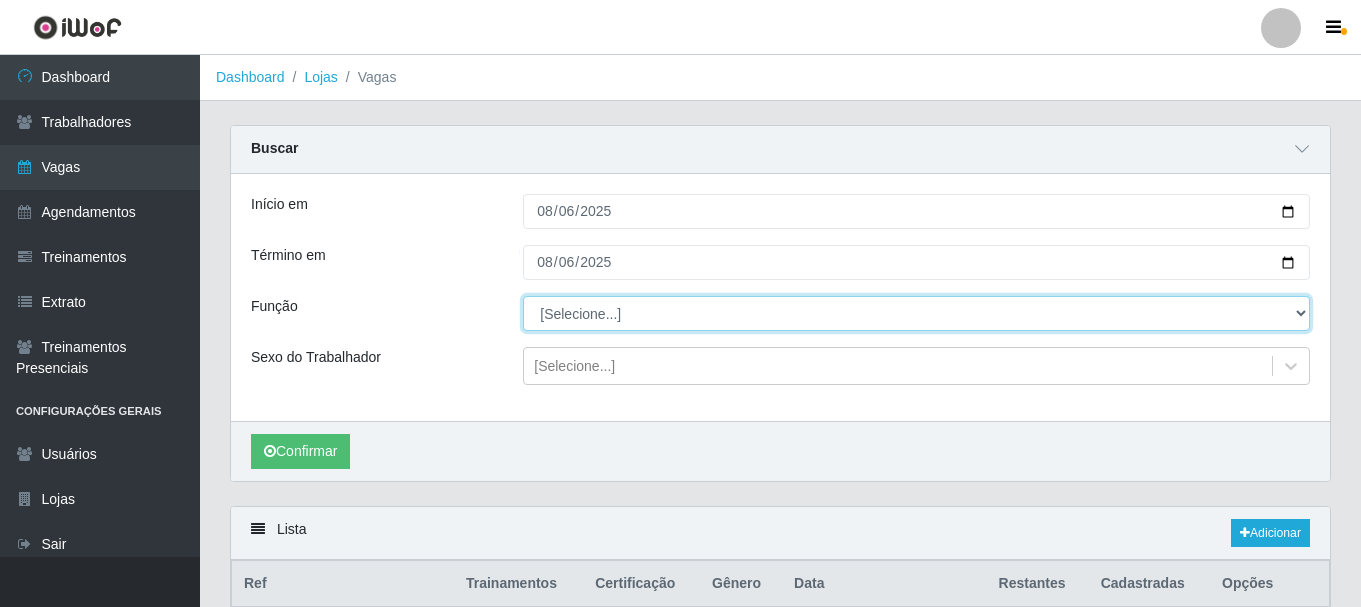 click on "[Selecione...] Embalador Embalador + Embalador ++ Operador de Caixa Operador de Caixa + Operador de Caixa ++ Repositor  Repositor + Repositor ++ Repositor de Frios Repositor de Frios + Repositor de Frios ++ Repositor de Hortifruti Repositor de Hortifruti + Repositor de Hortifruti ++" at bounding box center [916, 313] 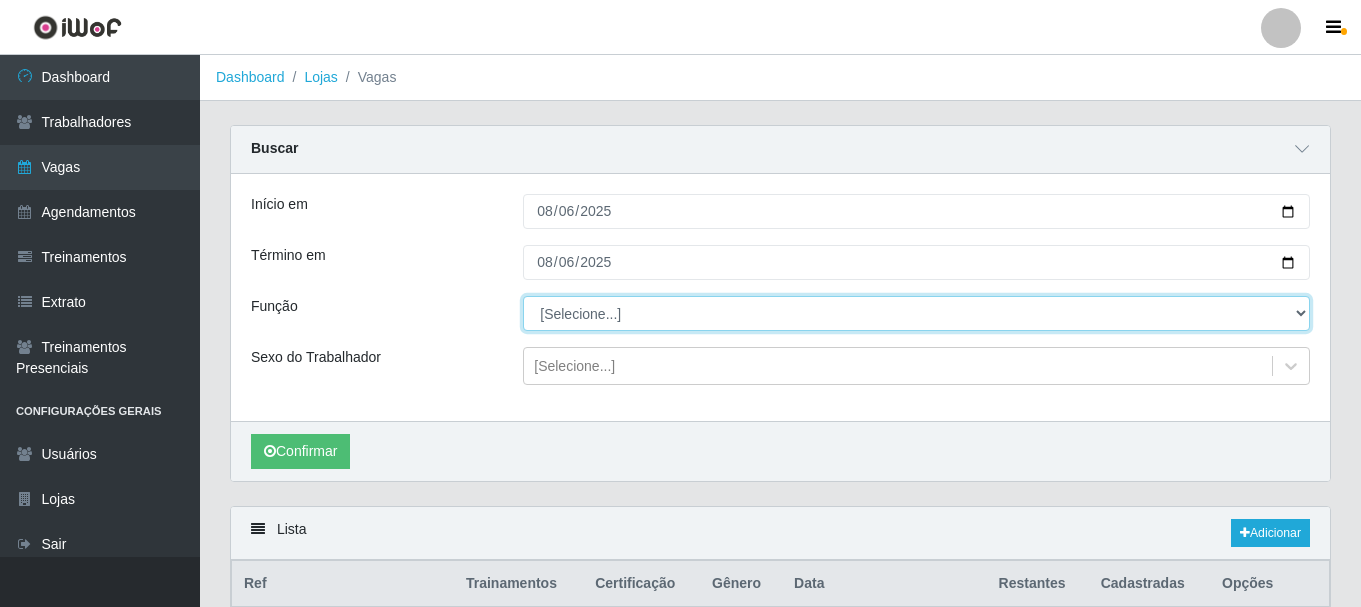 select on "24" 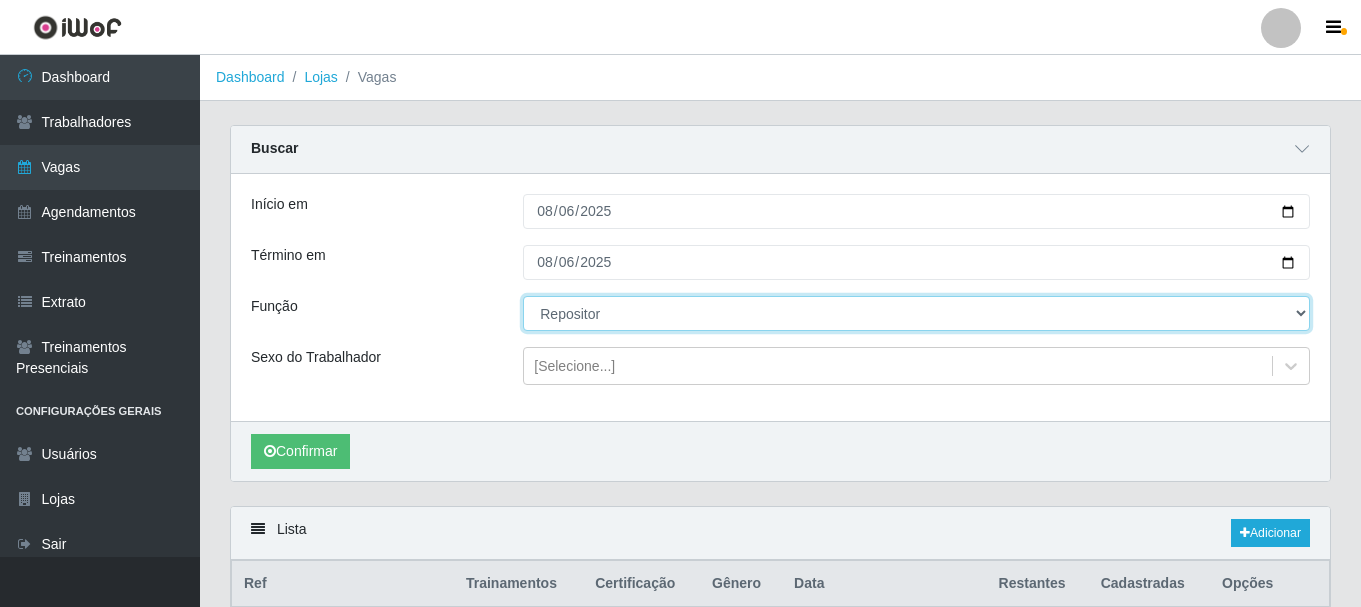 click on "[Selecione...] Embalador Embalador + Embalador ++ Operador de Caixa Operador de Caixa + Operador de Caixa ++ Repositor  Repositor + Repositor ++ Repositor de Frios Repositor de Frios + Repositor de Frios ++ Repositor de Hortifruti Repositor de Hortifruti + Repositor de Hortifruti ++" at bounding box center (916, 313) 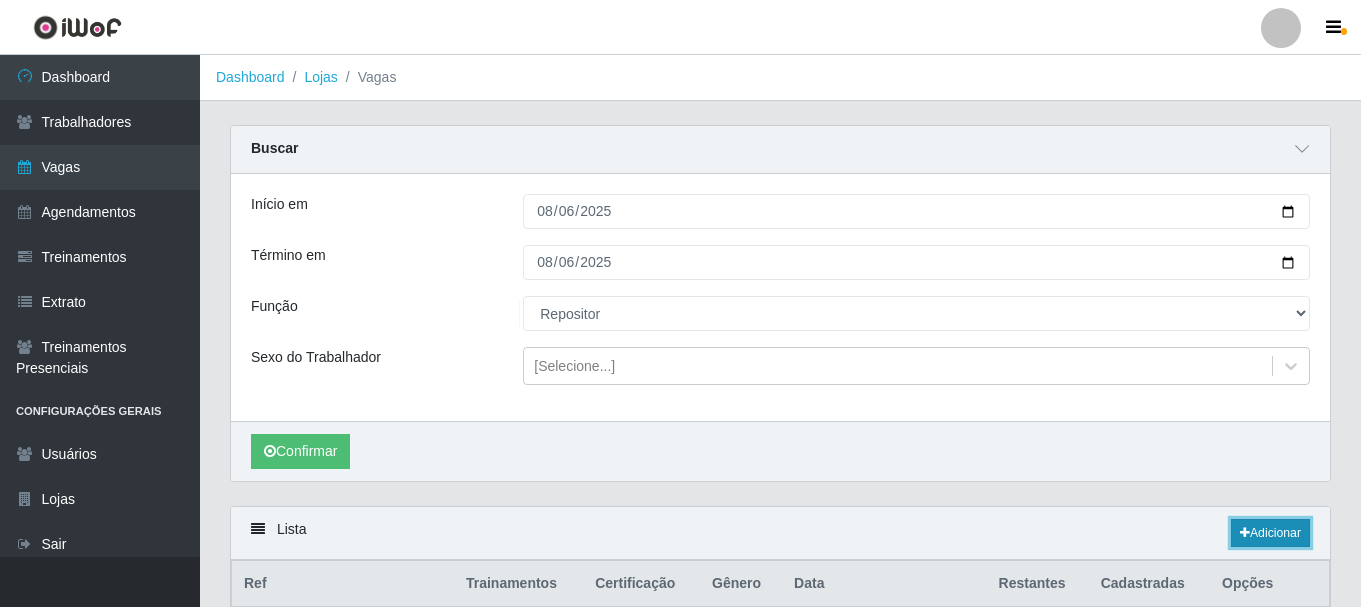 click at bounding box center [1245, 533] 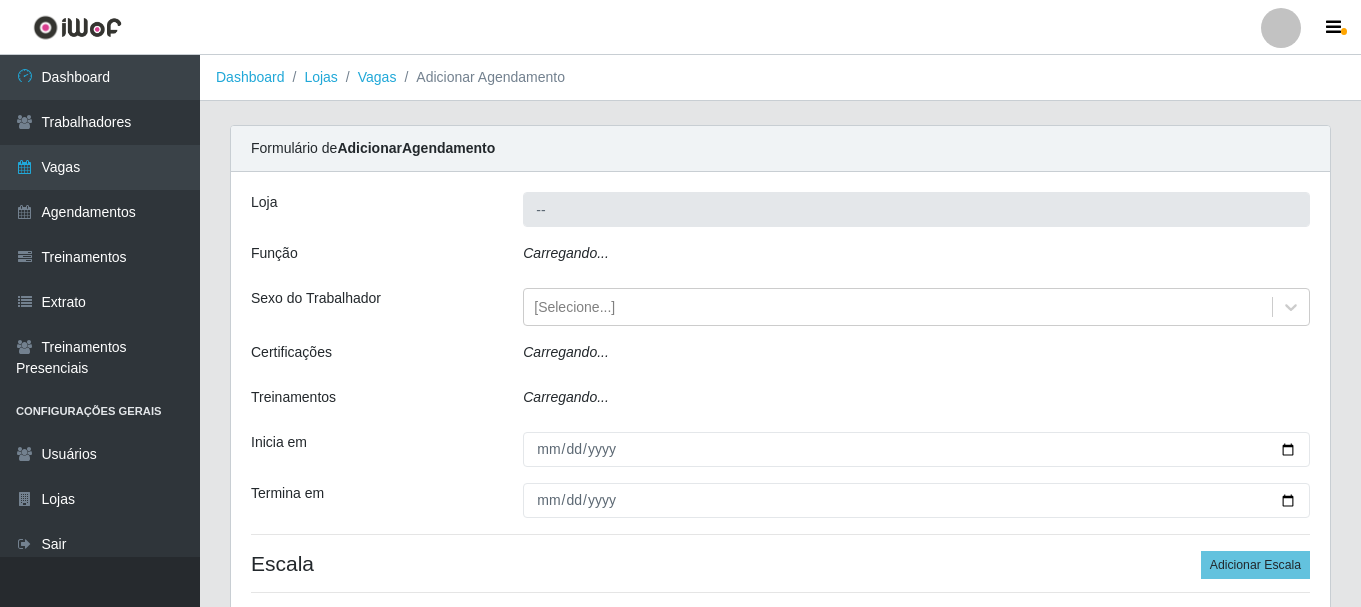 type on "SuperFácil Atacado - [CITY]" 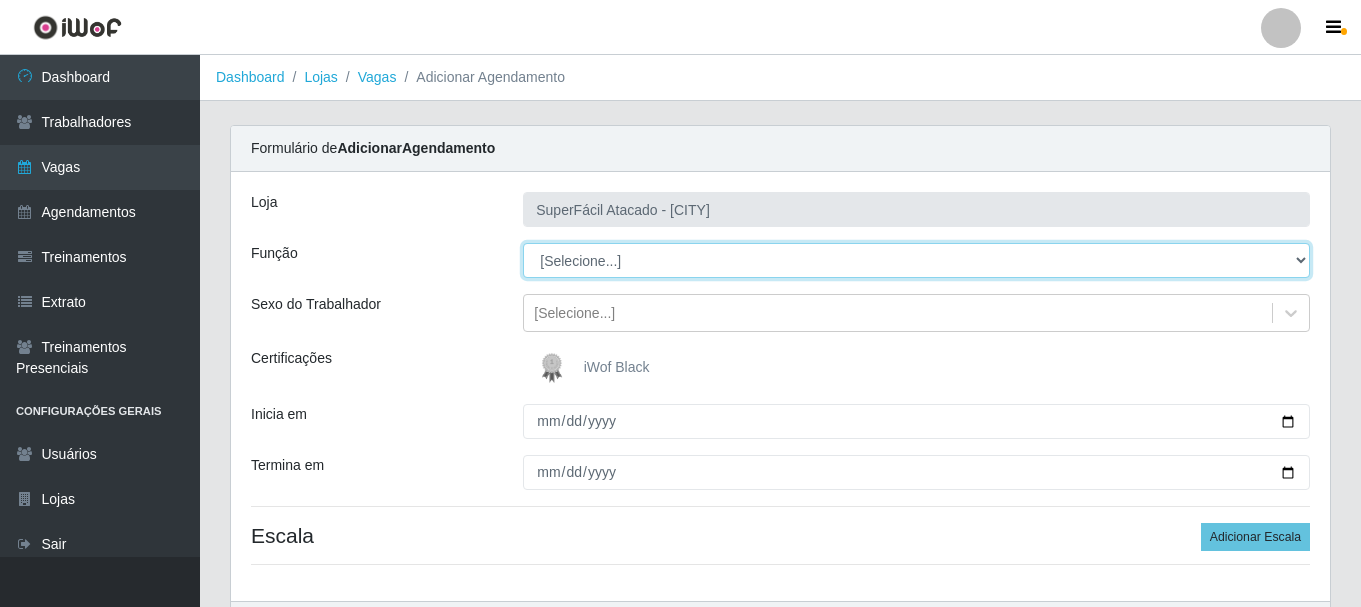 click on "[Selecione...] Embalador Embalador + Embalador ++ Operador de Caixa Operador de Caixa + Operador de Caixa ++ Repositor  Repositor + Repositor ++ Repositor de Frios Repositor de Frios + Repositor de Frios ++ Repositor de Hortifruti Repositor de Hortifruti + Repositor de Hortifruti ++" at bounding box center [916, 260] 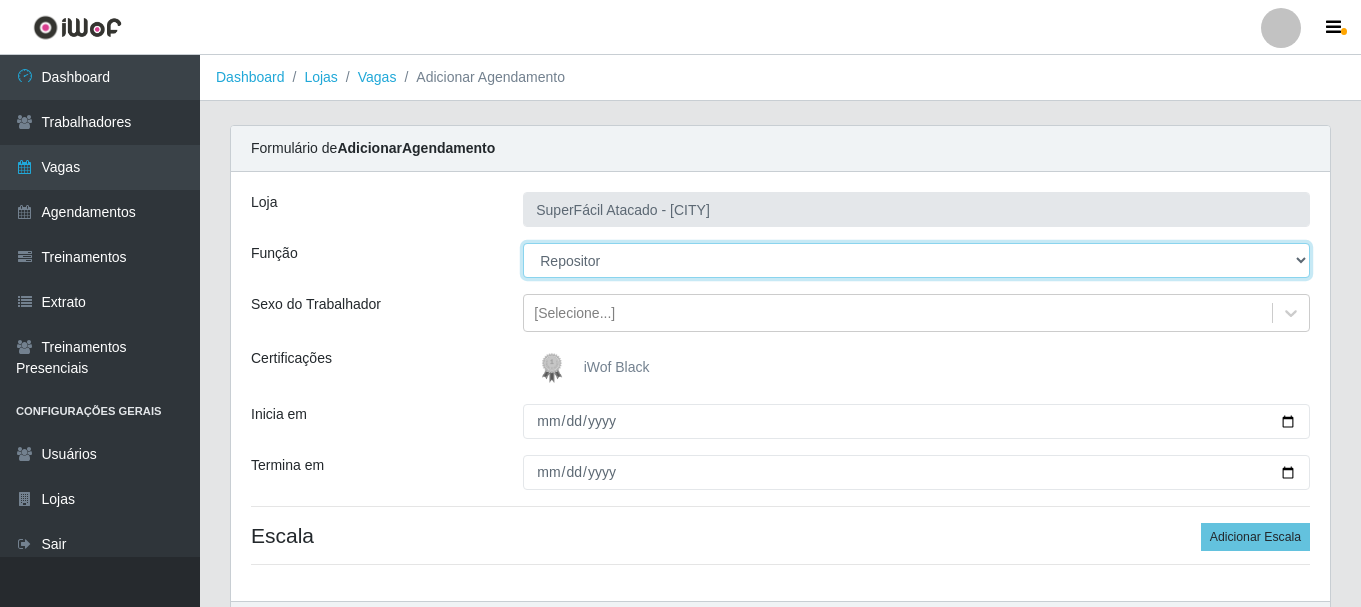 click on "[Selecione...] Embalador Embalador + Embalador ++ Operador de Caixa Operador de Caixa + Operador de Caixa ++ Repositor  Repositor + Repositor ++ Repositor de Frios Repositor de Frios + Repositor de Frios ++ Repositor de Hortifruti Repositor de Hortifruti + Repositor de Hortifruti ++" at bounding box center [916, 260] 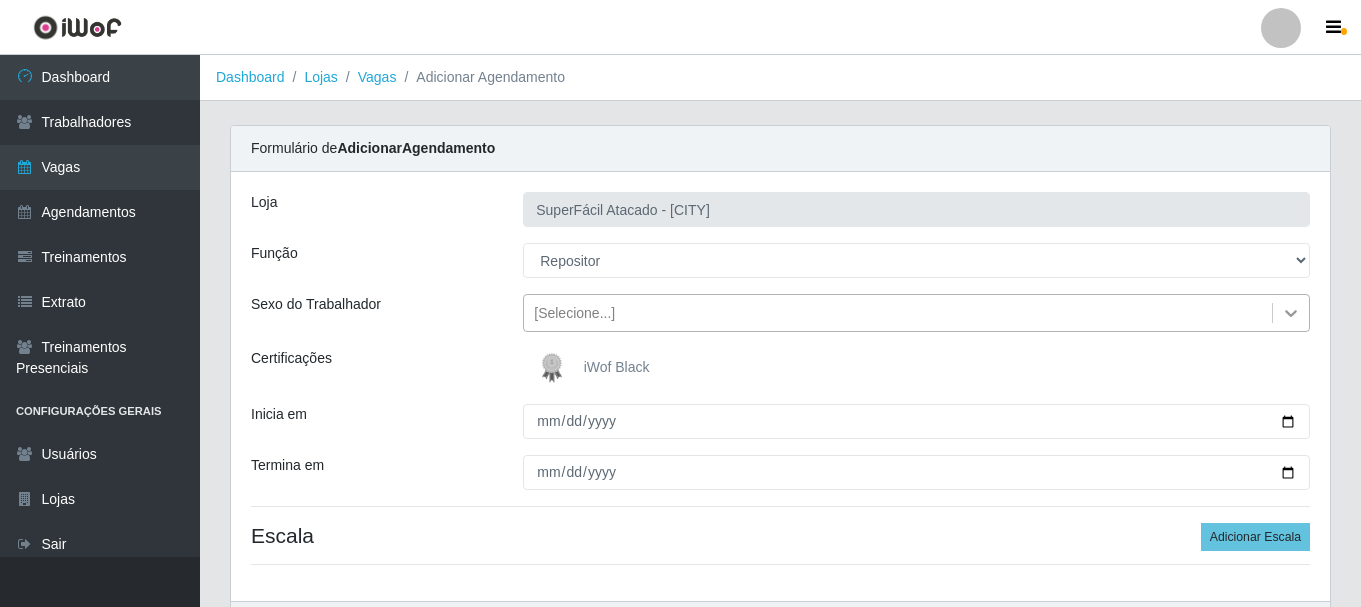 click 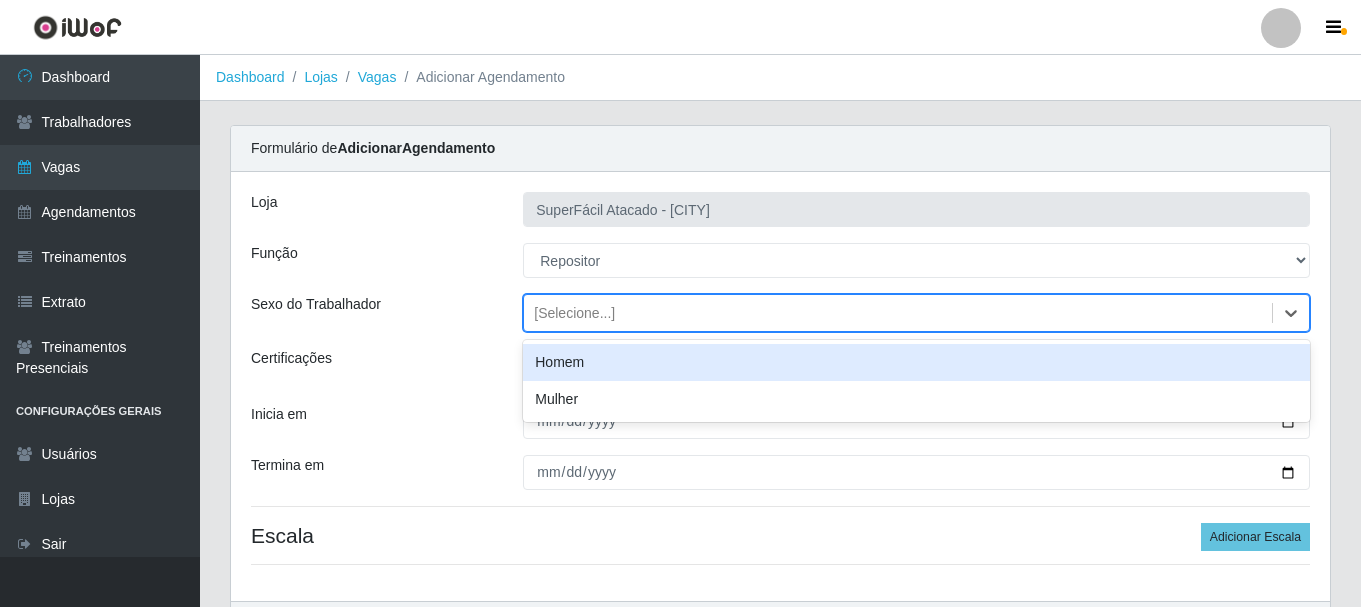 click on "Homem" at bounding box center (916, 362) 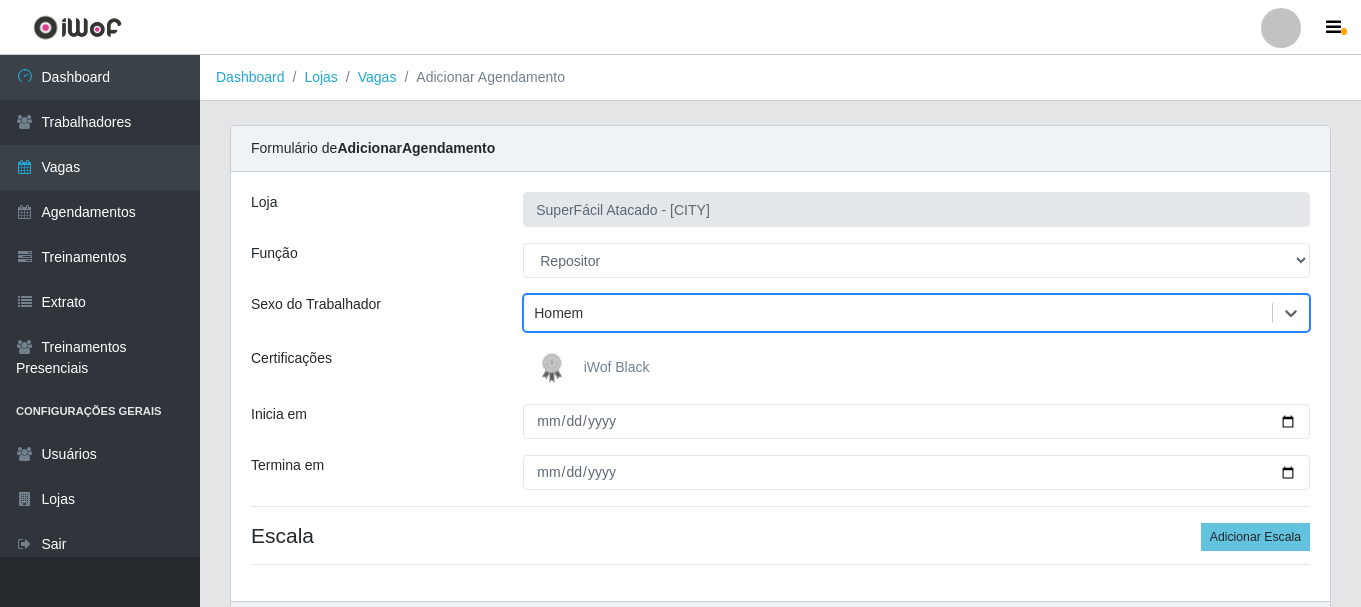 click at bounding box center [556, 368] 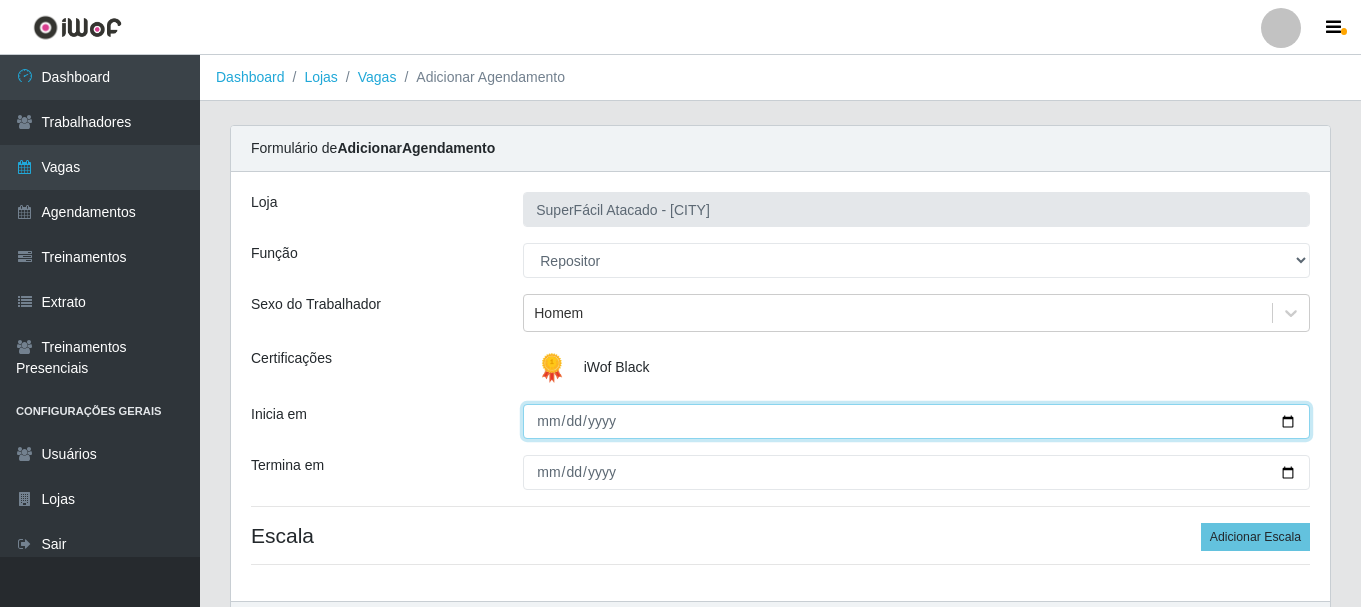click on "Inicia em" at bounding box center [916, 421] 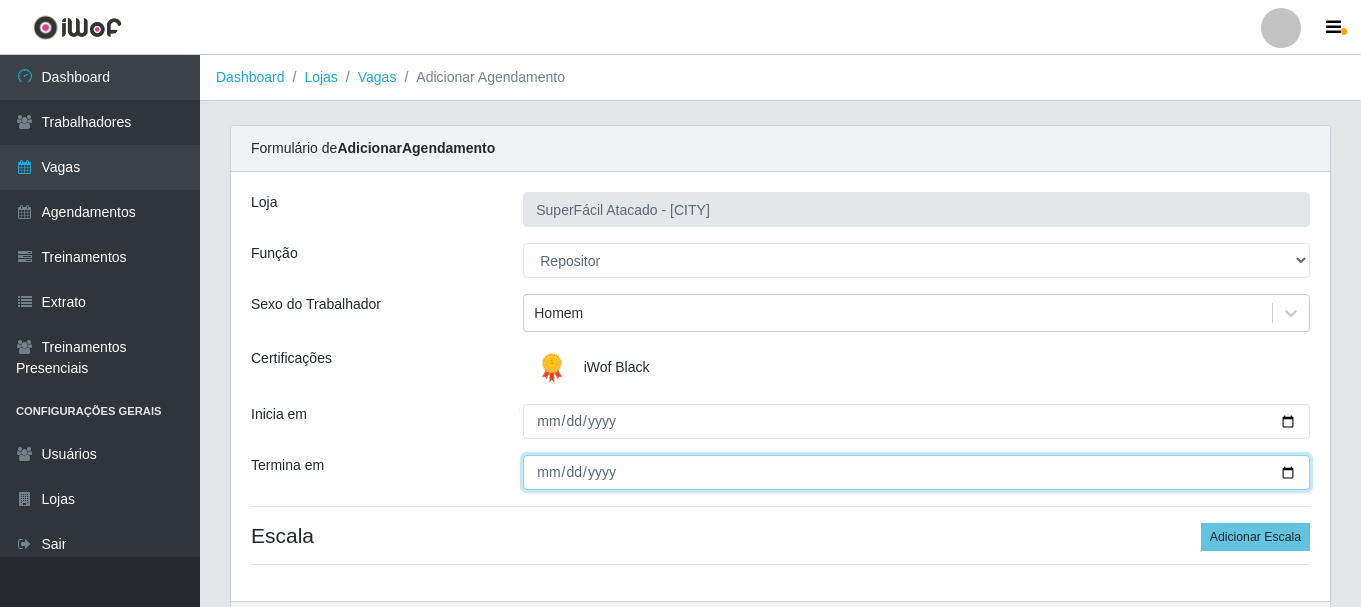 click on "Termina em" at bounding box center (916, 472) 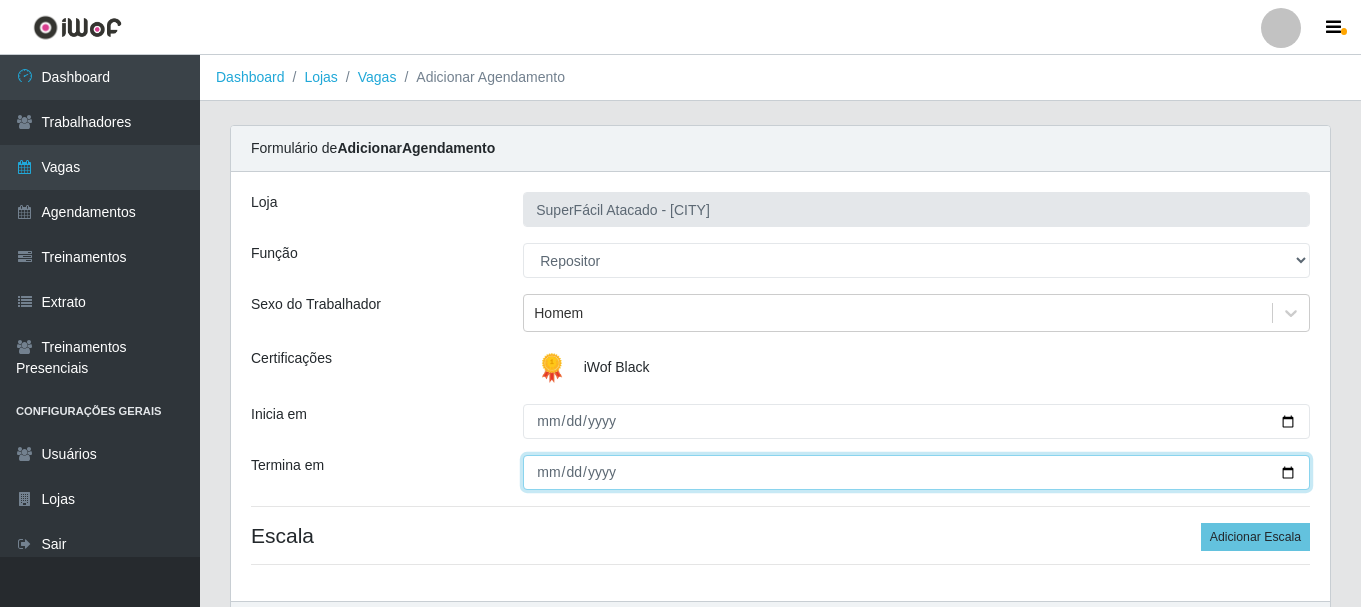 type on "[DATE]" 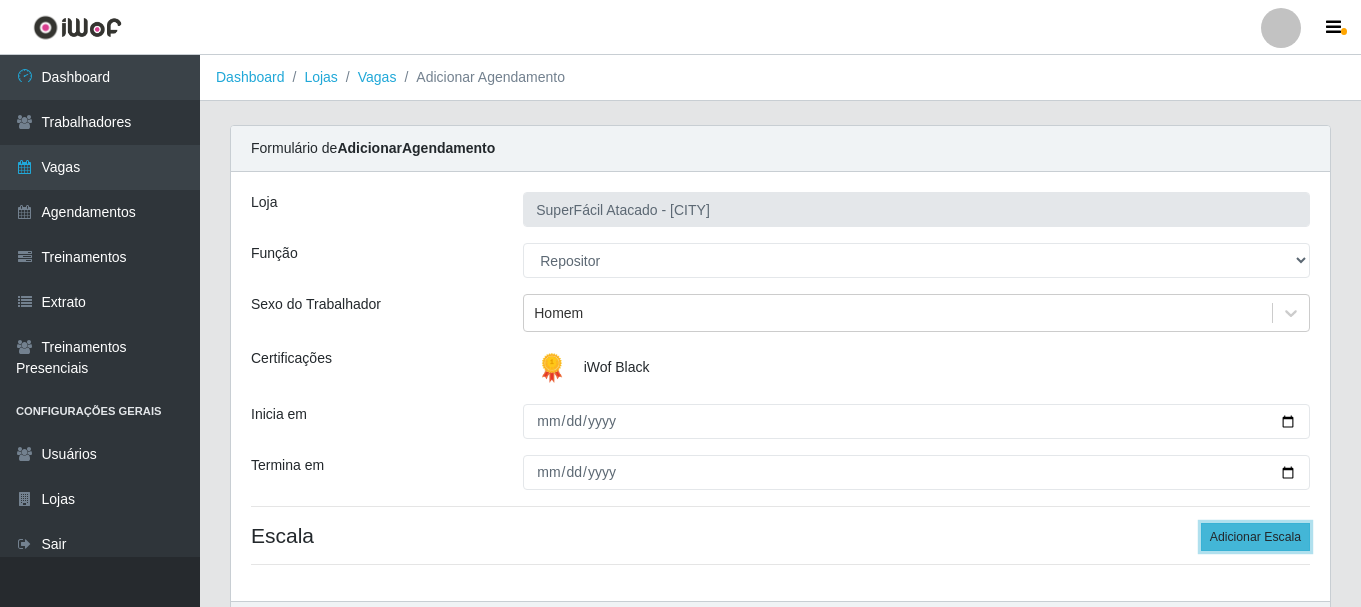 click on "Adicionar Escala" at bounding box center (1255, 537) 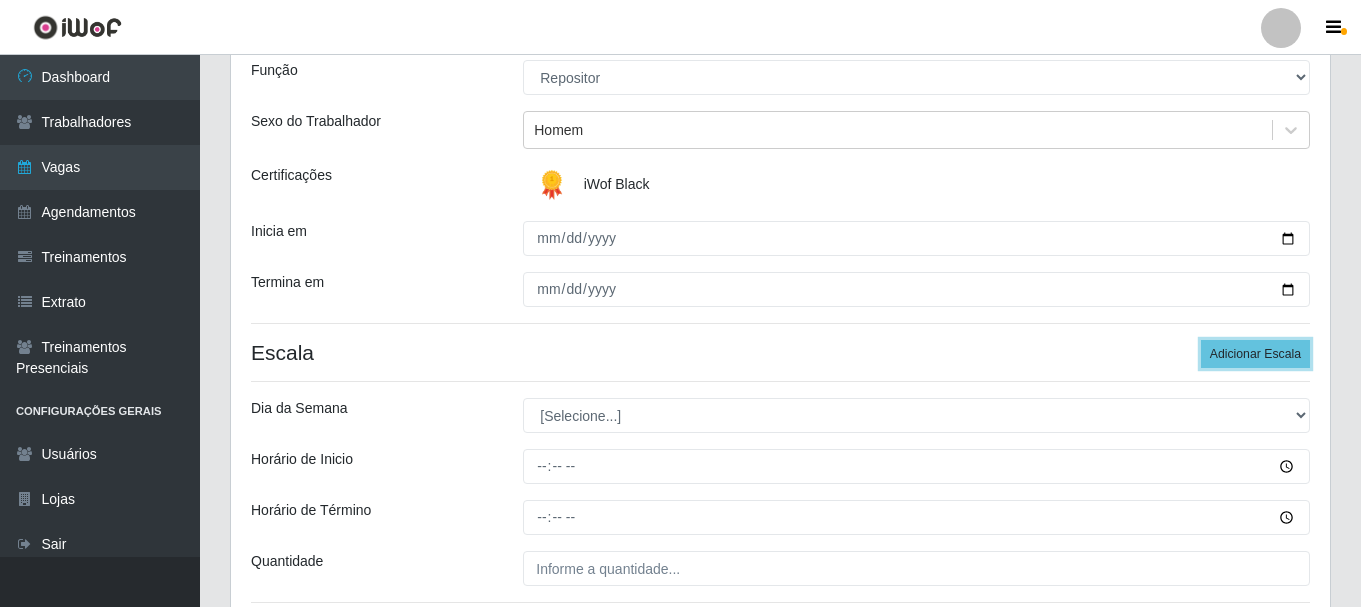 scroll, scrollTop: 200, scrollLeft: 0, axis: vertical 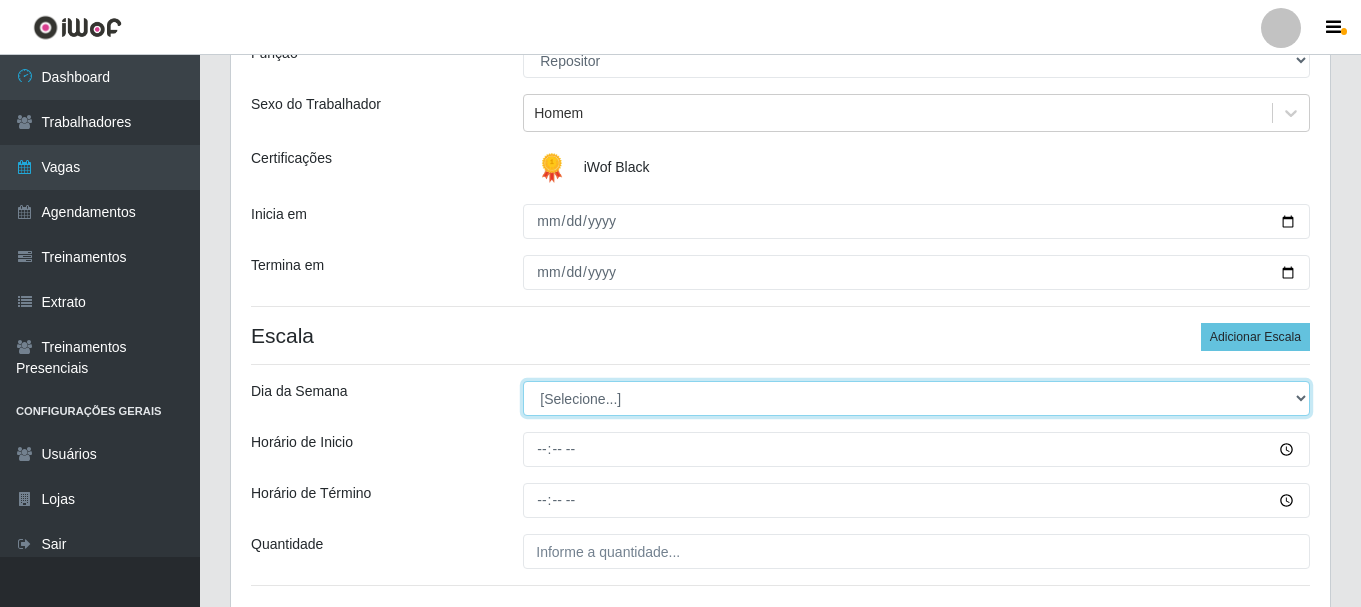 click on "[Selecione...] Segunda Terça Quarta Quinta Sexta Sábado Domingo" at bounding box center (916, 398) 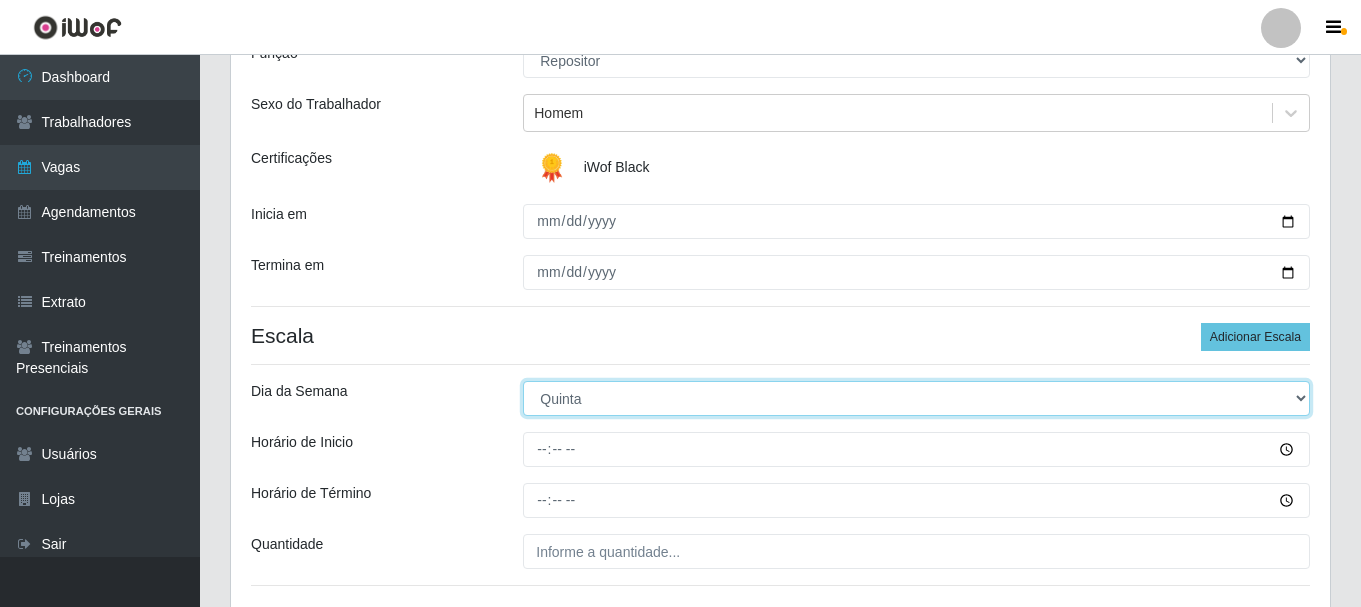 click on "[Selecione...] Segunda Terça Quarta Quinta Sexta Sábado Domingo" at bounding box center [916, 398] 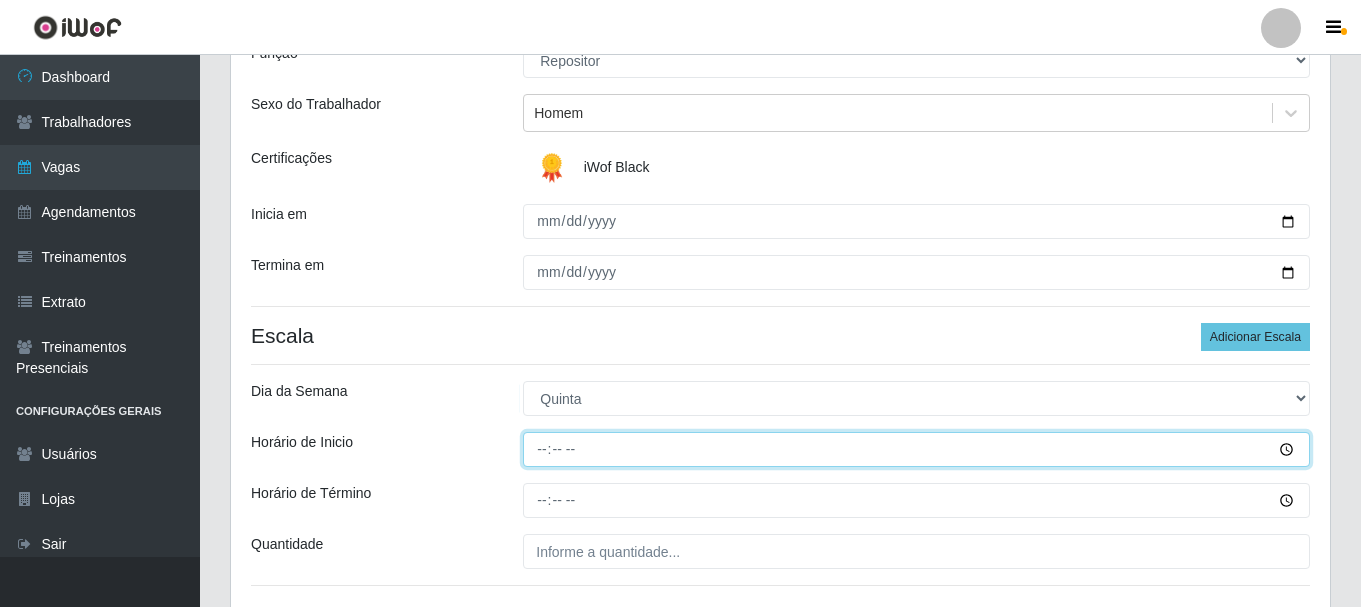 click on "Horário de Inicio" at bounding box center [916, 449] 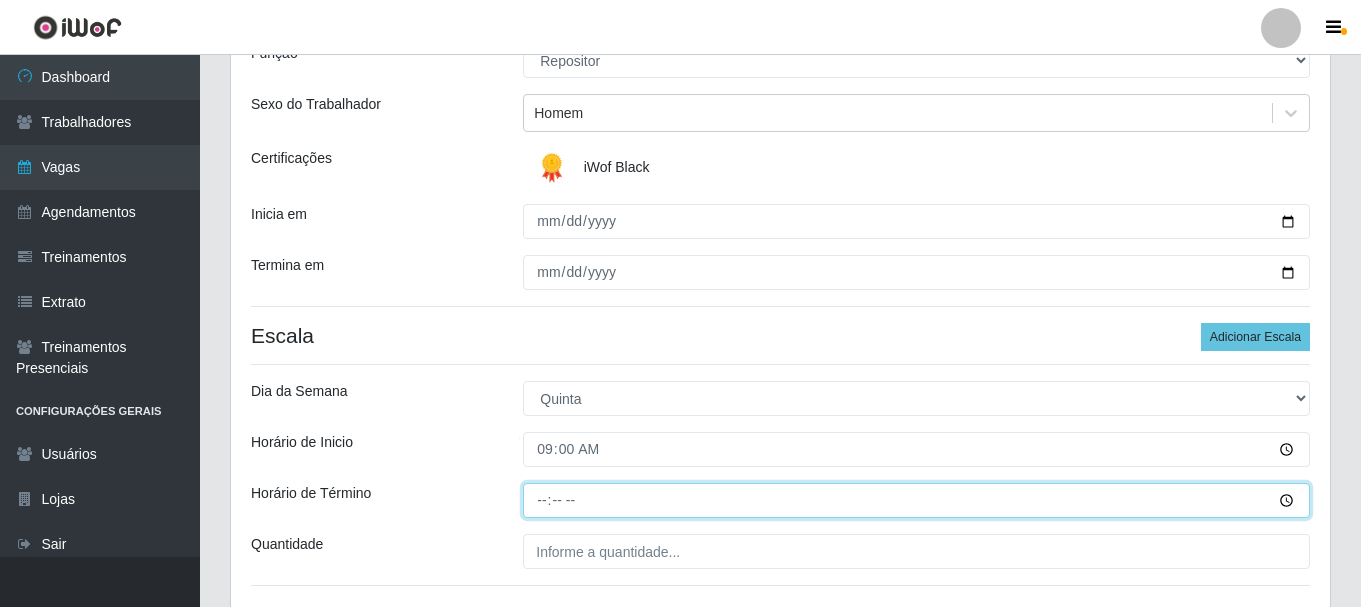 type on "09:00" 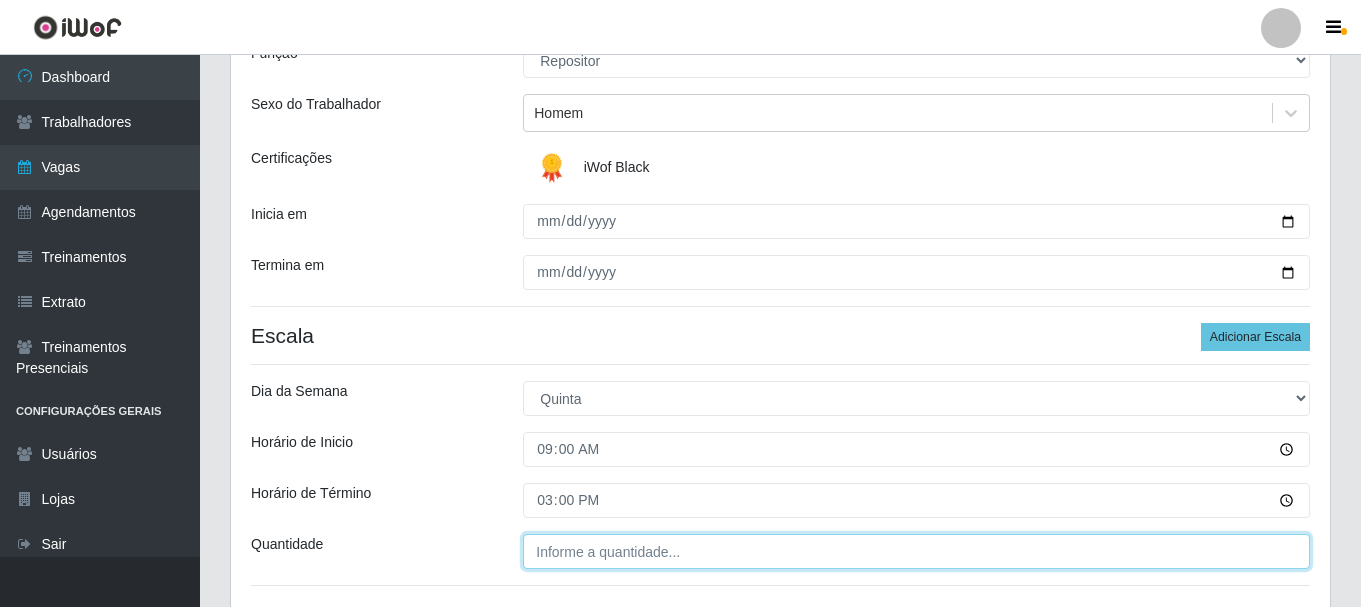 type on "15:00" 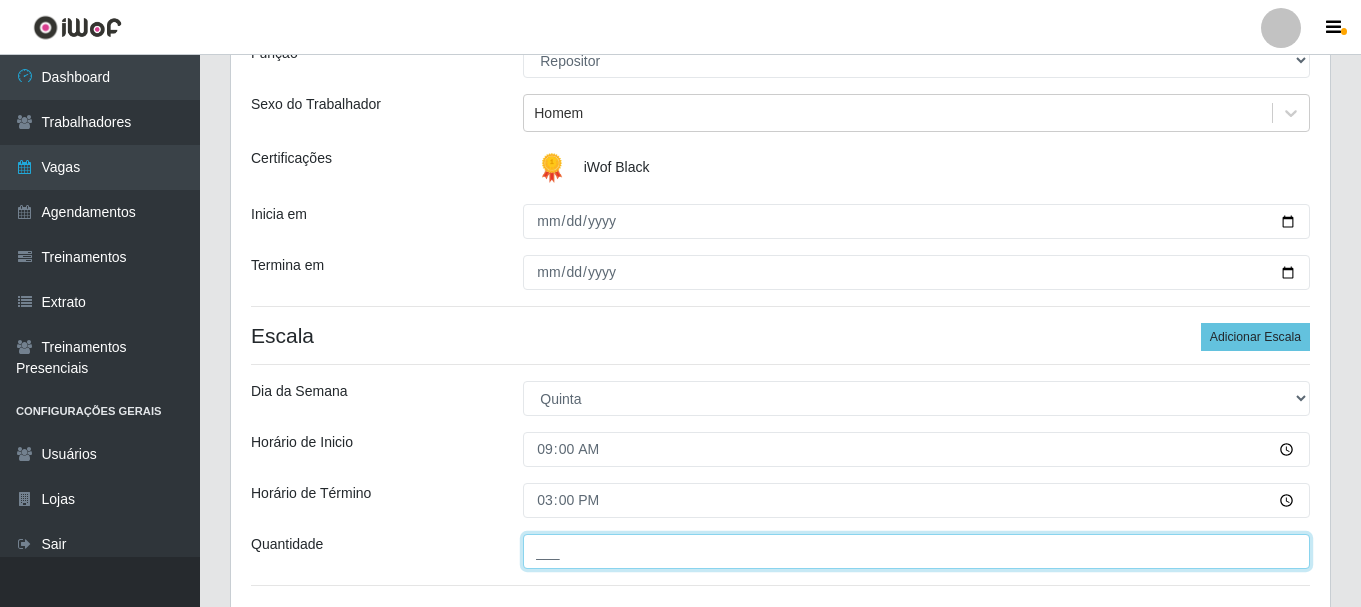 click on "___" at bounding box center (916, 551) 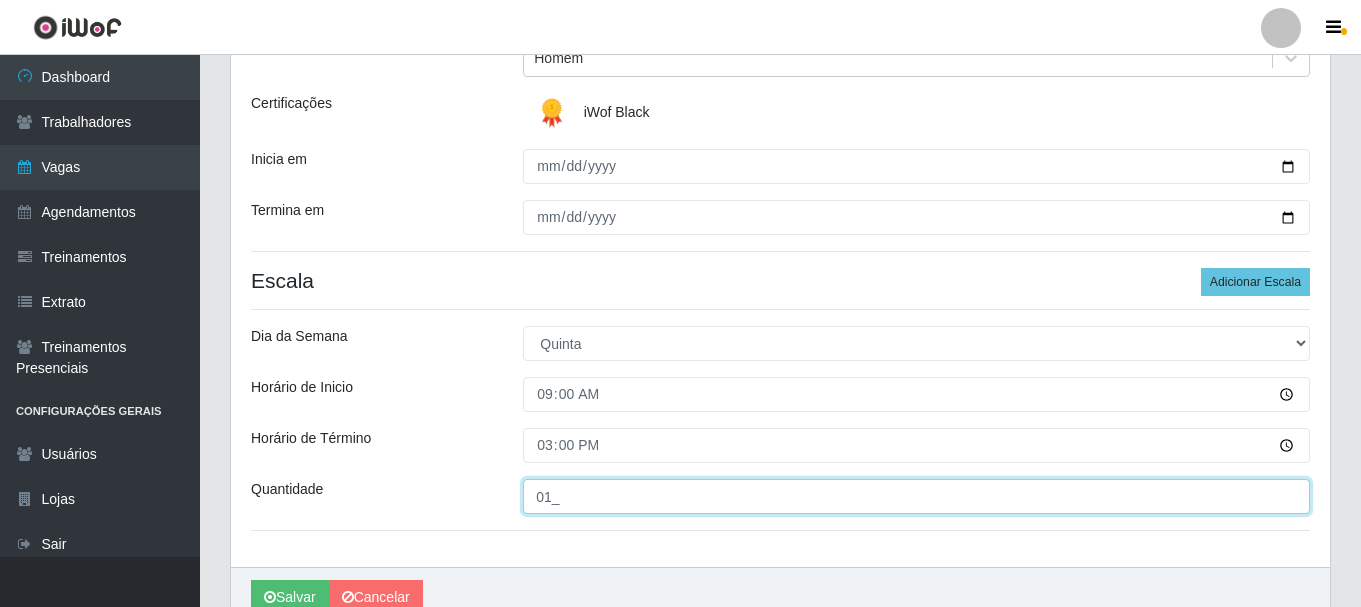 scroll, scrollTop: 300, scrollLeft: 0, axis: vertical 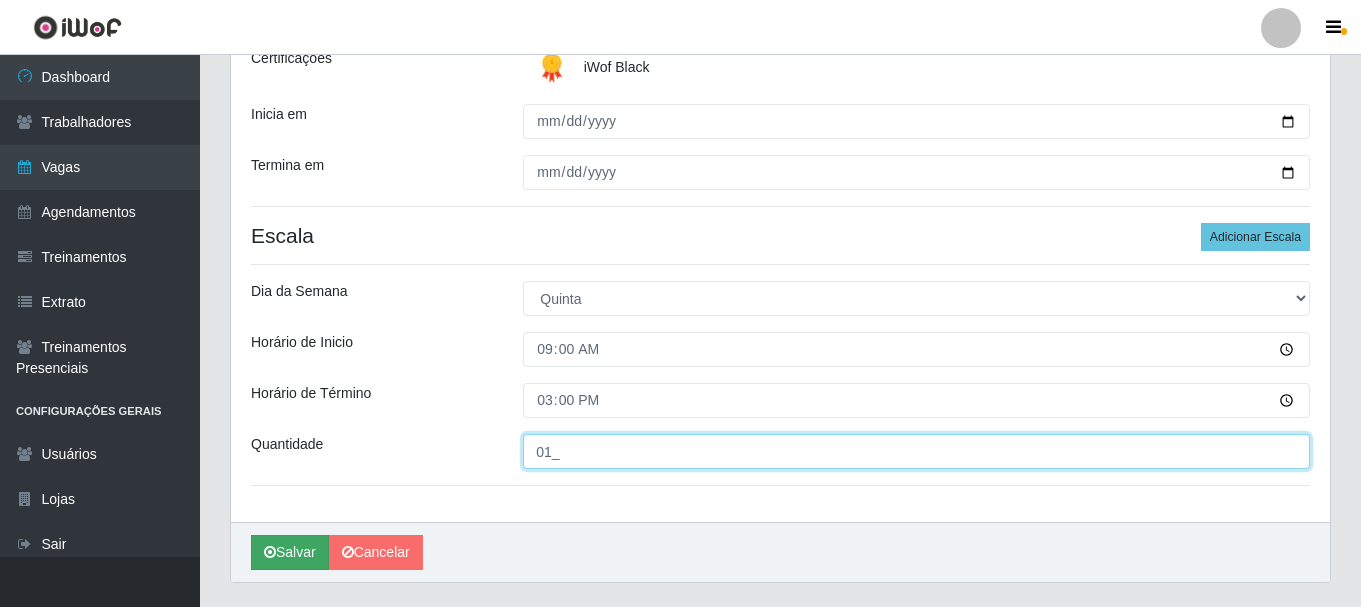 type on "01_" 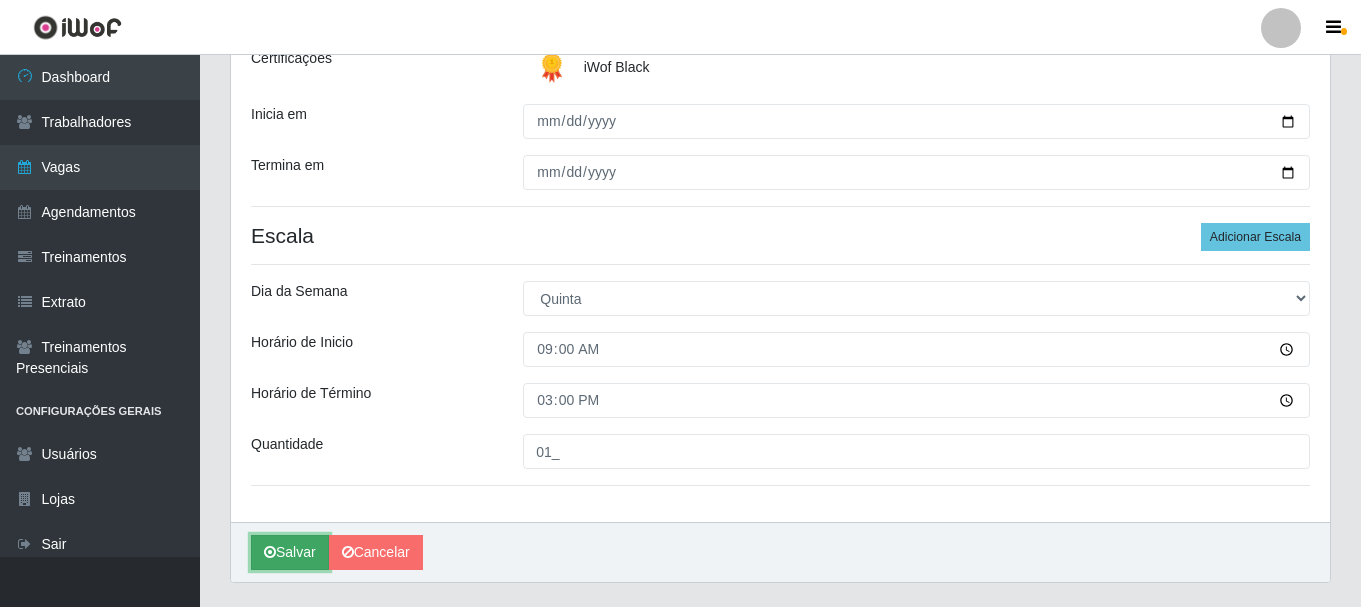 click on "Salvar" at bounding box center (290, 552) 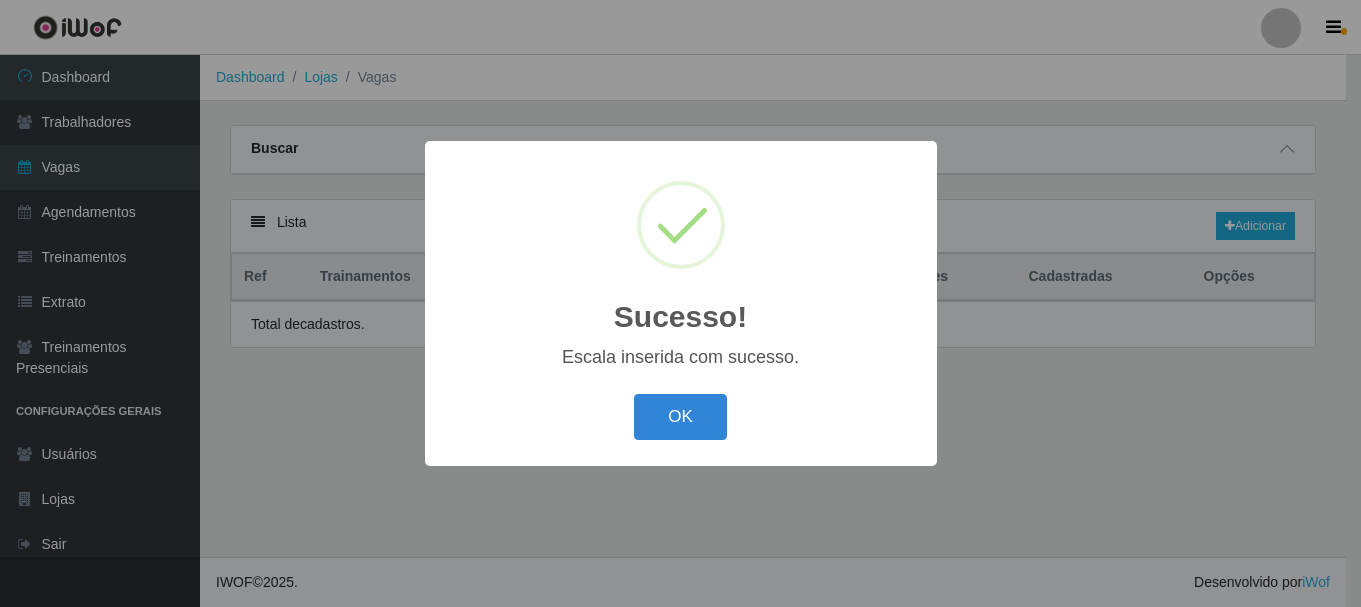 scroll, scrollTop: 0, scrollLeft: 0, axis: both 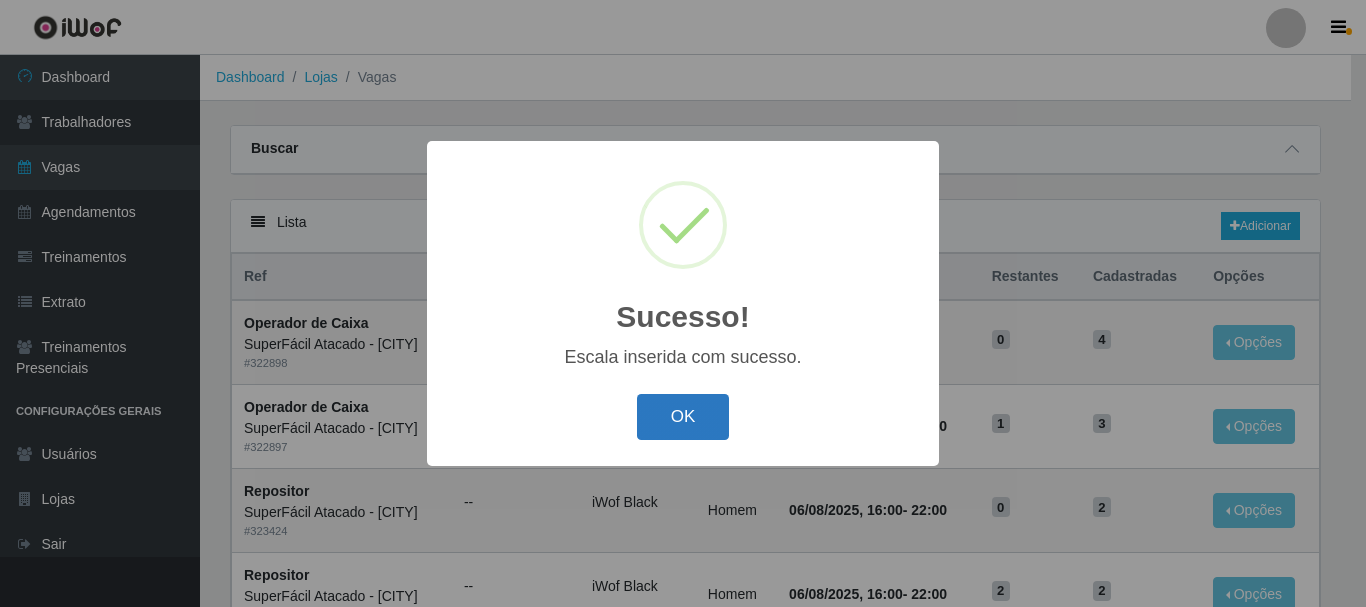 click on "OK" at bounding box center [683, 417] 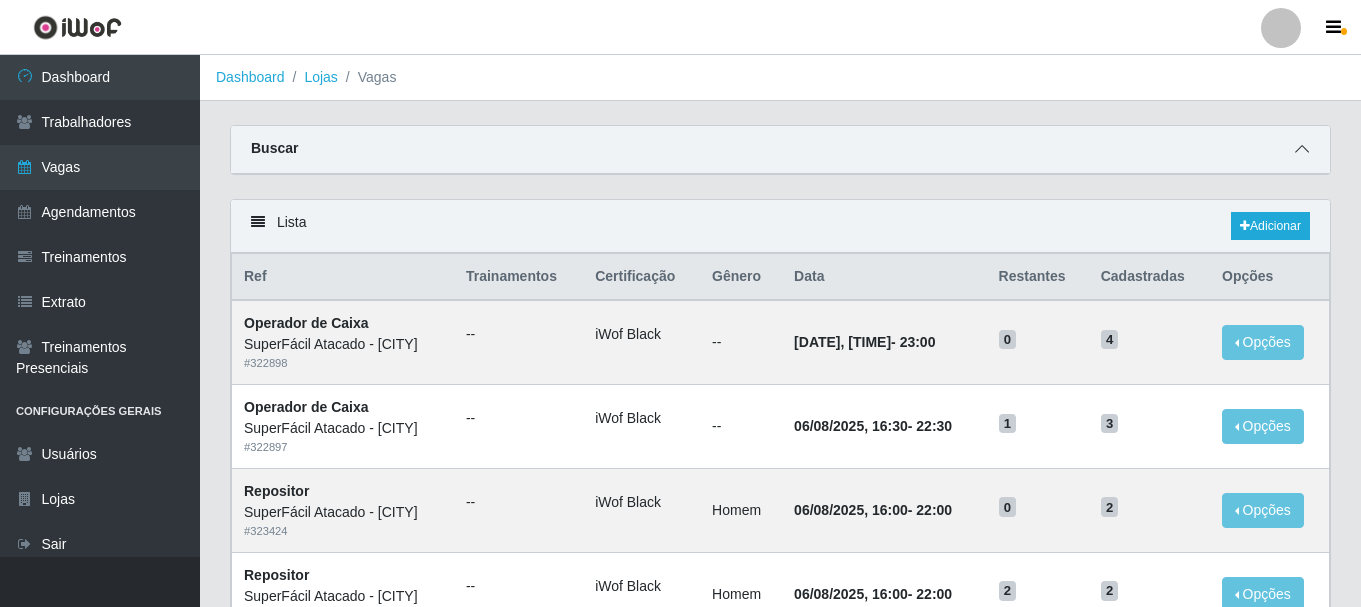 click at bounding box center (1302, 149) 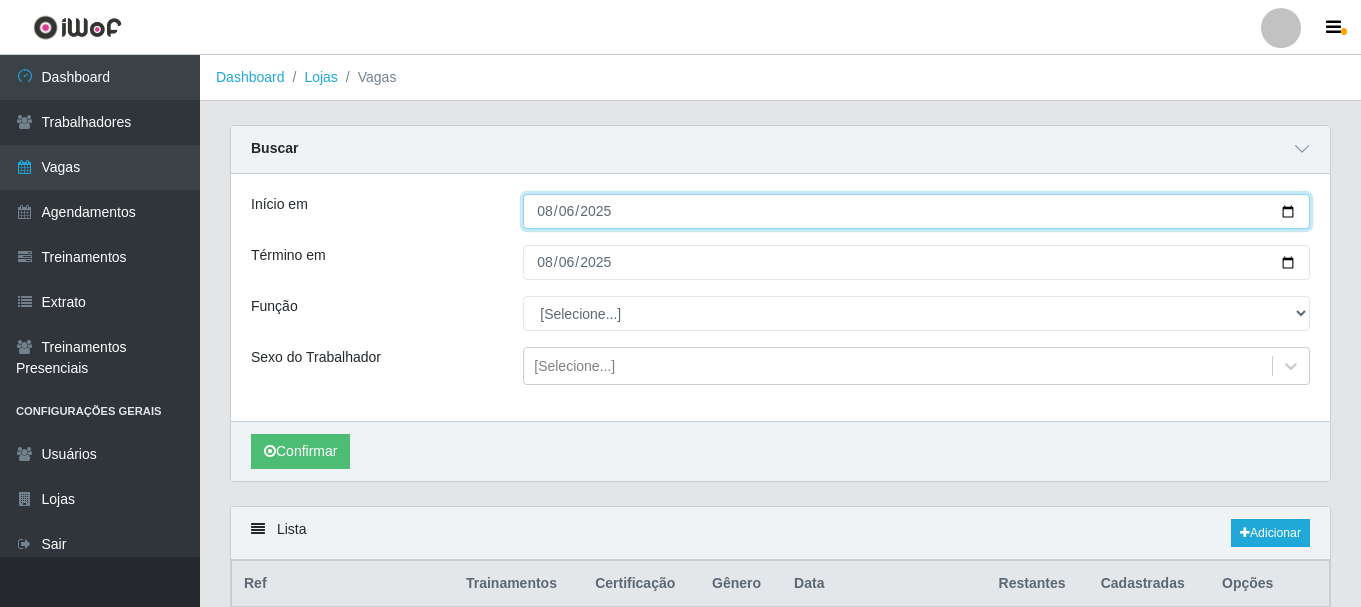 click on "2025-08-06" at bounding box center (916, 211) 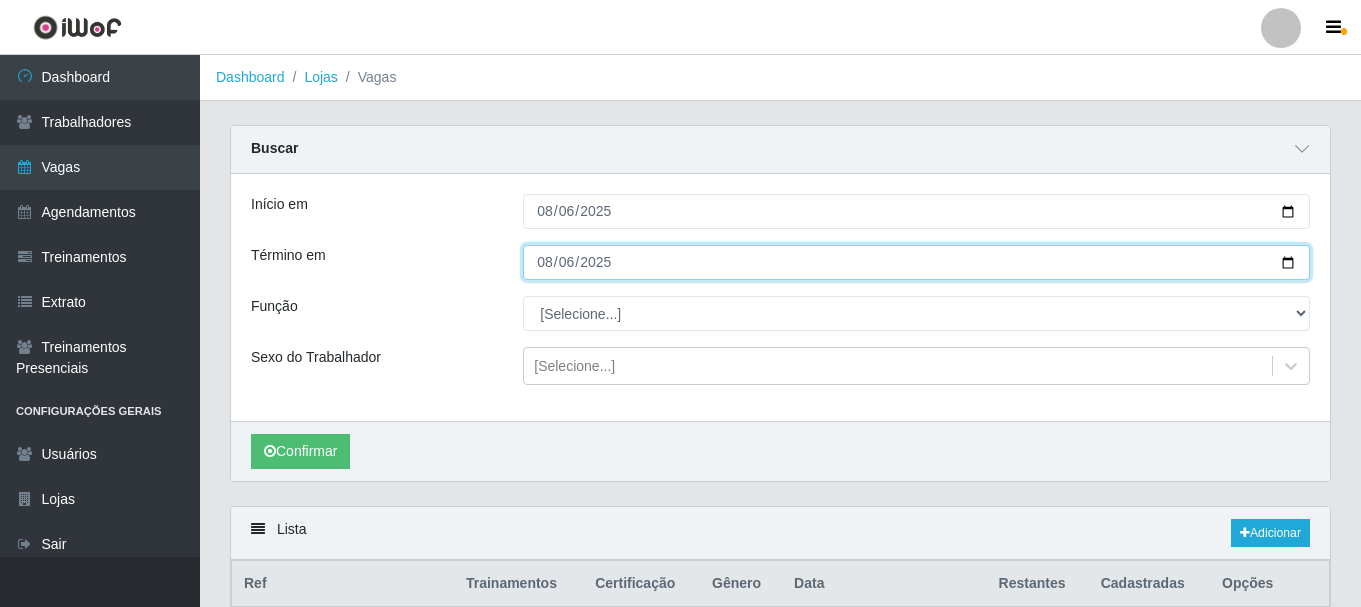 click on "2025-08-06" at bounding box center [916, 262] 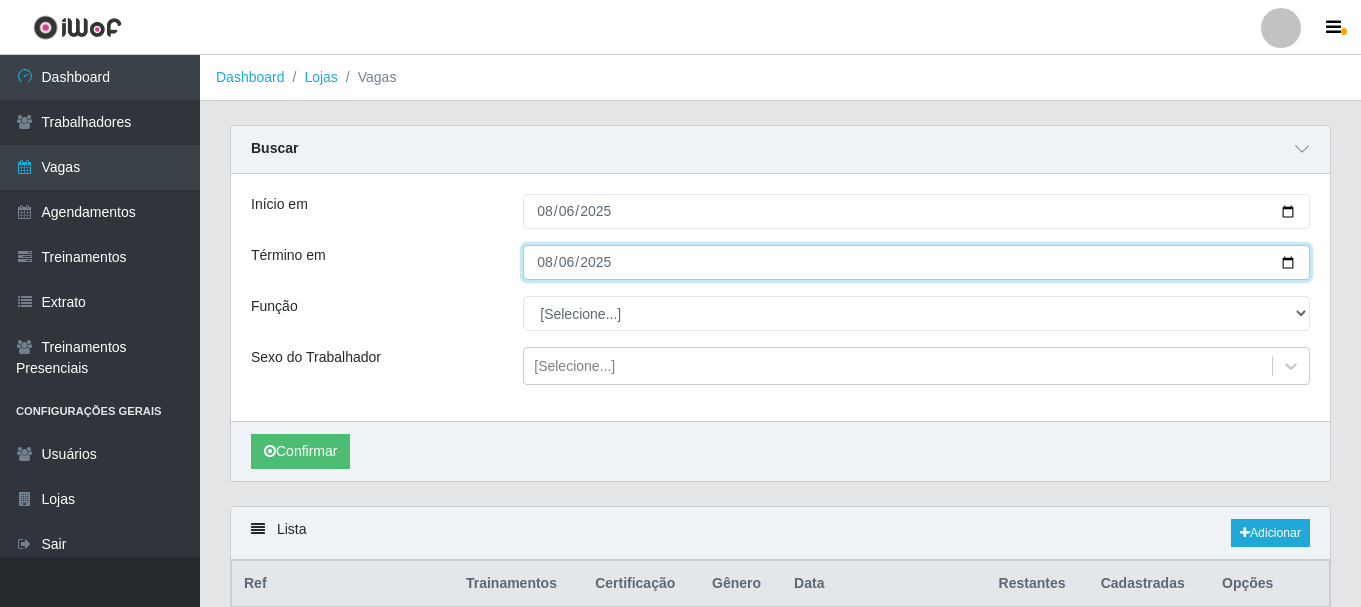 type on "[DATE]" 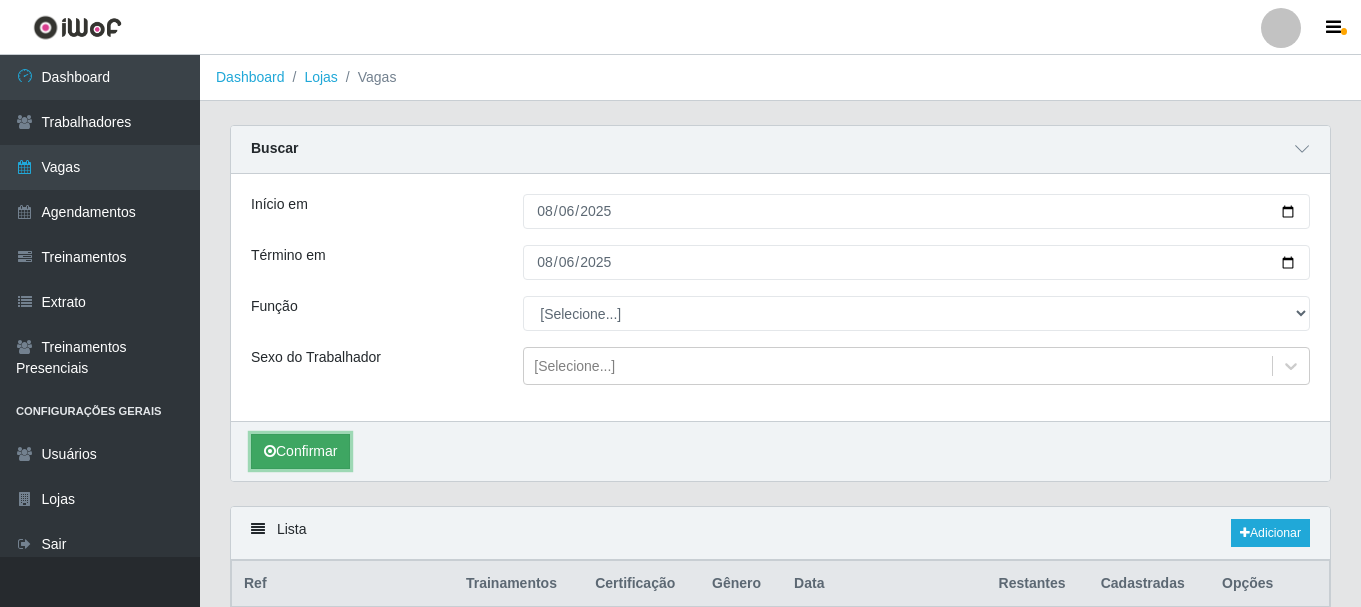click on "Confirmar" at bounding box center (300, 451) 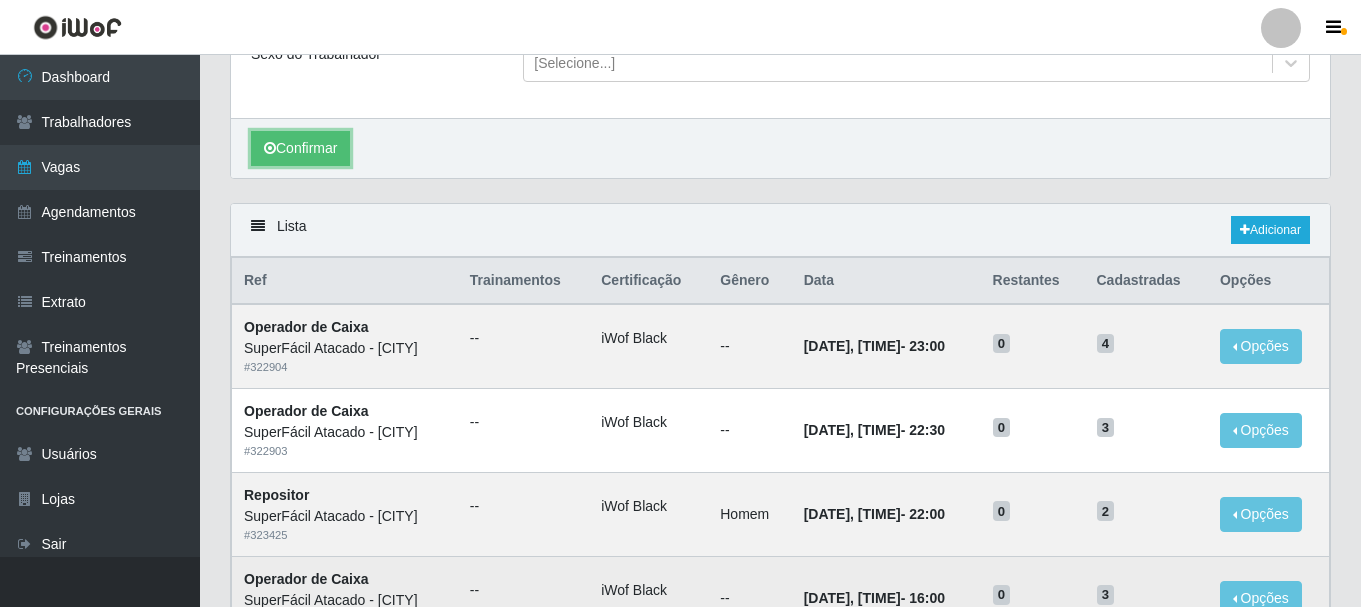 scroll, scrollTop: 0, scrollLeft: 0, axis: both 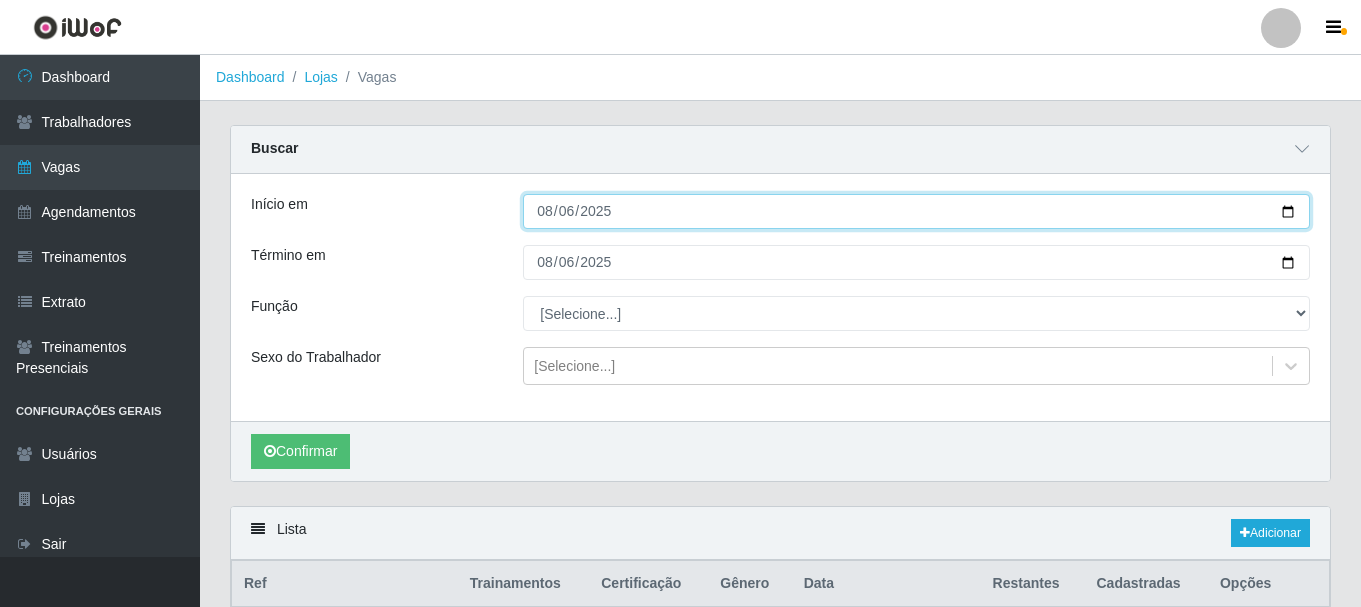 click on "[DATE]" at bounding box center (916, 211) 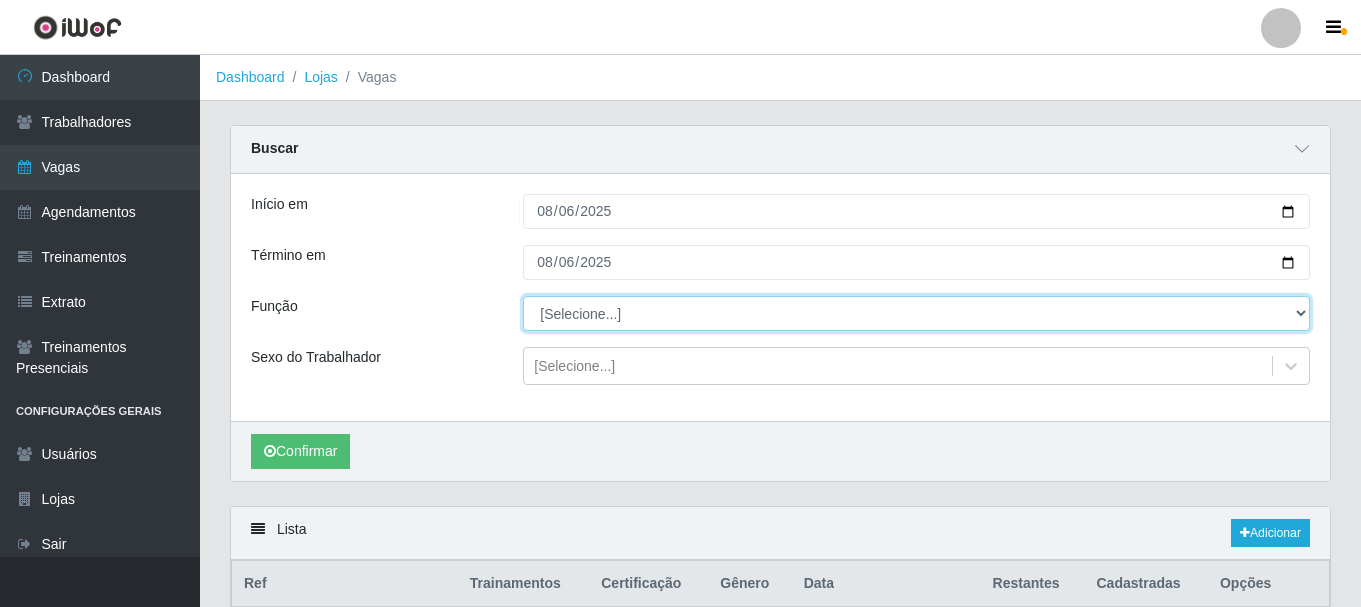 click on "[Selecione...] Embalador Embalador + Embalador ++ Operador de Caixa Operador de Caixa + Operador de Caixa ++ Repositor  Repositor + Repositor ++ Repositor de Frios Repositor de Frios + Repositor de Frios ++ Repositor de Hortifruti Repositor de Hortifruti + Repositor de Hortifruti ++" at bounding box center [916, 313] 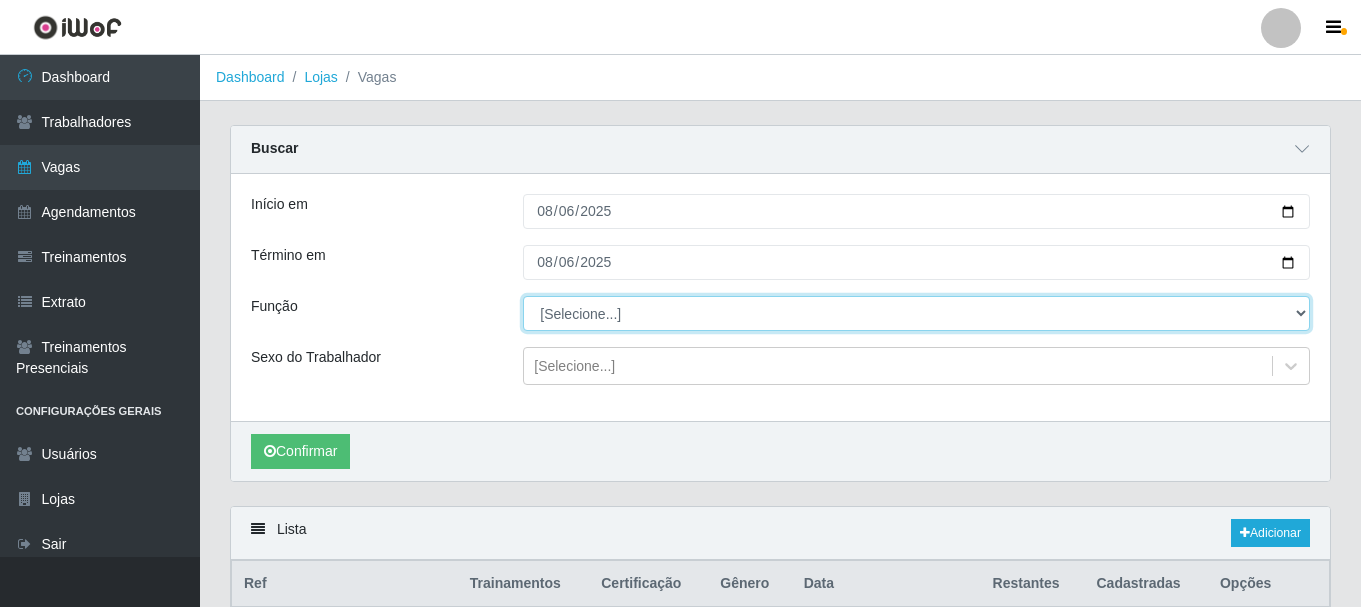 select on "22" 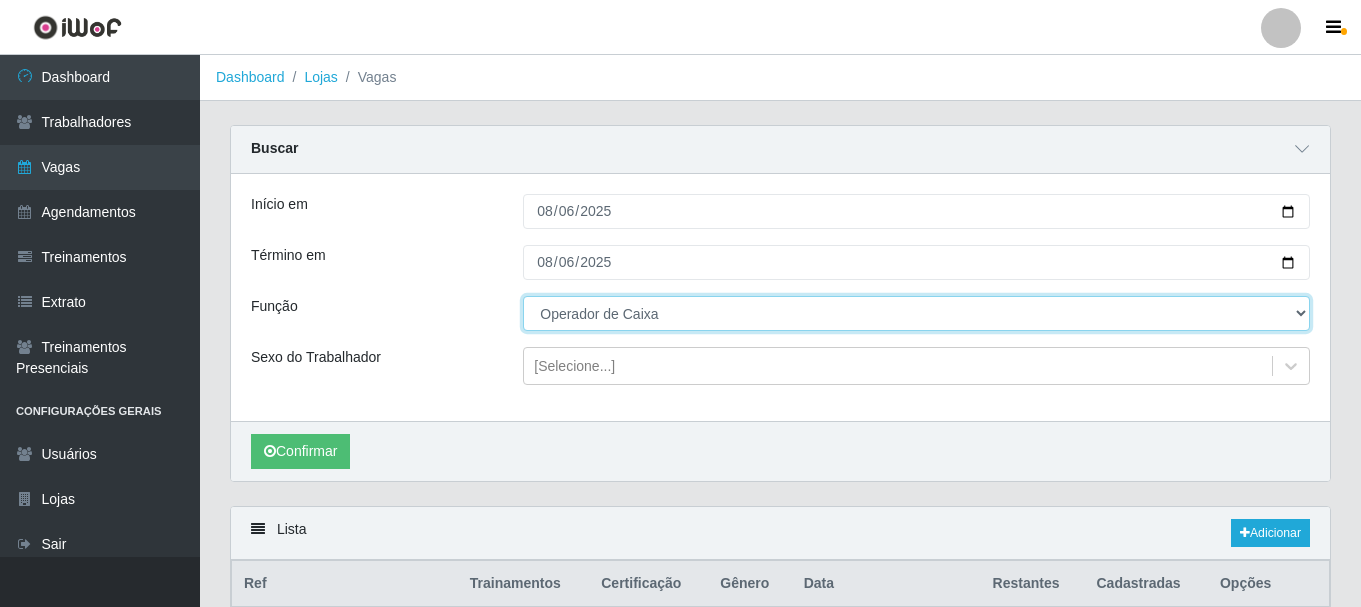 click on "[Selecione...] Embalador Embalador + Embalador ++ Operador de Caixa Operador de Caixa + Operador de Caixa ++ Repositor  Repositor + Repositor ++ Repositor de Frios Repositor de Frios + Repositor de Frios ++ Repositor de Hortifruti Repositor de Hortifruti + Repositor de Hortifruti ++" at bounding box center (916, 313) 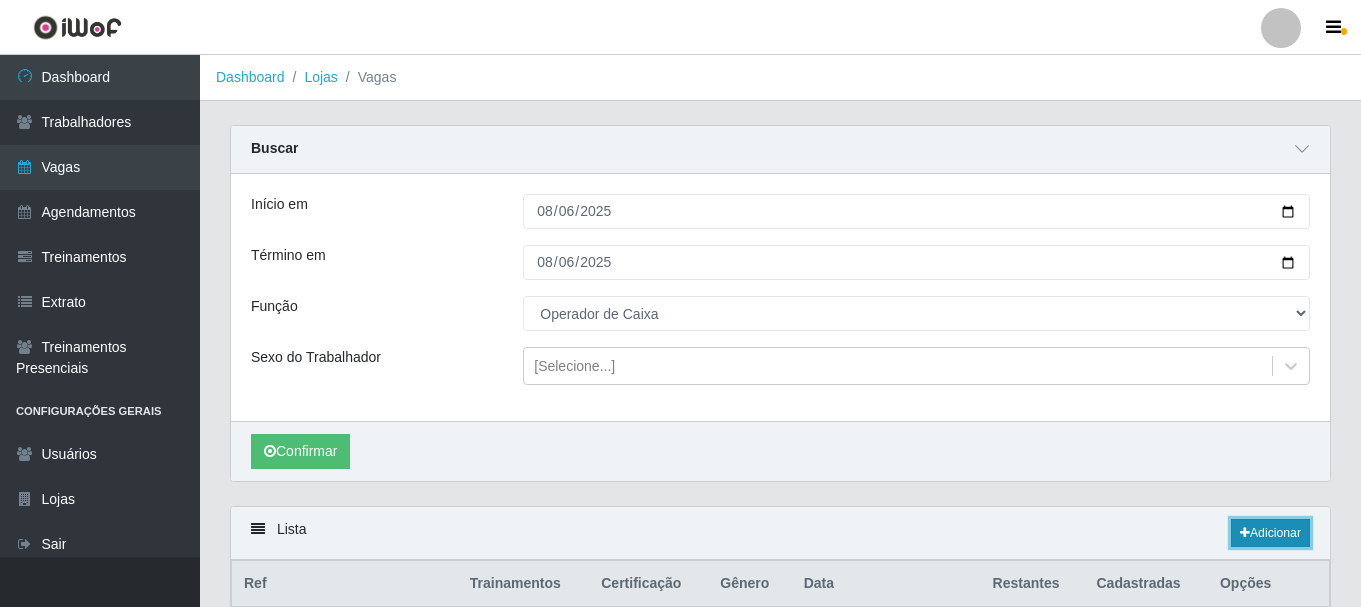 click on "Adicionar" at bounding box center (1270, 533) 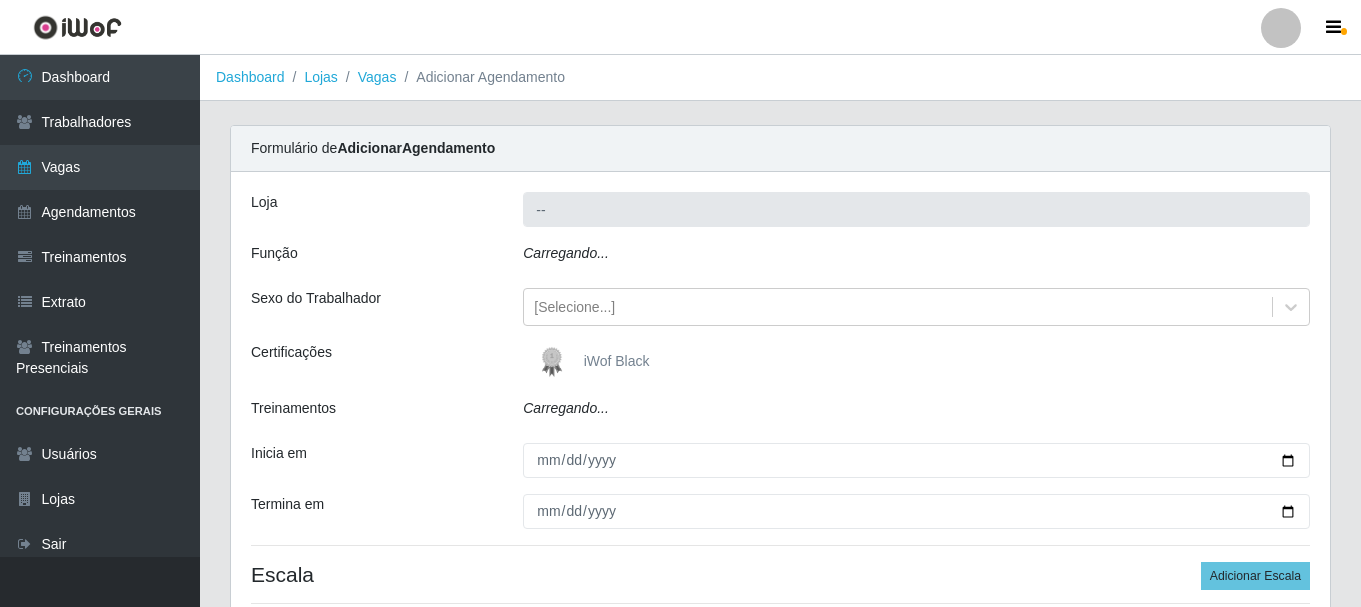 type on "SuperFácil Atacado - [CITY]" 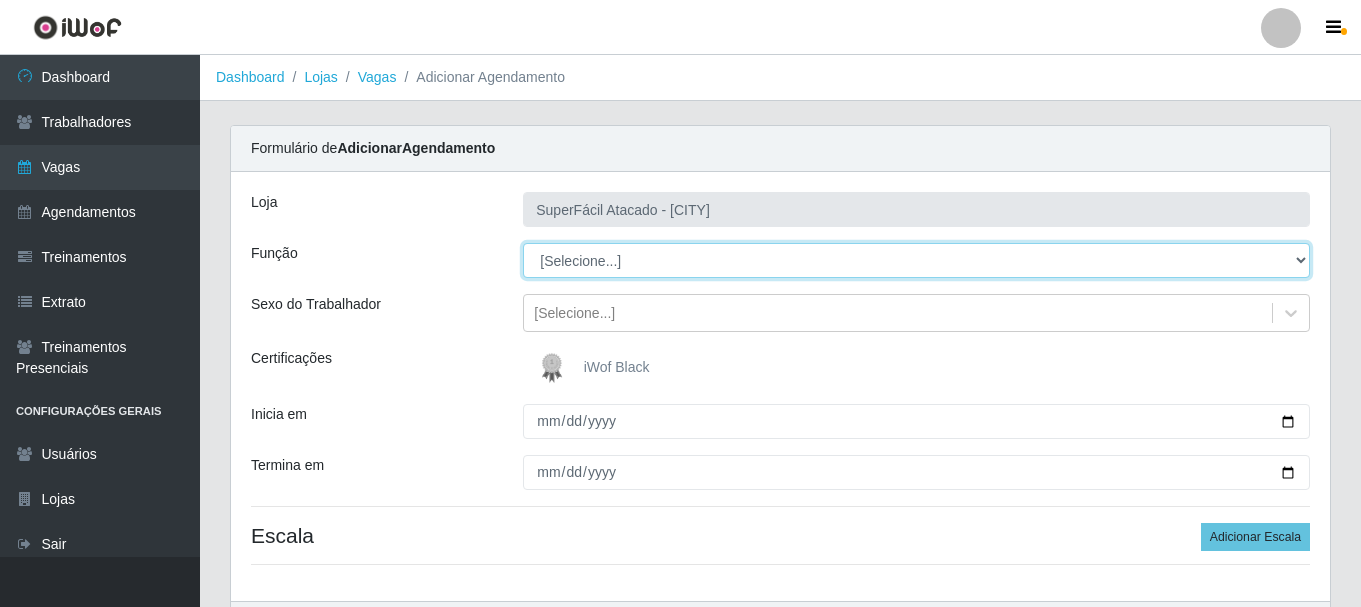 click on "[Selecione...] Embalador Embalador + Embalador ++ Operador de Caixa Operador de Caixa + Operador de Caixa ++ Repositor  Repositor + Repositor ++ Repositor de Frios Repositor de Frios + Repositor de Frios ++ Repositor de Hortifruti Repositor de Hortifruti + Repositor de Hortifruti ++" at bounding box center (916, 260) 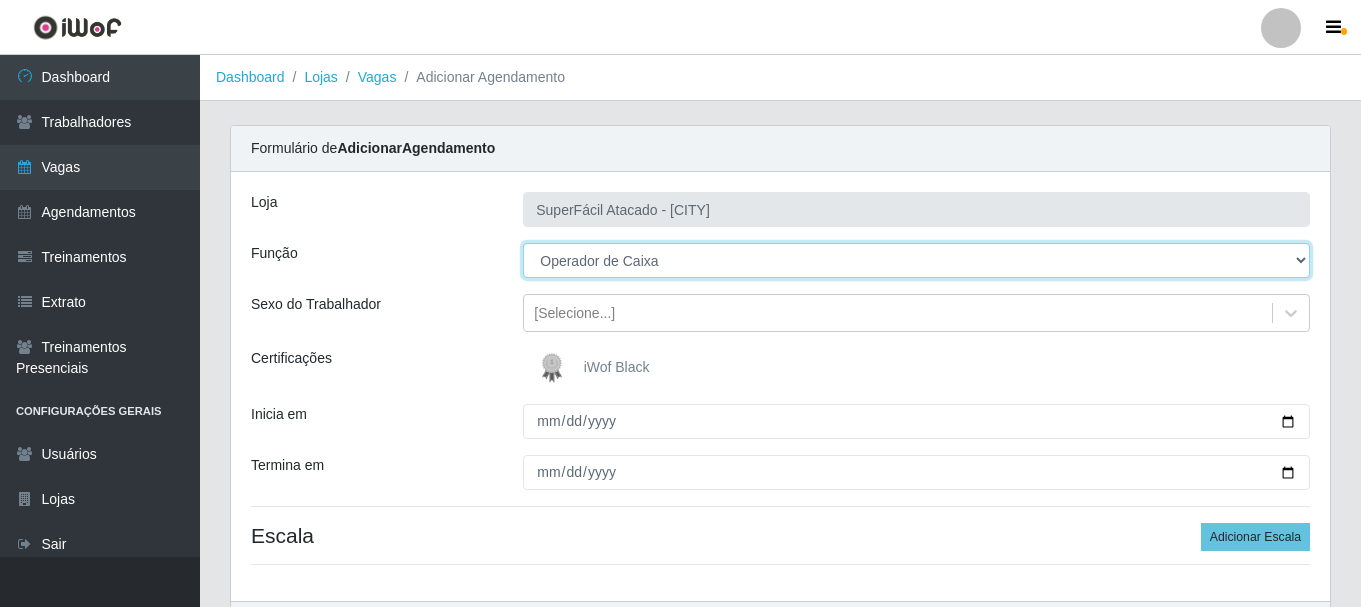 click on "[Selecione...] Embalador Embalador + Embalador ++ Operador de Caixa Operador de Caixa + Operador de Caixa ++ Repositor  Repositor + Repositor ++ Repositor de Frios Repositor de Frios + Repositor de Frios ++ Repositor de Hortifruti Repositor de Hortifruti + Repositor de Hortifruti ++" at bounding box center [916, 260] 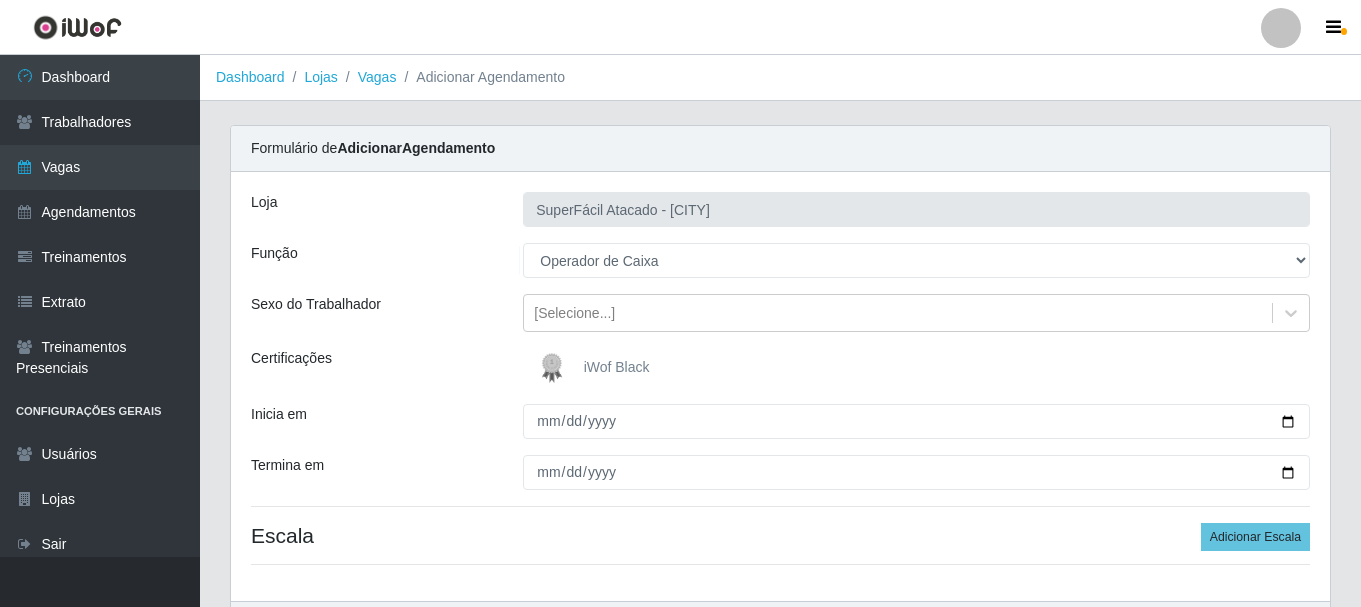 click on "iWof Black" at bounding box center [591, 368] 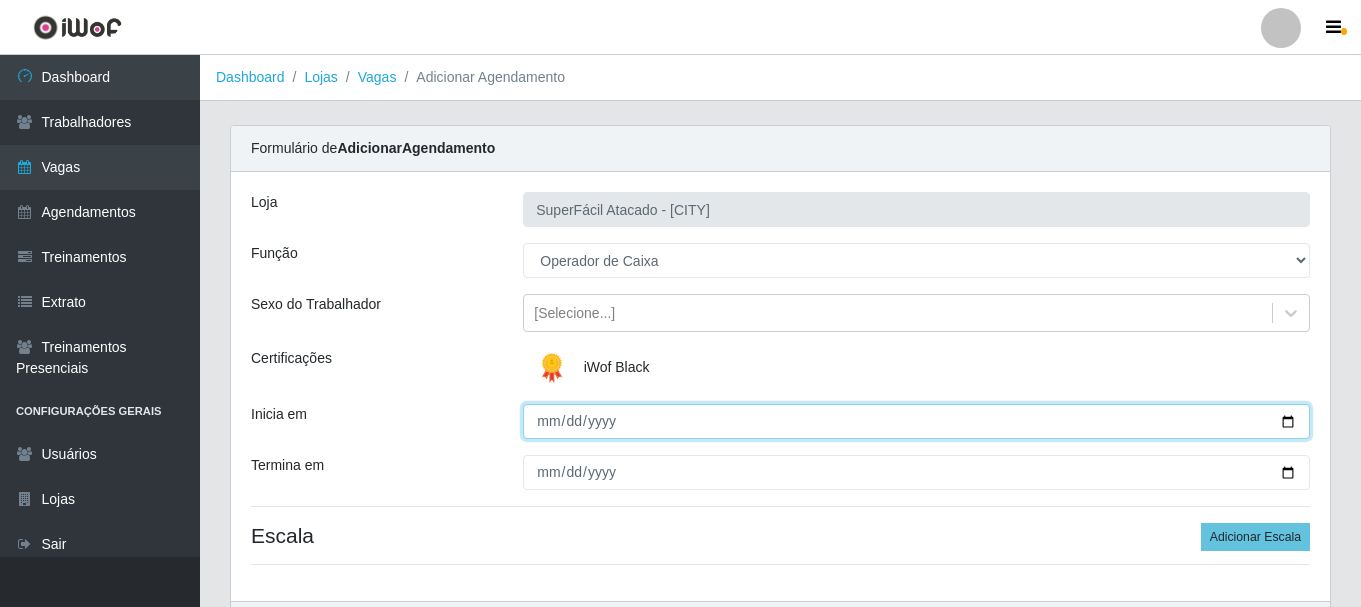 click on "Inicia em" at bounding box center [916, 421] 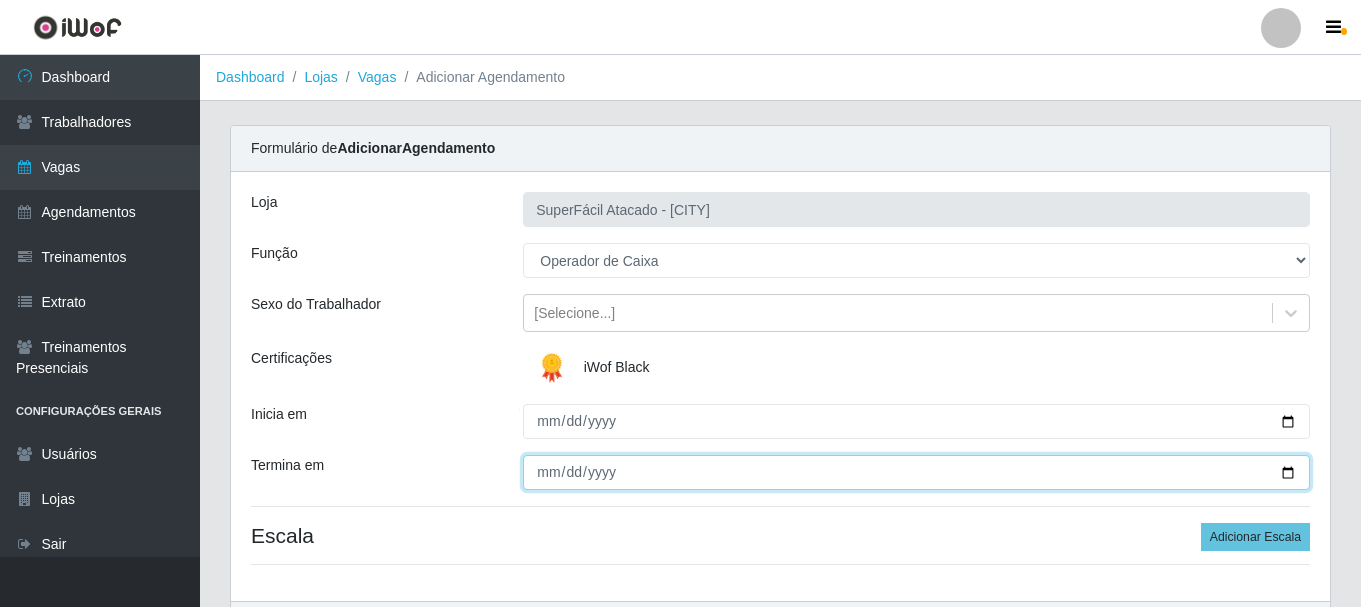 drag, startPoint x: 1290, startPoint y: 472, endPoint x: 1275, endPoint y: 472, distance: 15 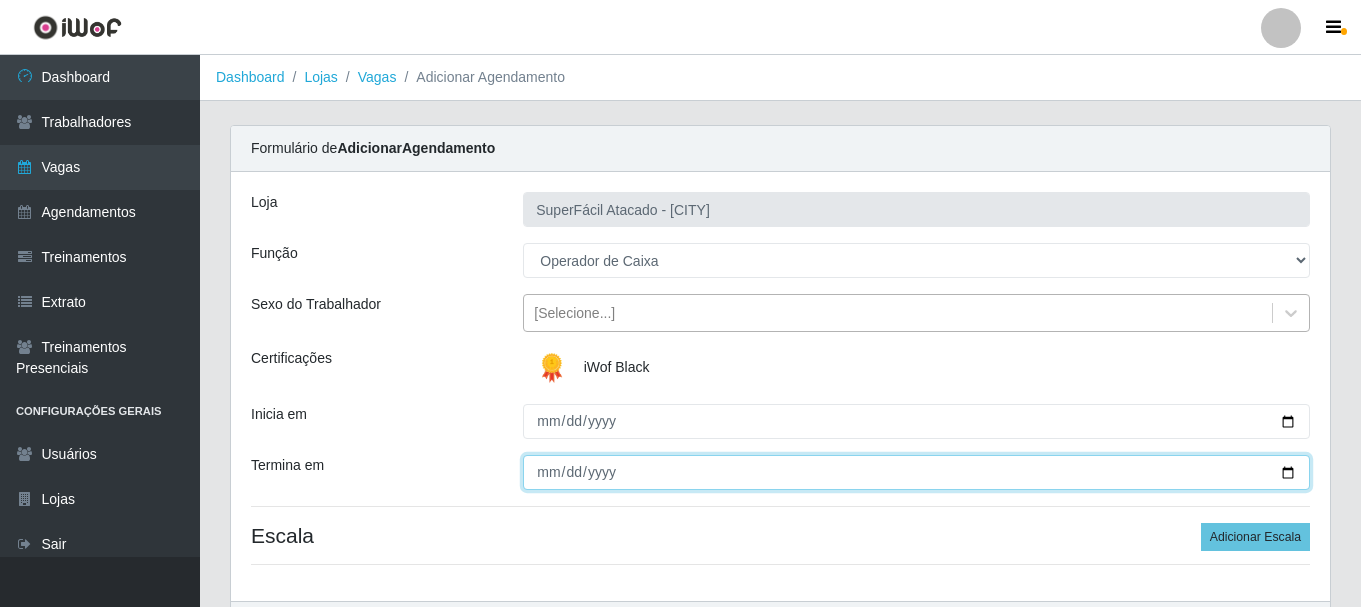 type on "[DATE]" 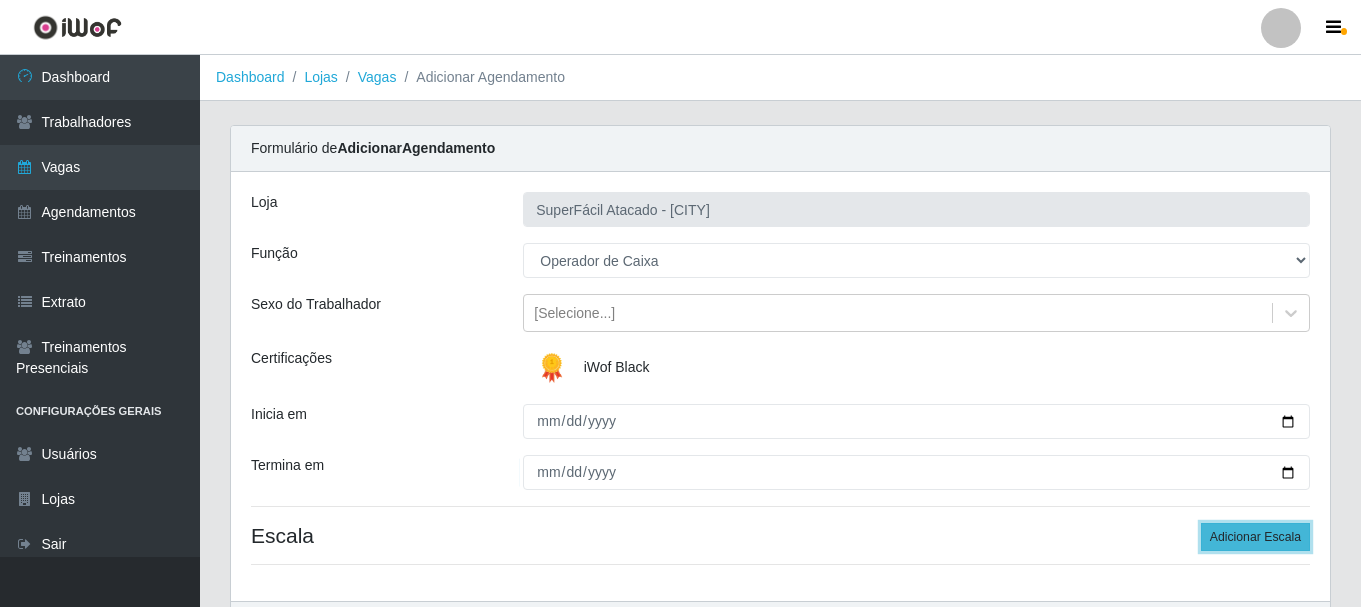click on "Adicionar Escala" at bounding box center [1255, 537] 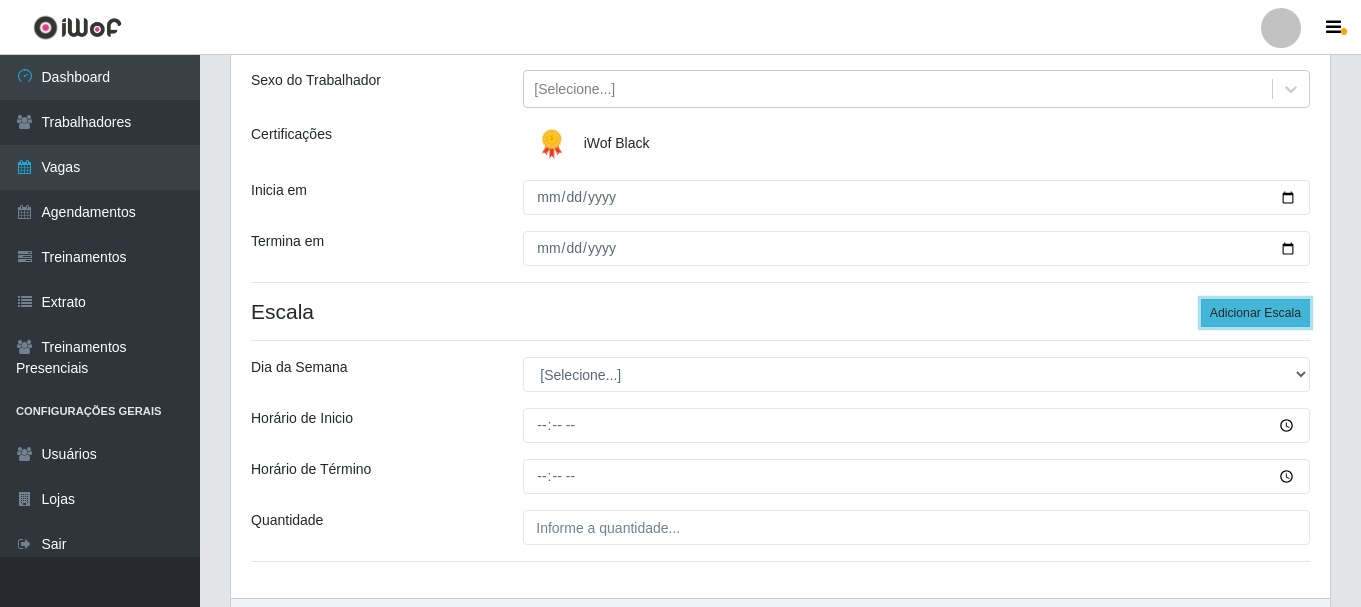 scroll, scrollTop: 300, scrollLeft: 0, axis: vertical 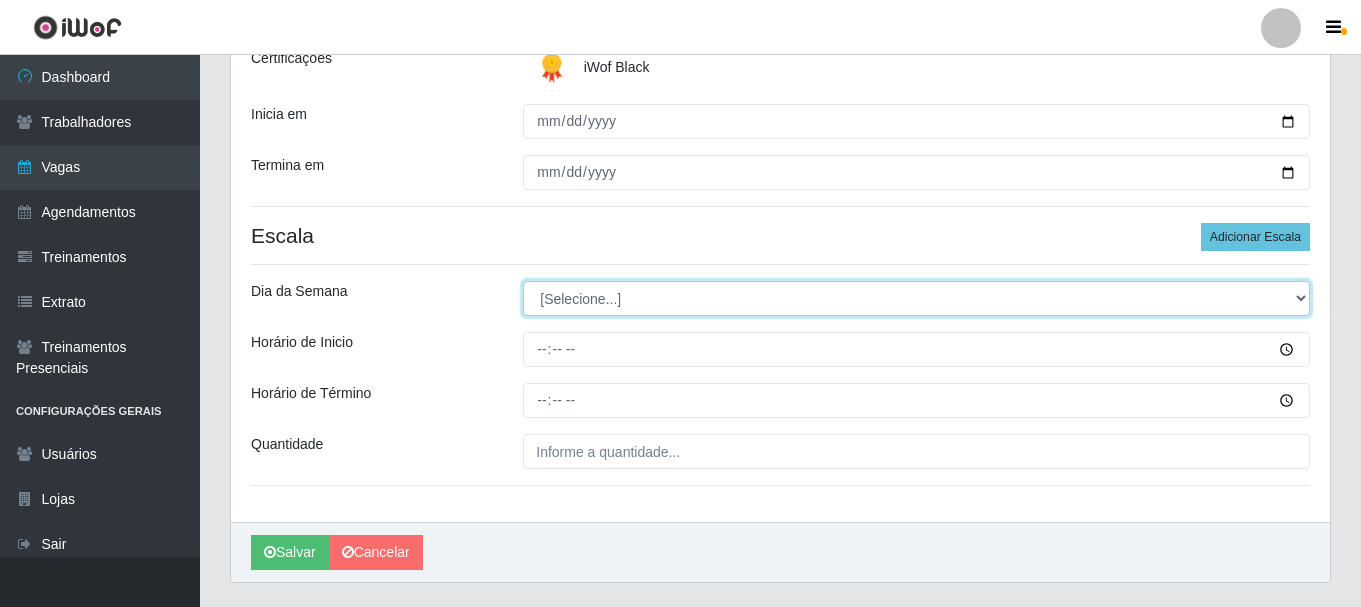 click on "[Selecione...] Segunda Terça Quarta Quinta Sexta Sábado Domingo" at bounding box center (916, 298) 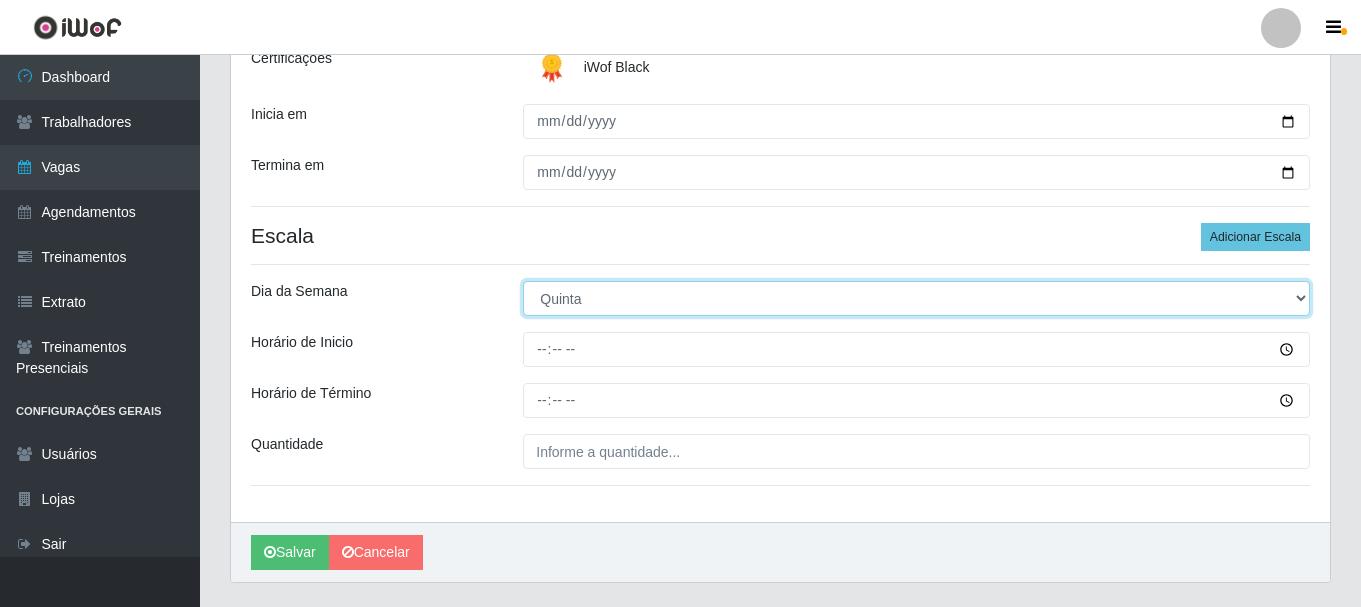 click on "[Selecione...] Segunda Terça Quarta Quinta Sexta Sábado Domingo" at bounding box center (916, 298) 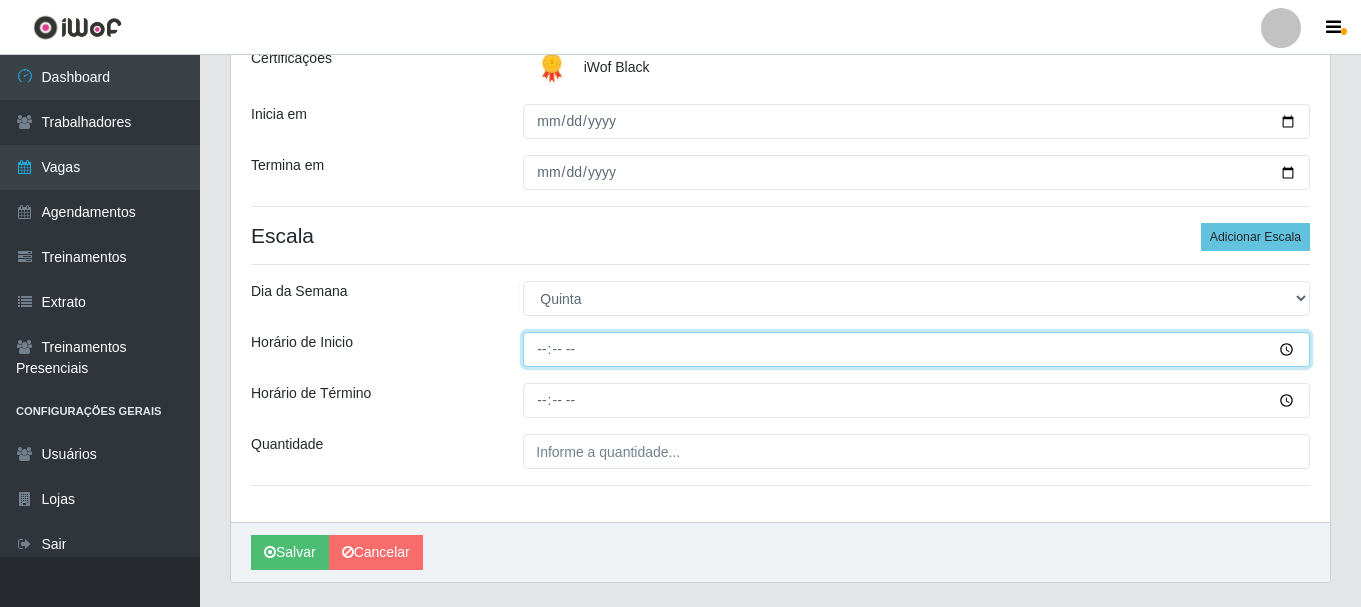 click on "Horário de Inicio" at bounding box center [916, 349] 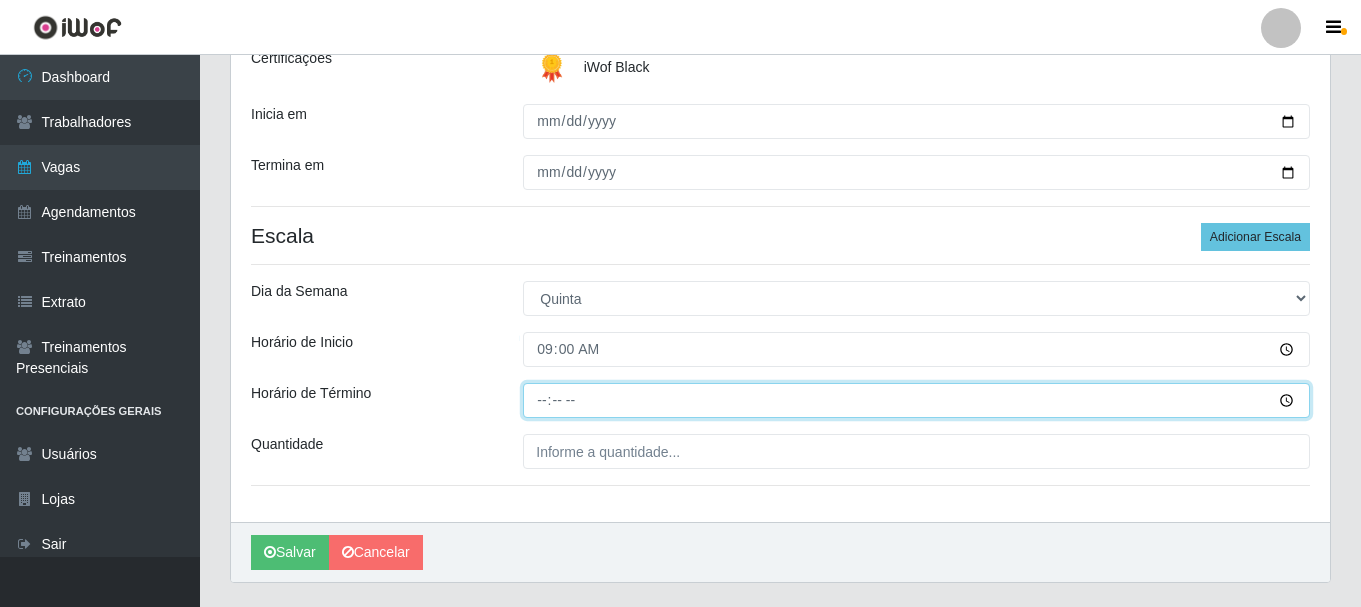 type on "09:00" 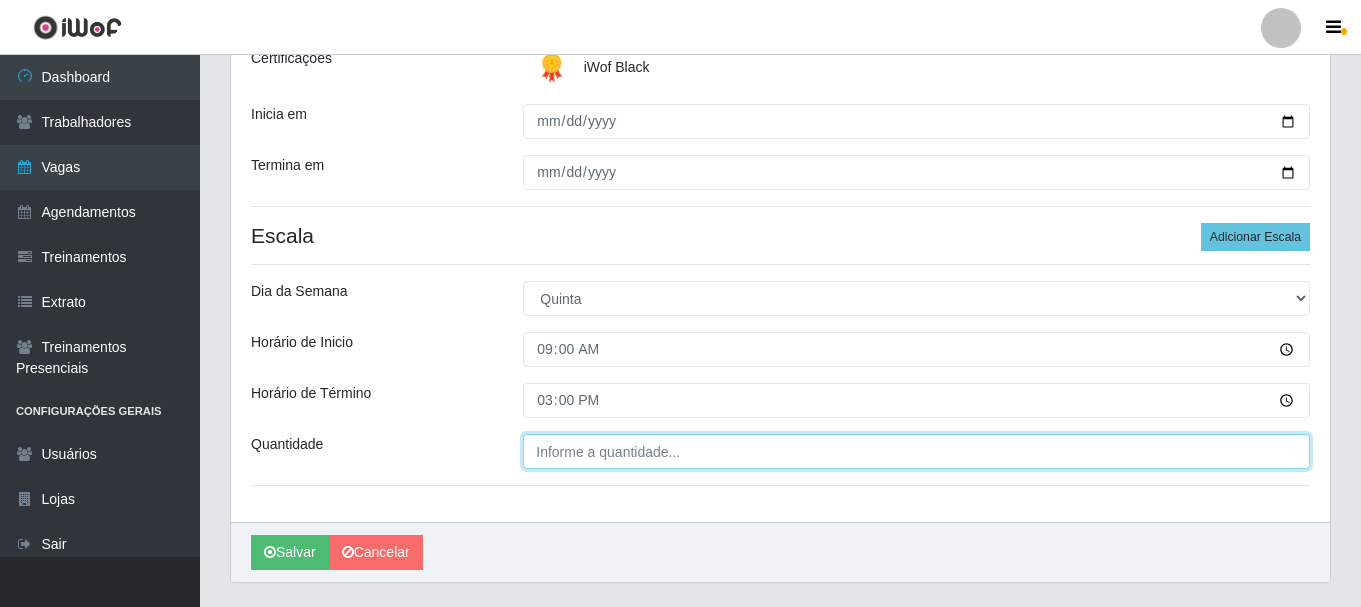 type on "15:00" 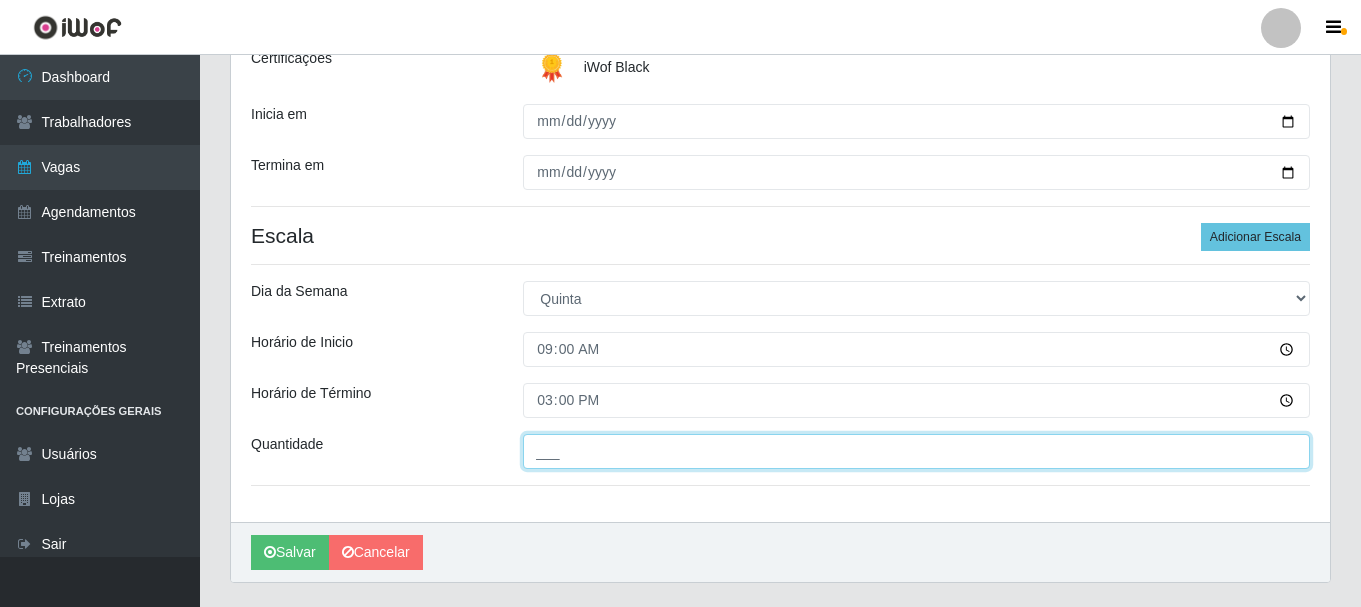 click on "___" at bounding box center [916, 451] 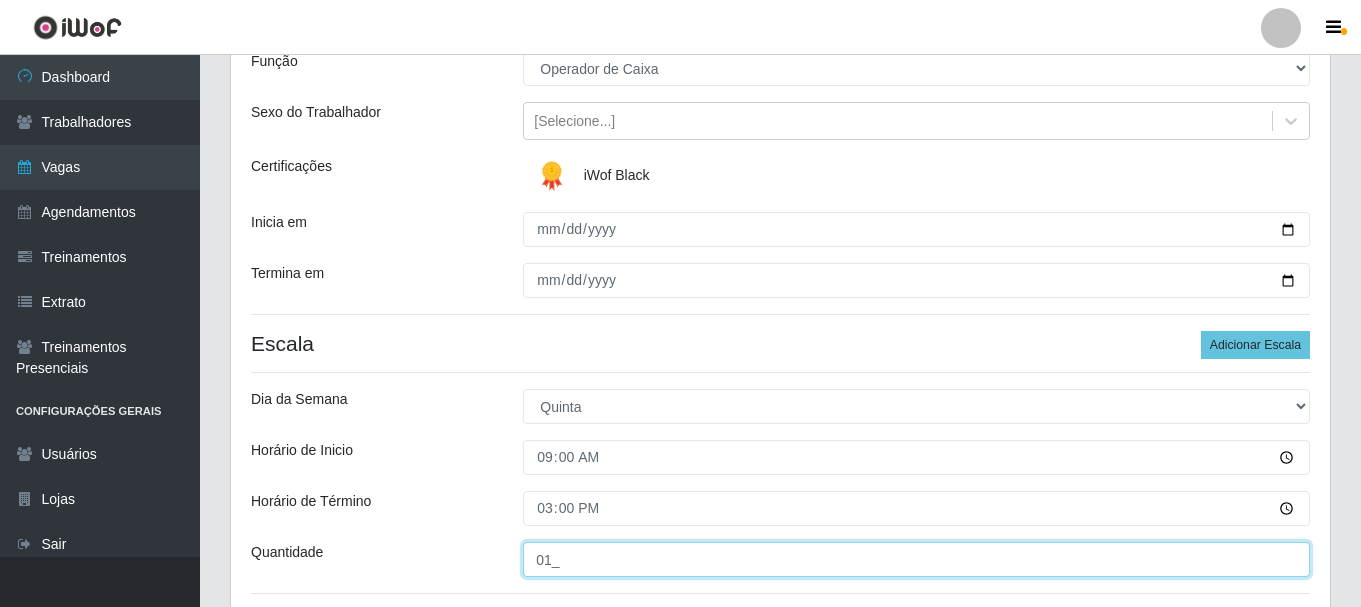 scroll, scrollTop: 350, scrollLeft: 0, axis: vertical 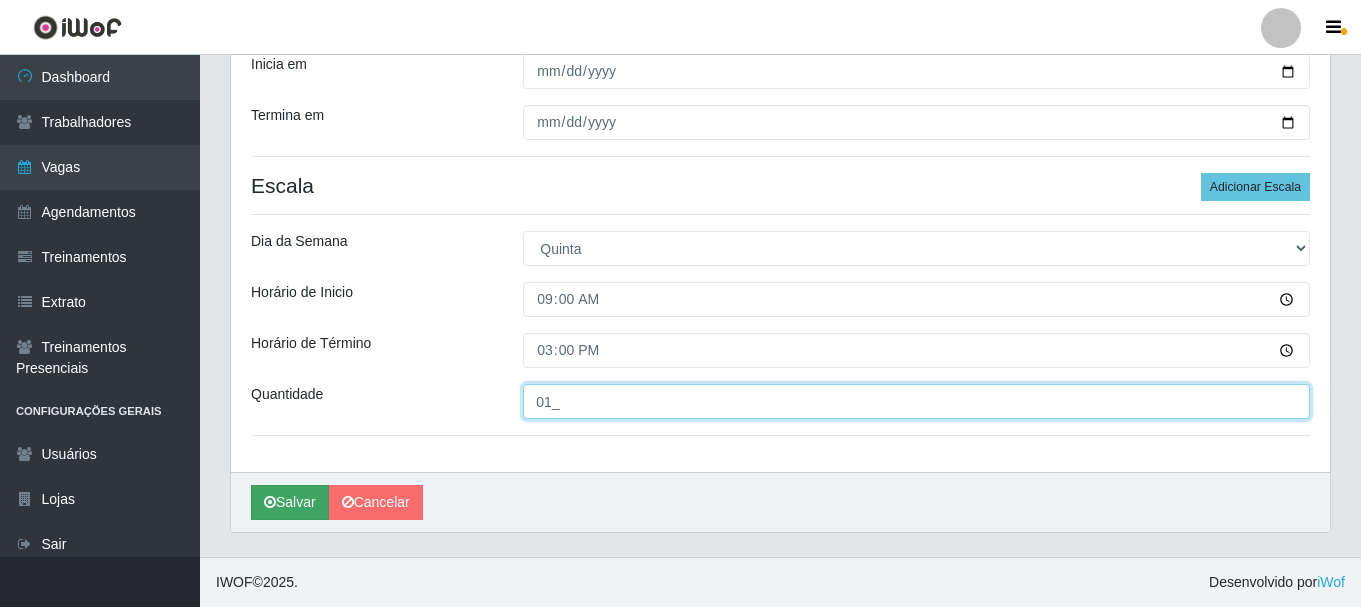 type on "01_" 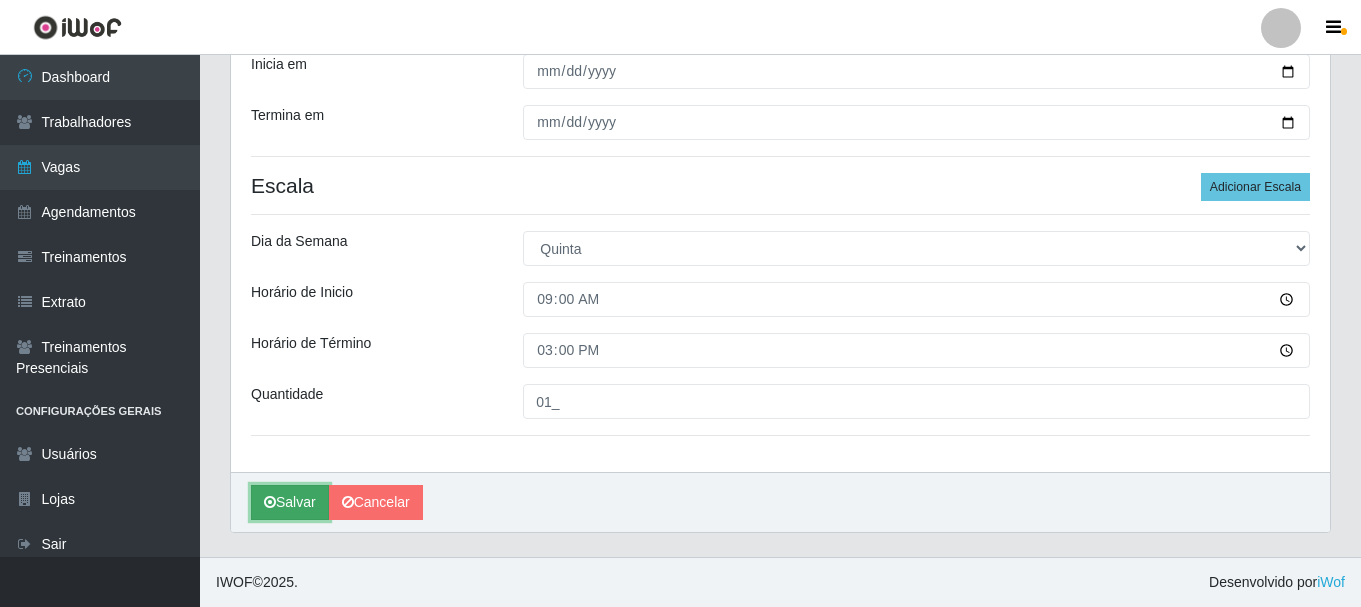 click on "Salvar" at bounding box center (290, 502) 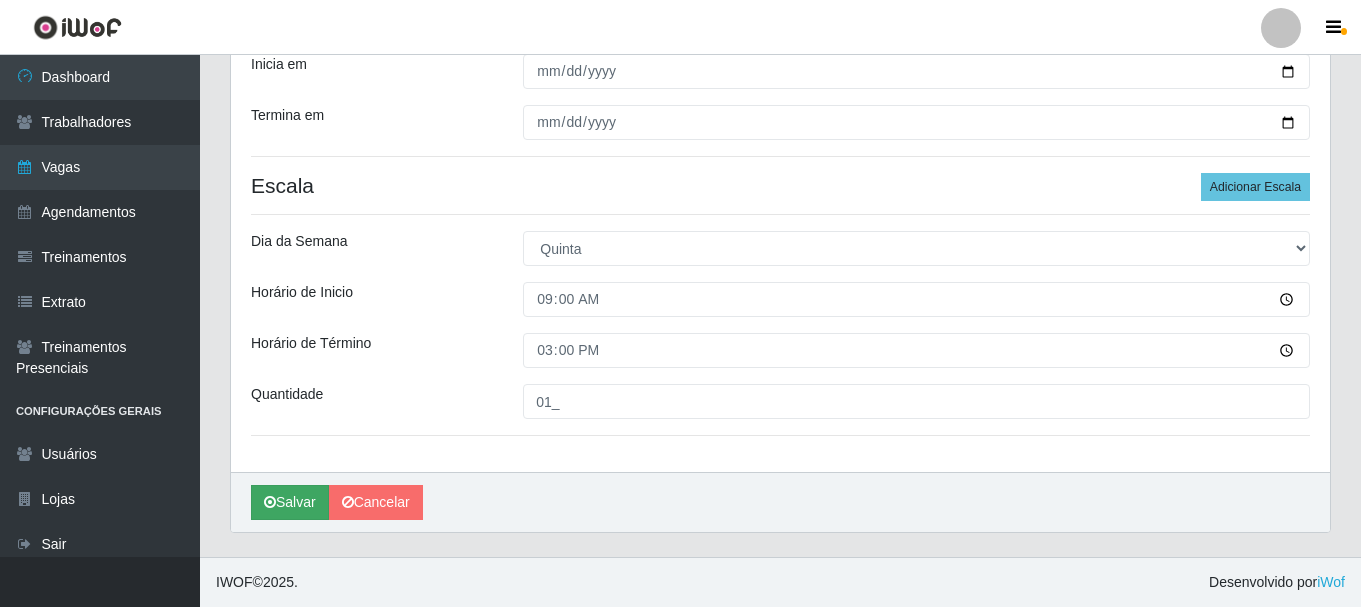 scroll, scrollTop: 0, scrollLeft: 0, axis: both 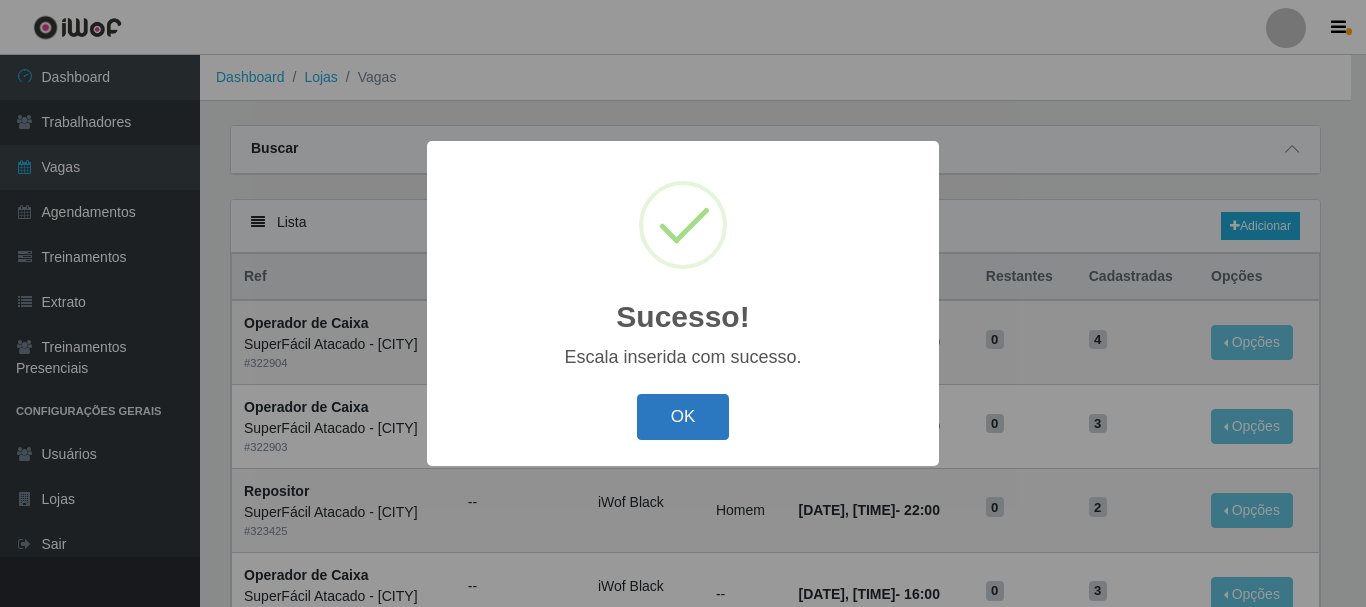click on "OK" at bounding box center [683, 417] 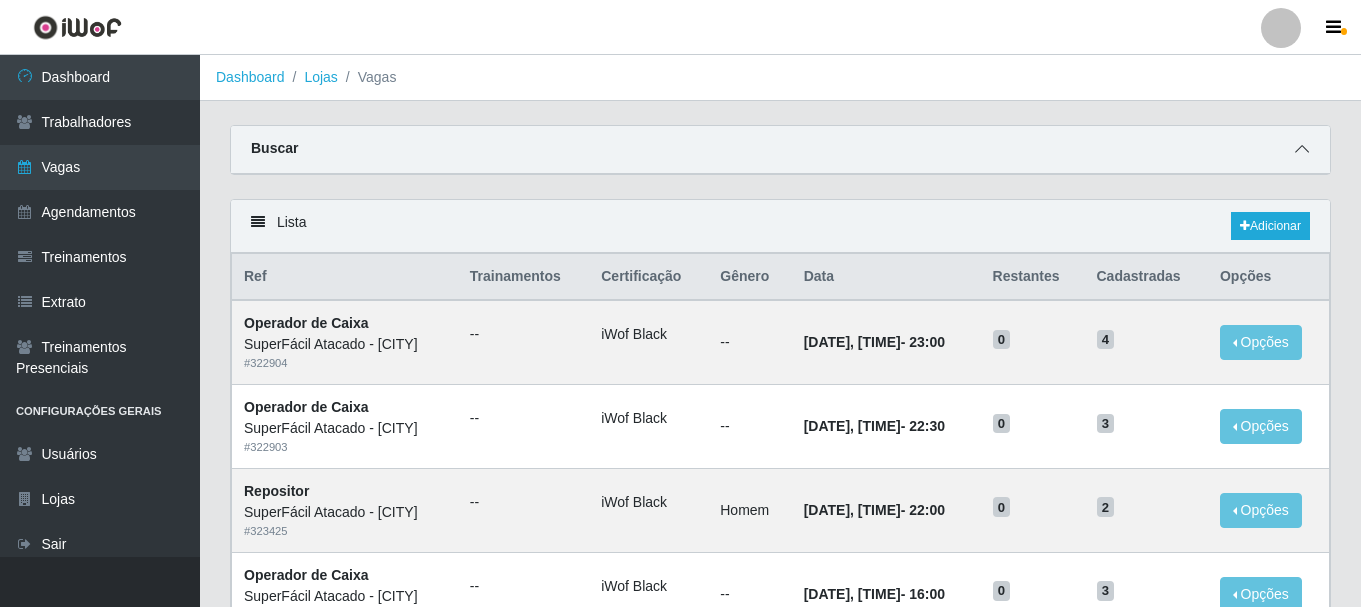 click at bounding box center (1302, 149) 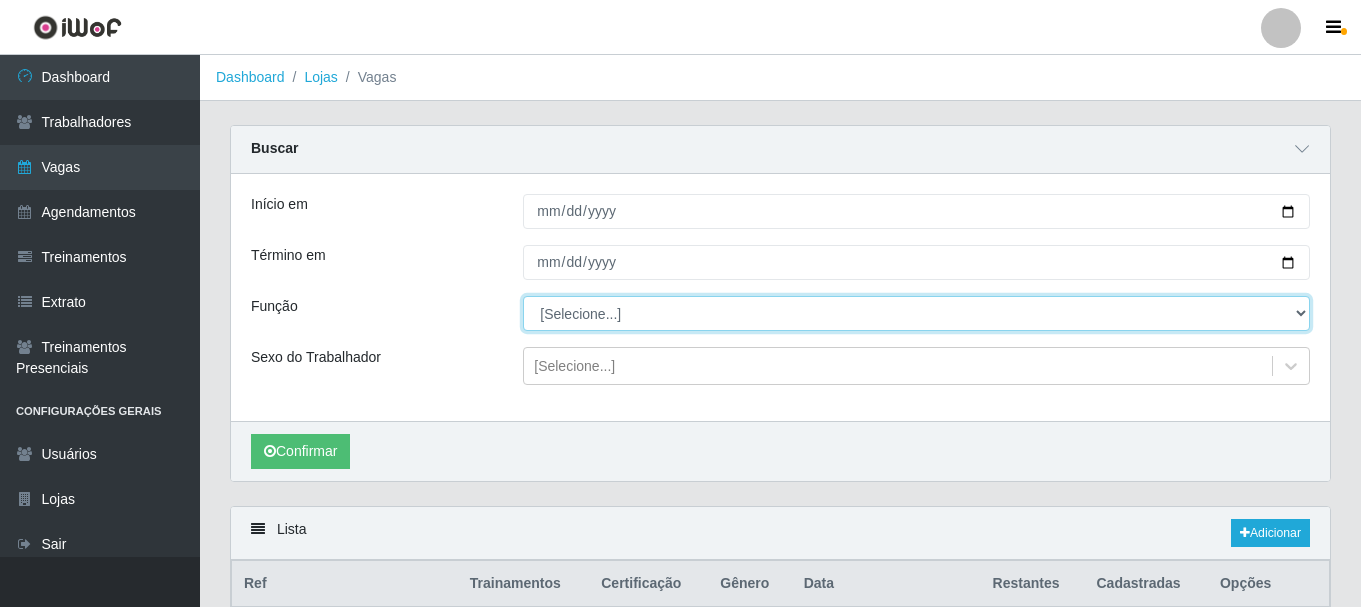 click on "[Selecione...] Embalador Embalador + Embalador ++ Operador de Caixa Operador de Caixa + Operador de Caixa ++ Repositor  Repositor + Repositor ++ Repositor de Frios Repositor de Frios + Repositor de Frios ++ Repositor de Hortifruti Repositor de Hortifruti + Repositor de Hortifruti ++" at bounding box center (916, 313) 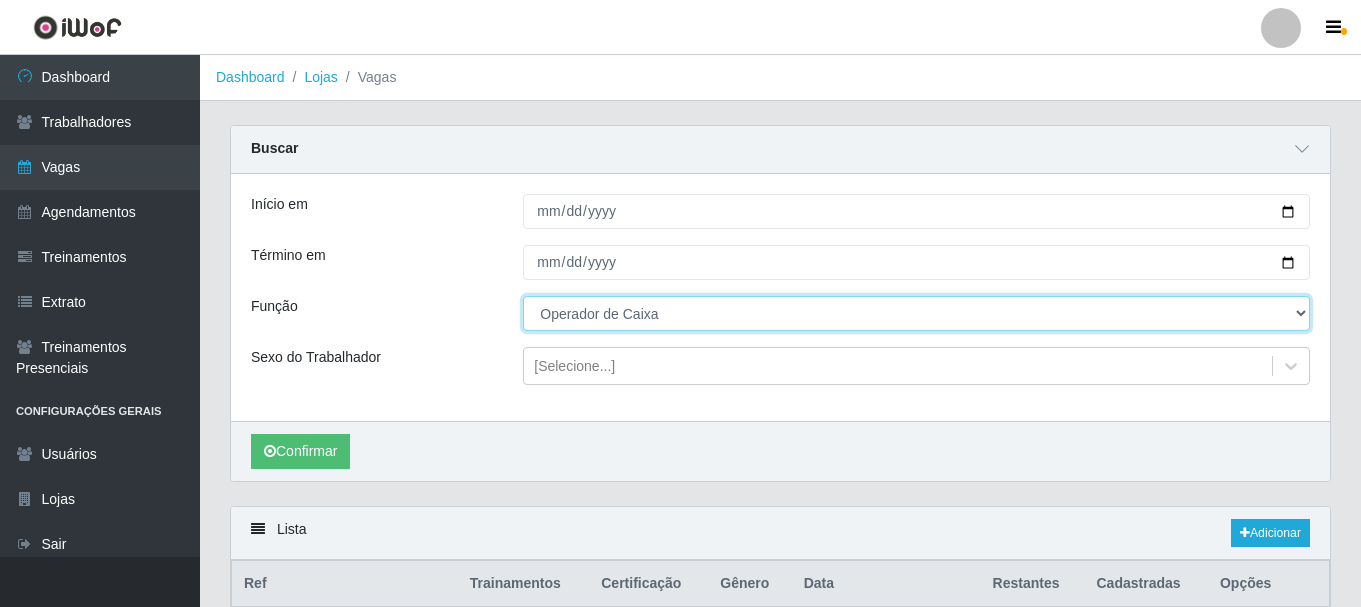 click on "[Selecione...] Embalador Embalador + Embalador ++ Operador de Caixa Operador de Caixa + Operador de Caixa ++ Repositor  Repositor + Repositor ++ Repositor de Frios Repositor de Frios + Repositor de Frios ++ Repositor de Hortifruti Repositor de Hortifruti + Repositor de Hortifruti ++" at bounding box center [916, 313] 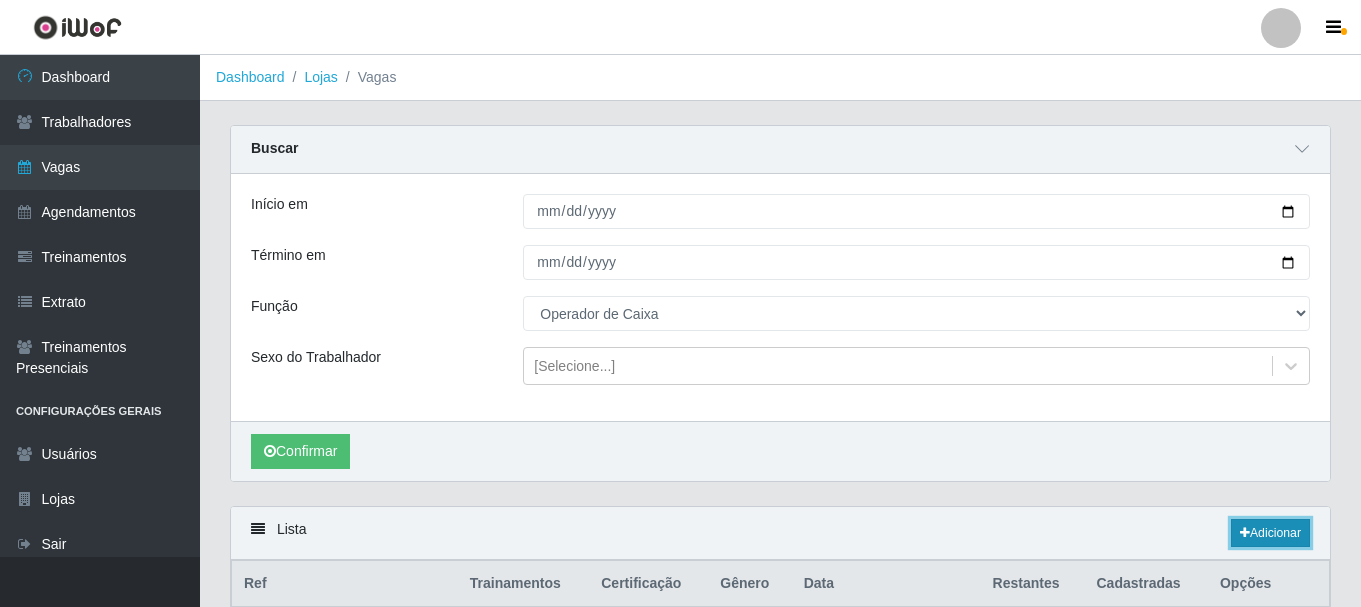 click at bounding box center [1245, 533] 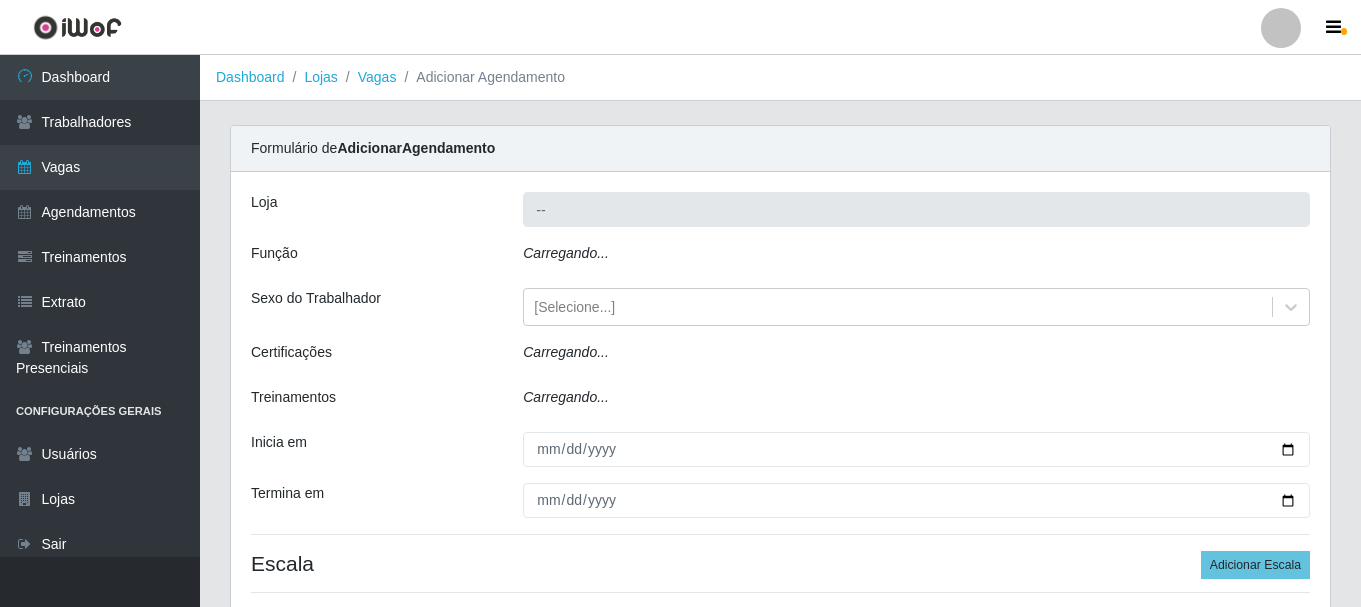 type on "SuperFácil Atacado - [CITY]" 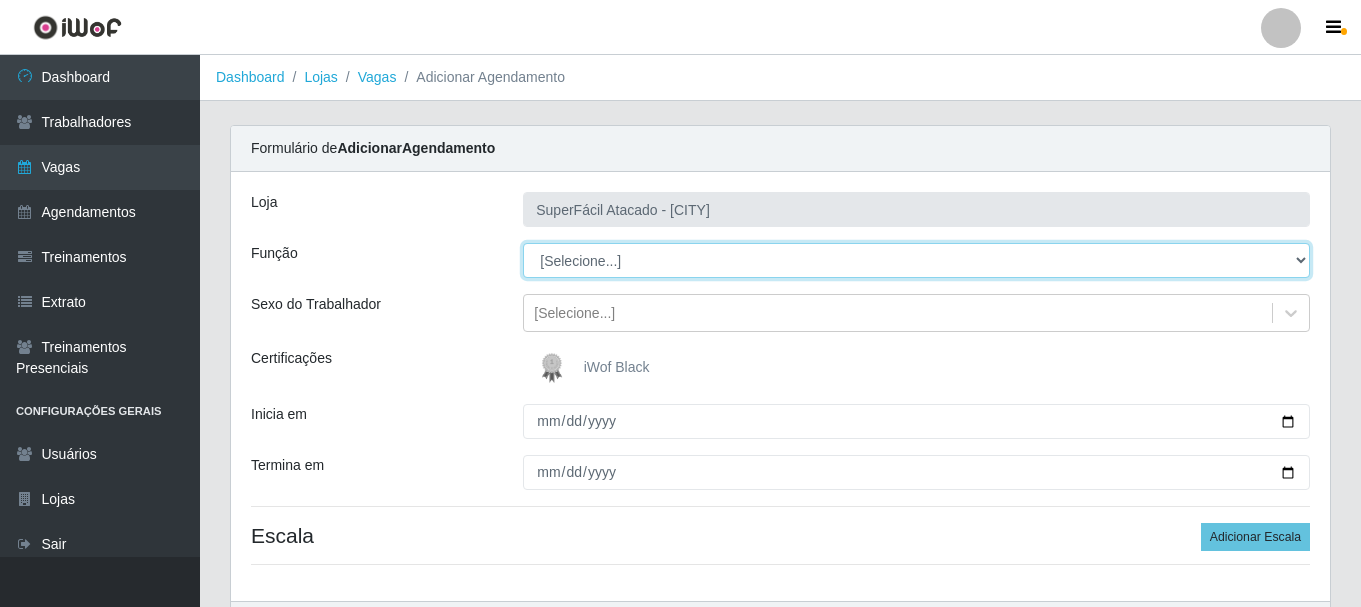 click on "[Selecione...] Embalador Embalador + Embalador ++ Operador de Caixa Operador de Caixa + Operador de Caixa ++ Repositor  Repositor + Repositor ++ Repositor de Frios Repositor de Frios + Repositor de Frios ++ Repositor de Hortifruti Repositor de Hortifruti + Repositor de Hortifruti ++" at bounding box center (916, 260) 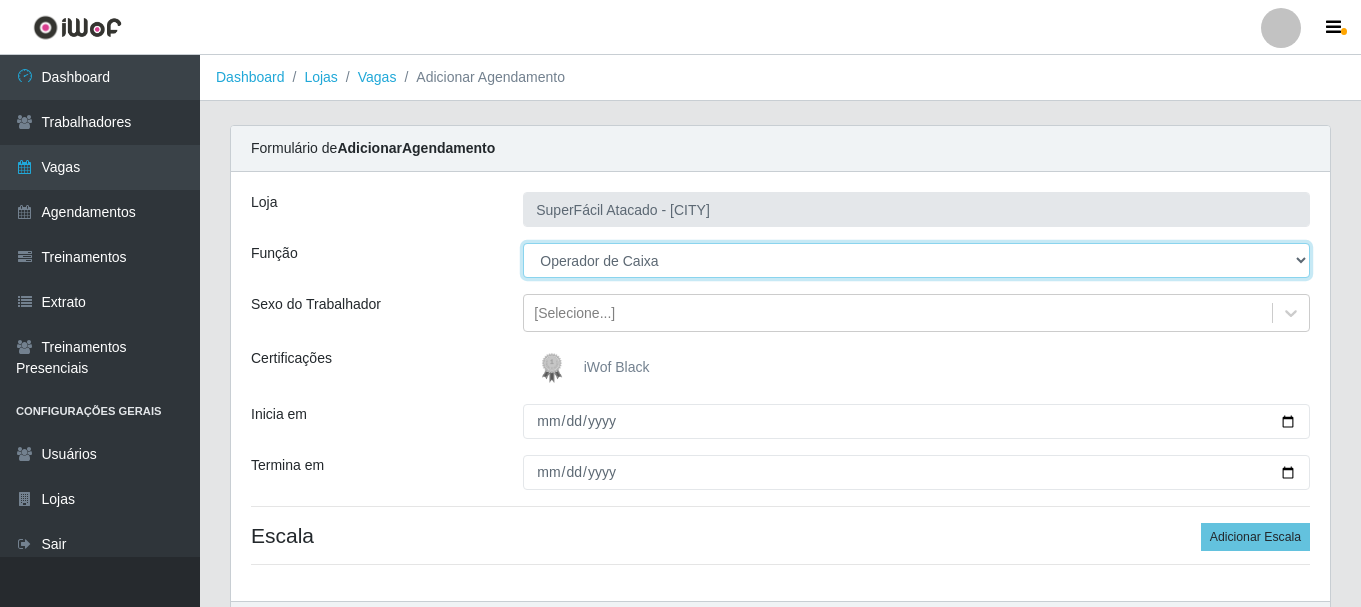 click on "[Selecione...] Embalador Embalador + Embalador ++ Operador de Caixa Operador de Caixa + Operador de Caixa ++ Repositor  Repositor + Repositor ++ Repositor de Frios Repositor de Frios + Repositor de Frios ++ Repositor de Hortifruti Repositor de Hortifruti + Repositor de Hortifruti ++" at bounding box center [916, 260] 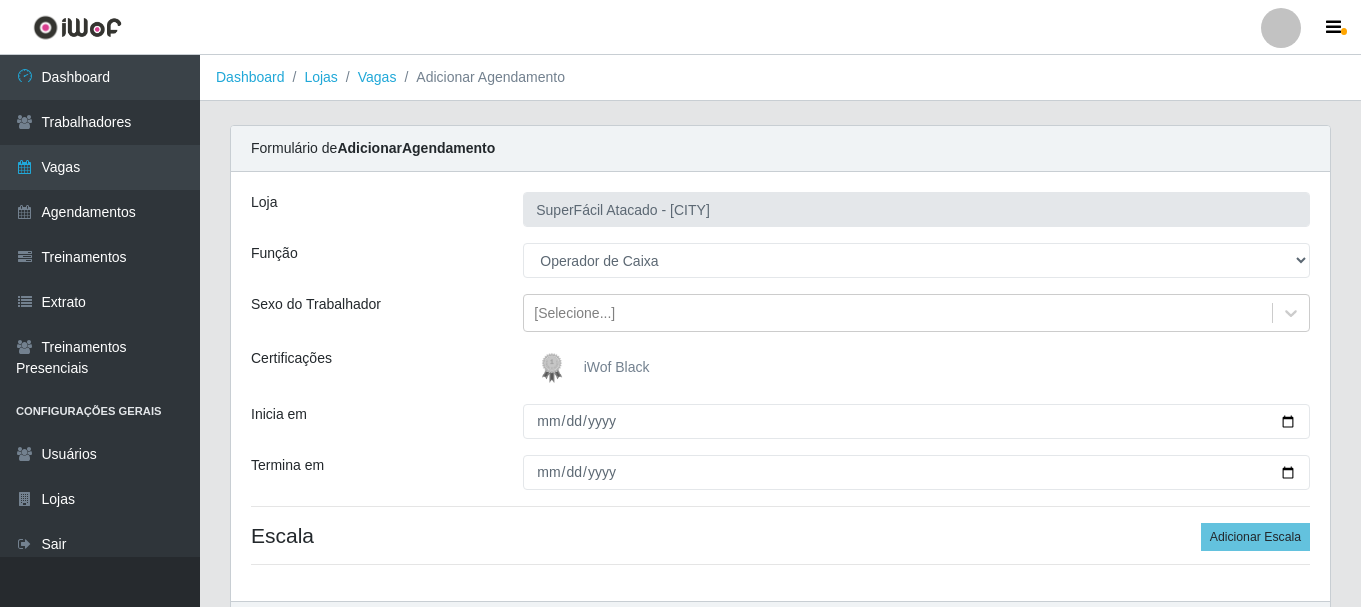 click on "iWof Black" at bounding box center [916, 368] 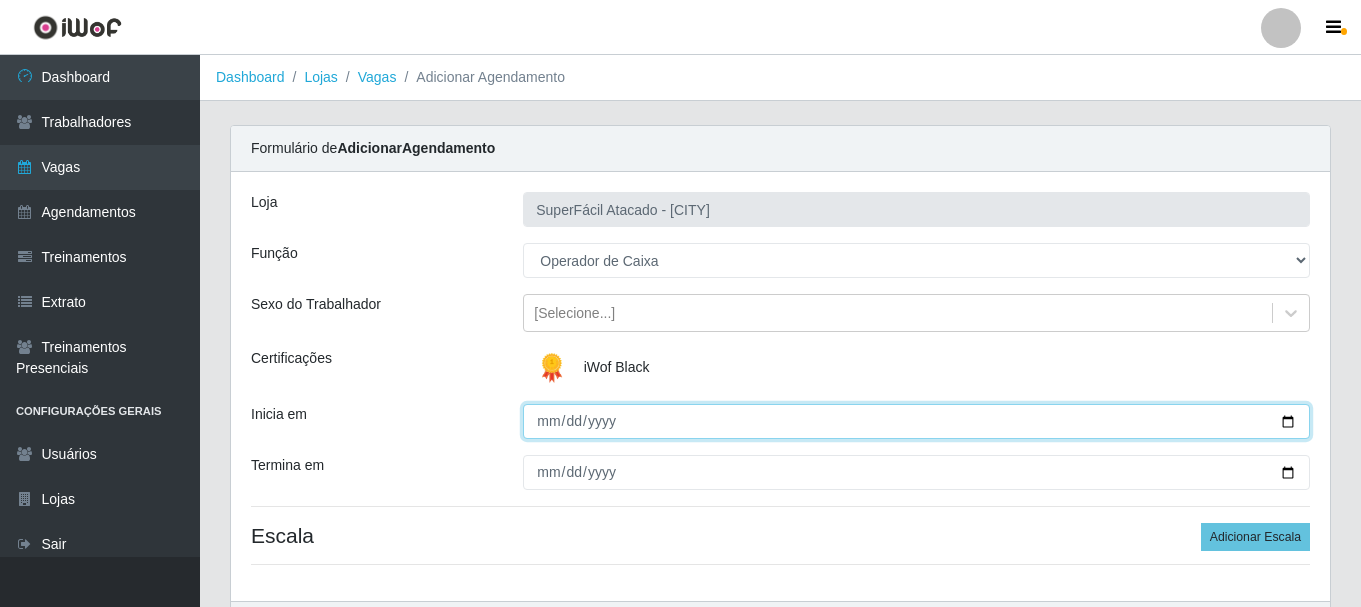 click on "Inicia em" at bounding box center [916, 421] 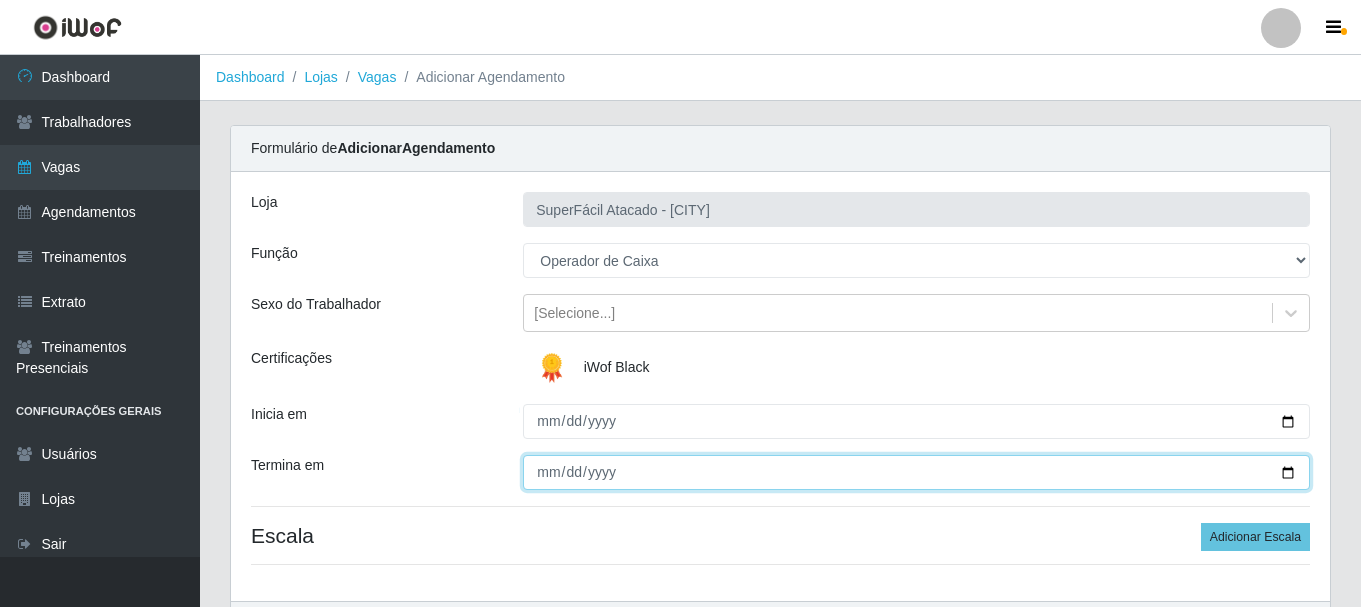 click on "Termina em" at bounding box center (916, 472) 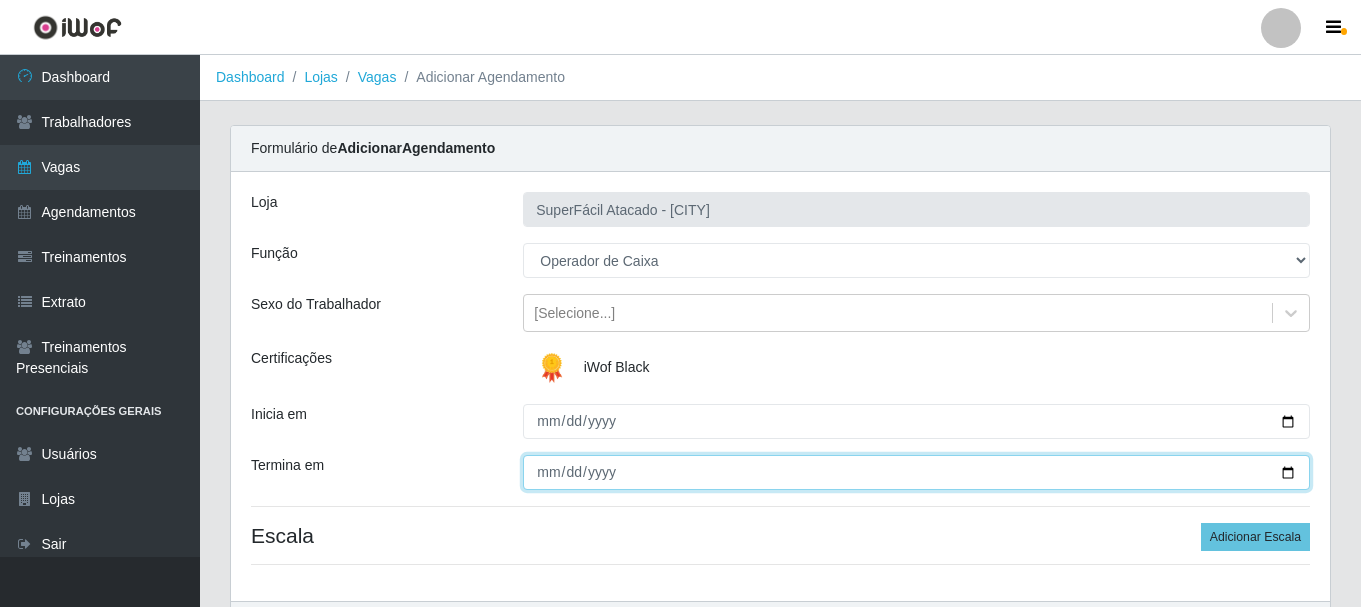 type on "[DATE]" 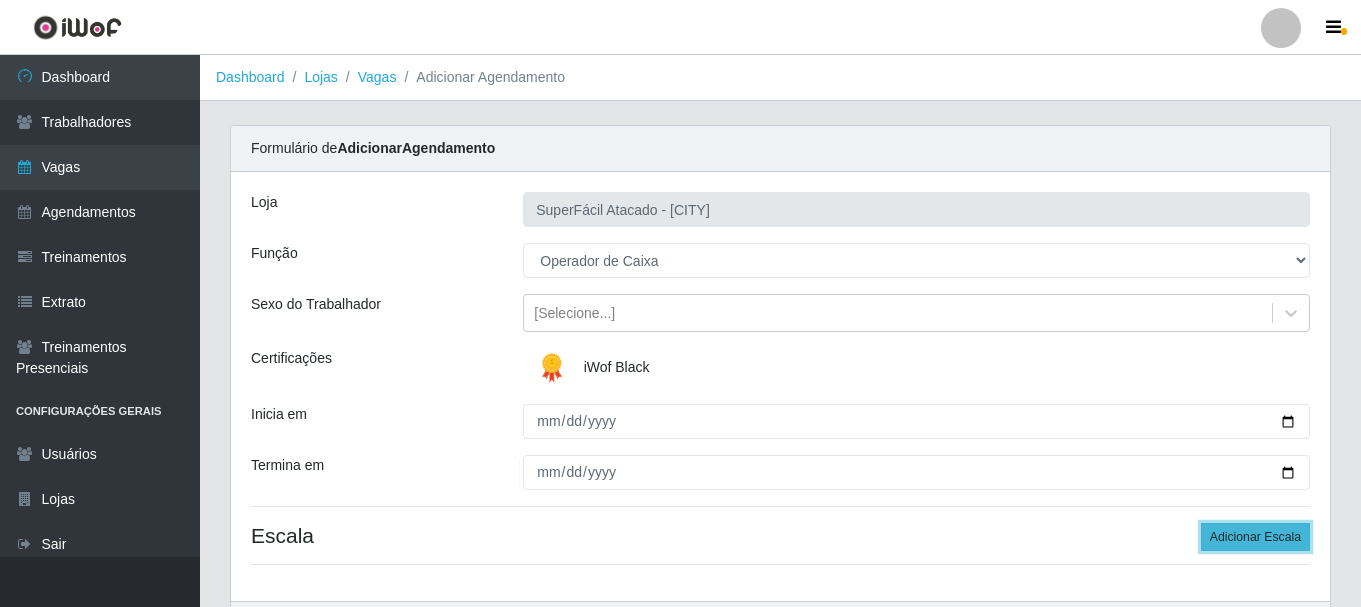 click on "Adicionar Escala" at bounding box center [1255, 537] 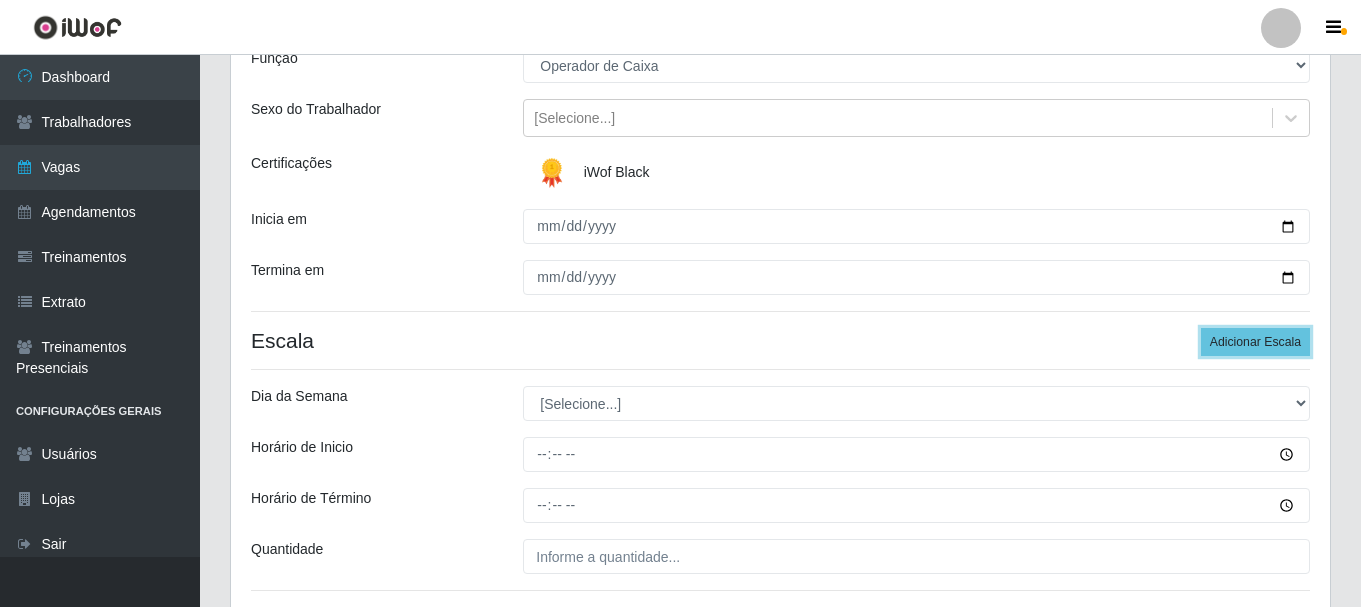 scroll, scrollTop: 200, scrollLeft: 0, axis: vertical 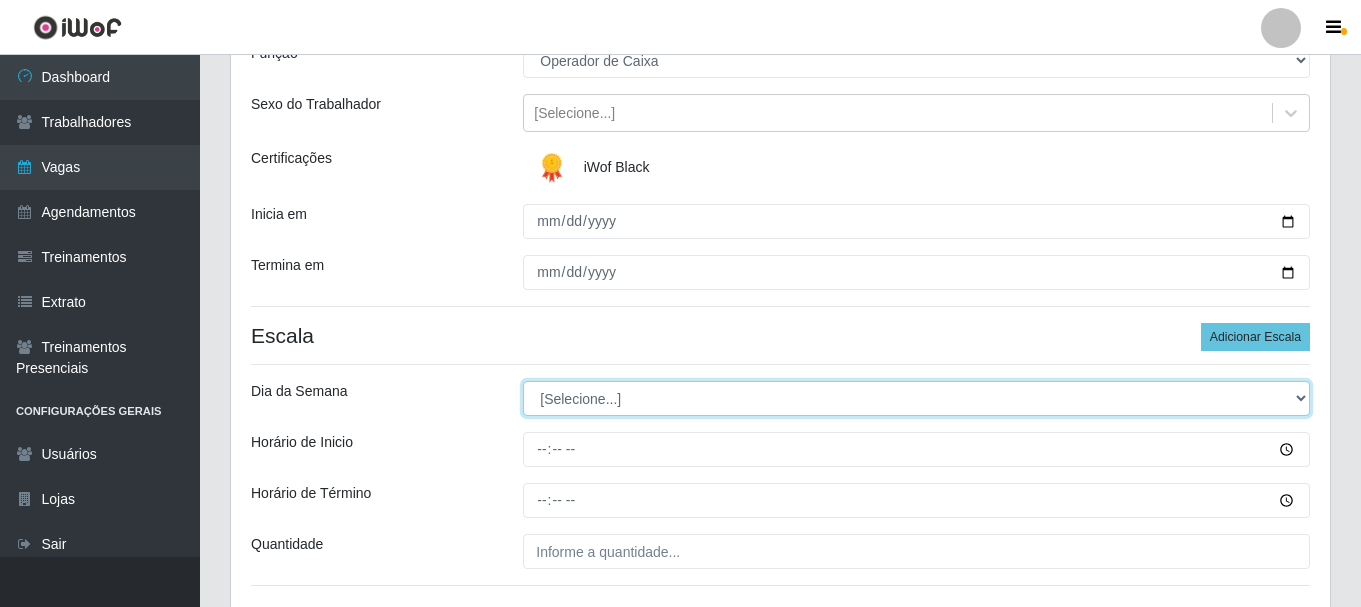 click on "[Selecione...] Segunda Terça Quarta Quinta Sexta Sábado Domingo" at bounding box center [916, 398] 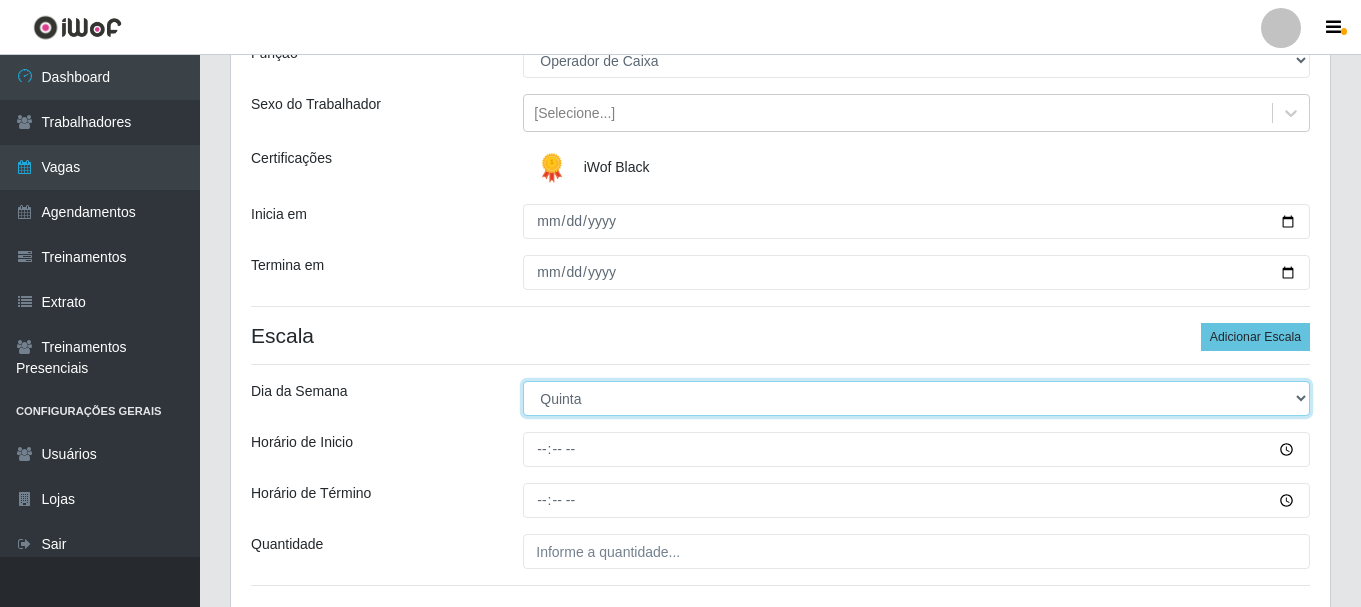 click on "[Selecione...] Segunda Terça Quarta Quinta Sexta Sábado Domingo" at bounding box center (916, 398) 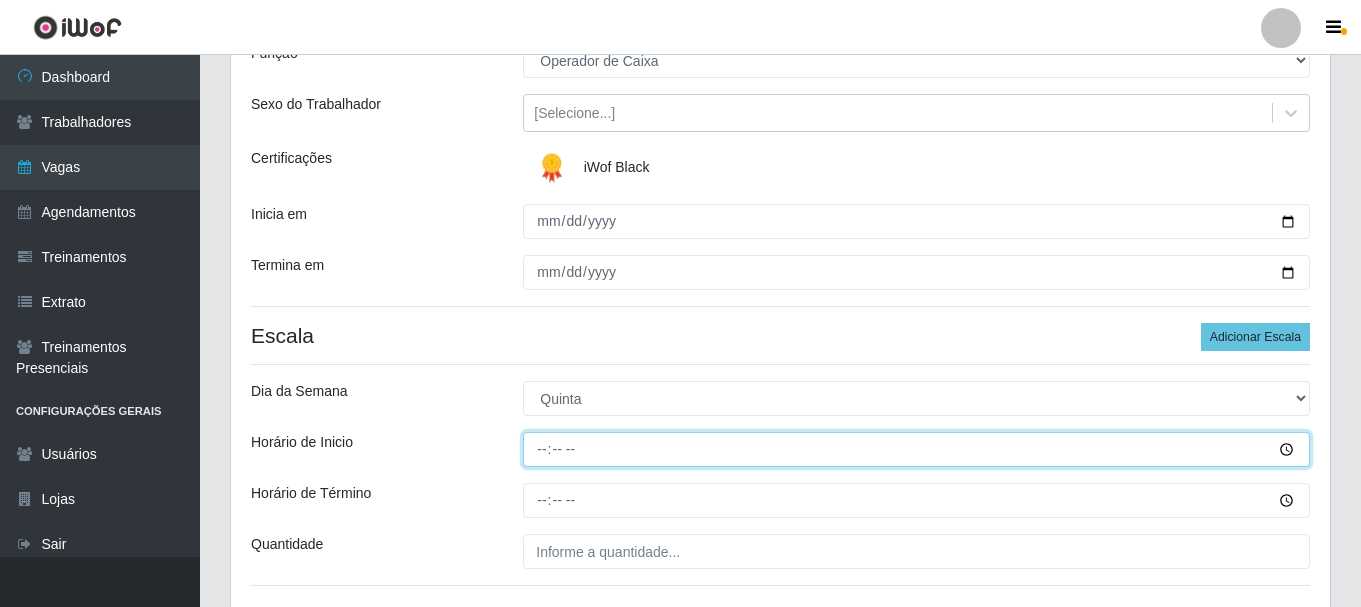 click on "Horário de Inicio" at bounding box center [916, 449] 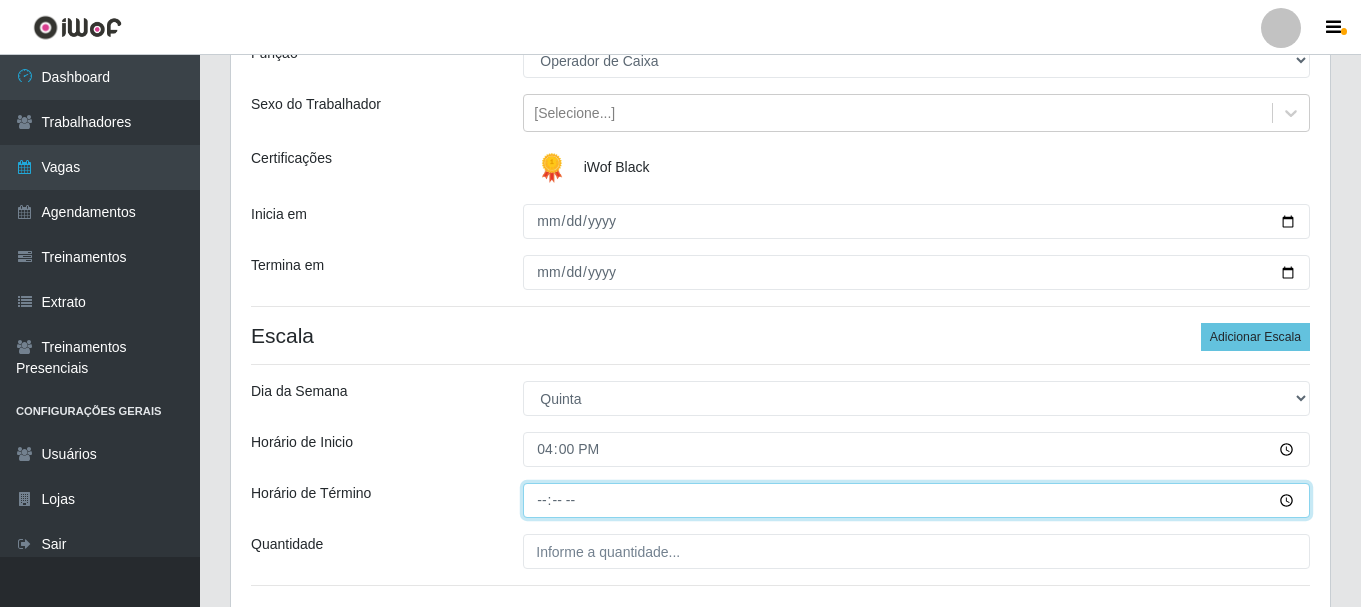 type on "16:00" 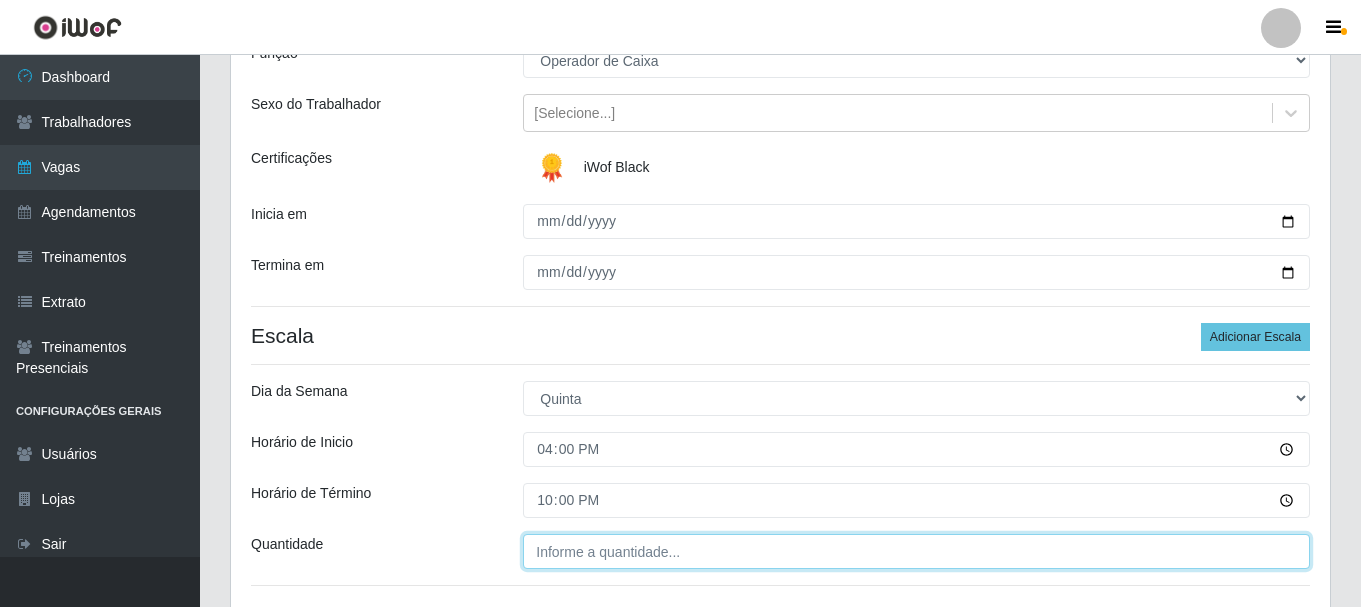 type on "22:00" 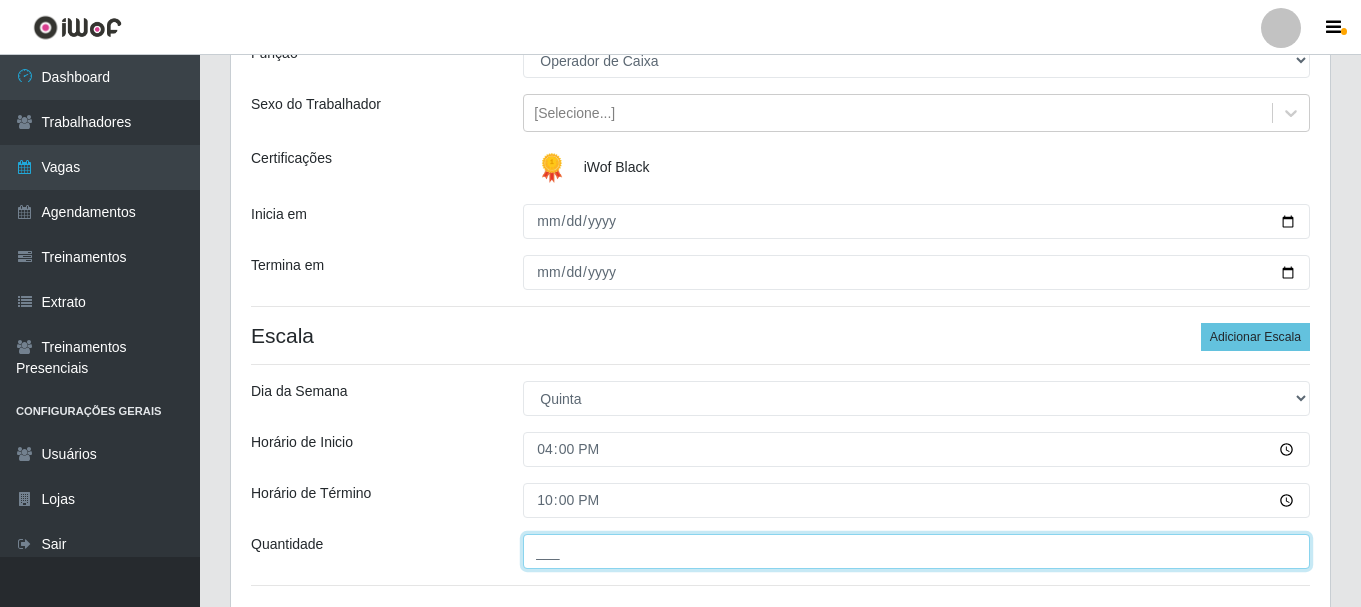 click on "___" at bounding box center [916, 551] 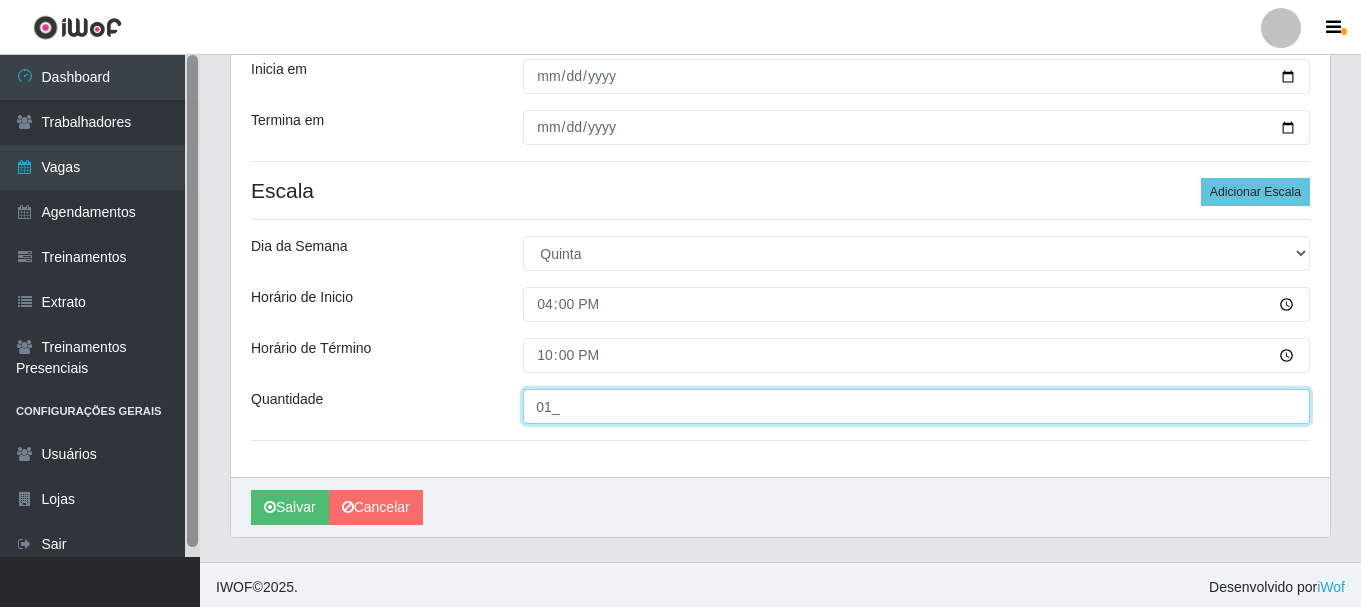 scroll, scrollTop: 350, scrollLeft: 0, axis: vertical 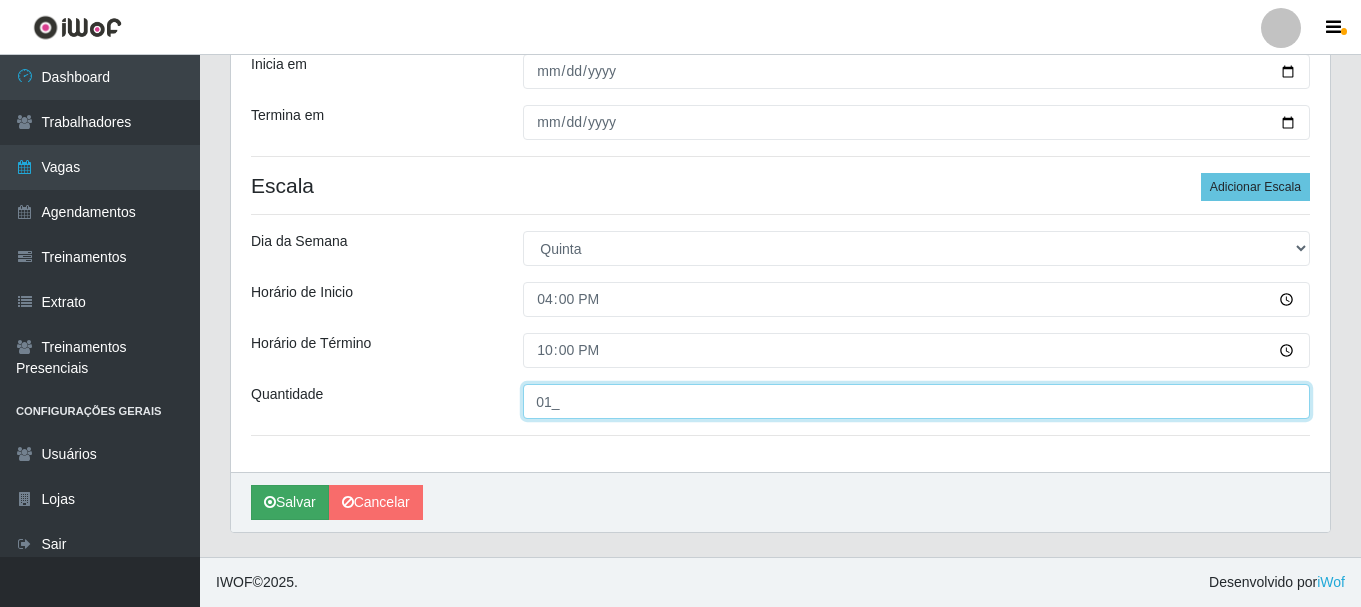 type on "01_" 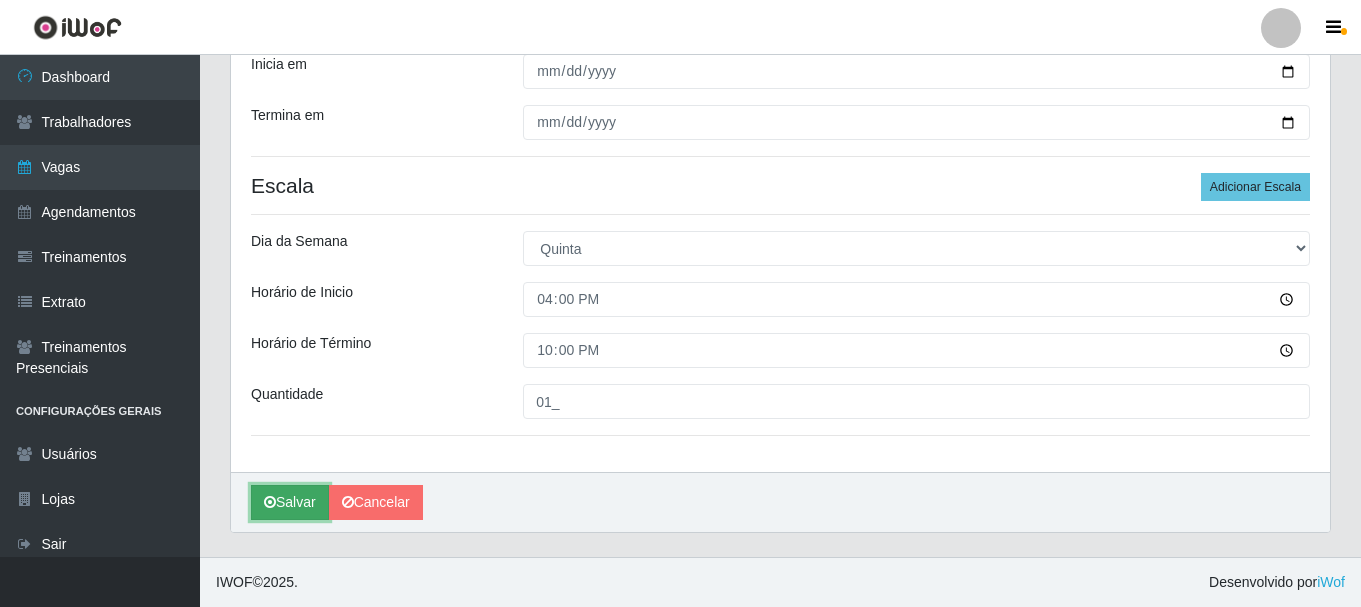 click on "Salvar" at bounding box center (290, 502) 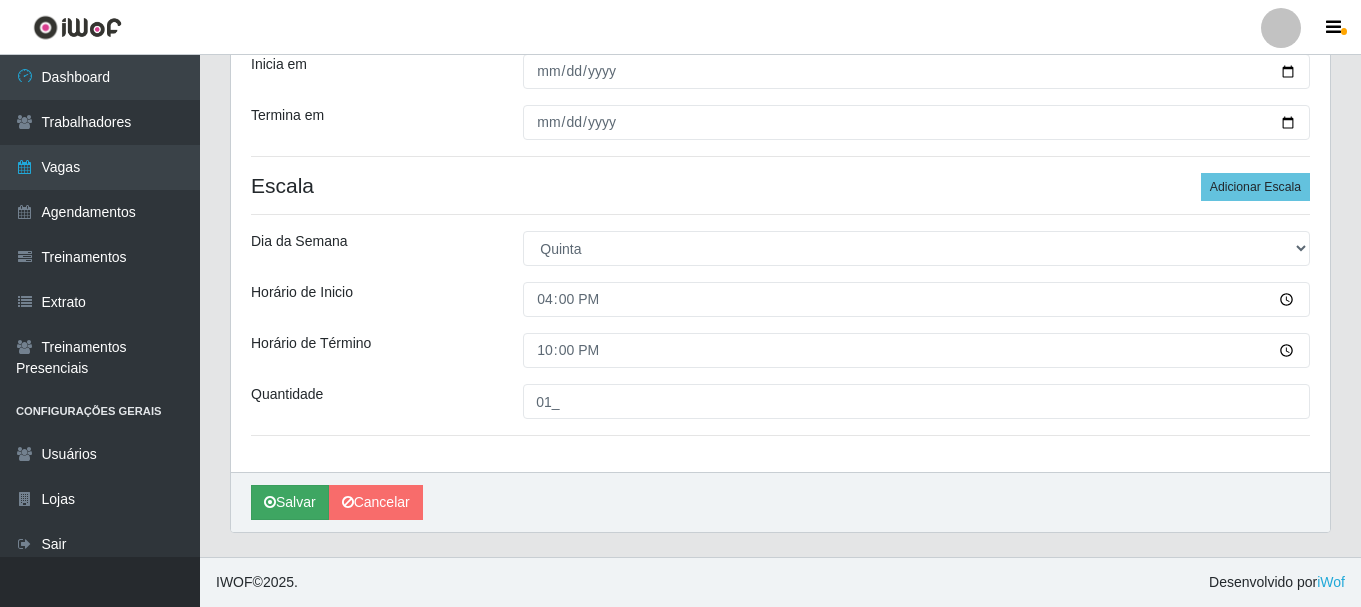 scroll, scrollTop: 0, scrollLeft: 0, axis: both 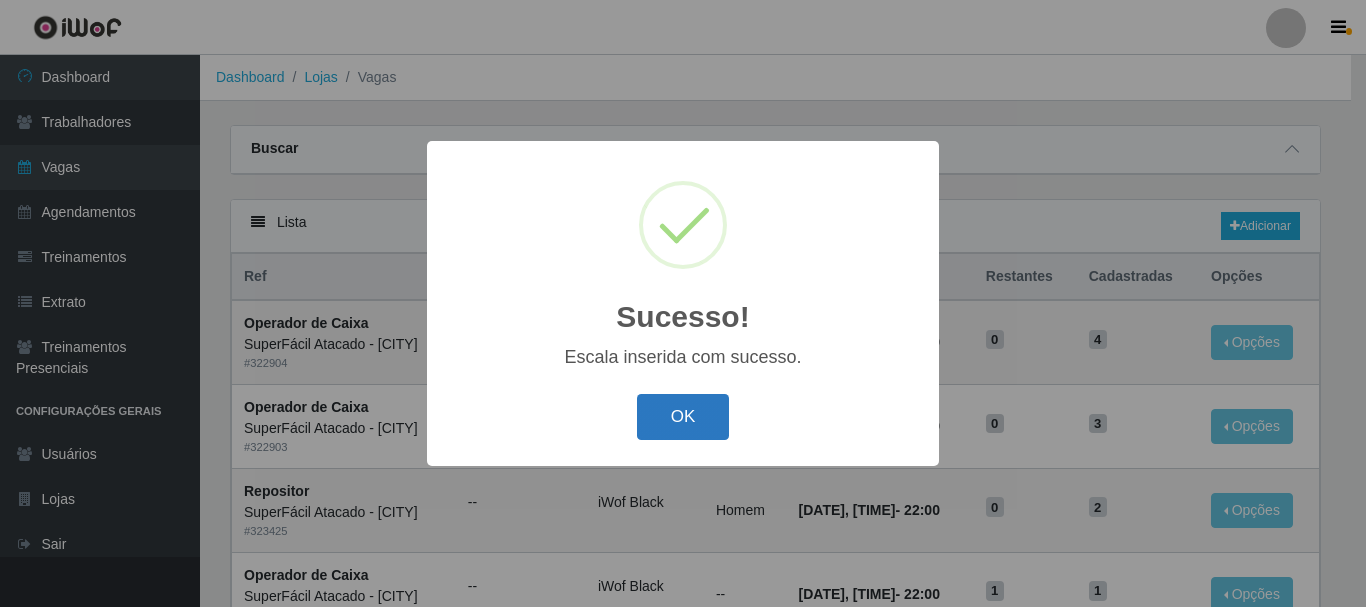 click on "OK" at bounding box center [683, 417] 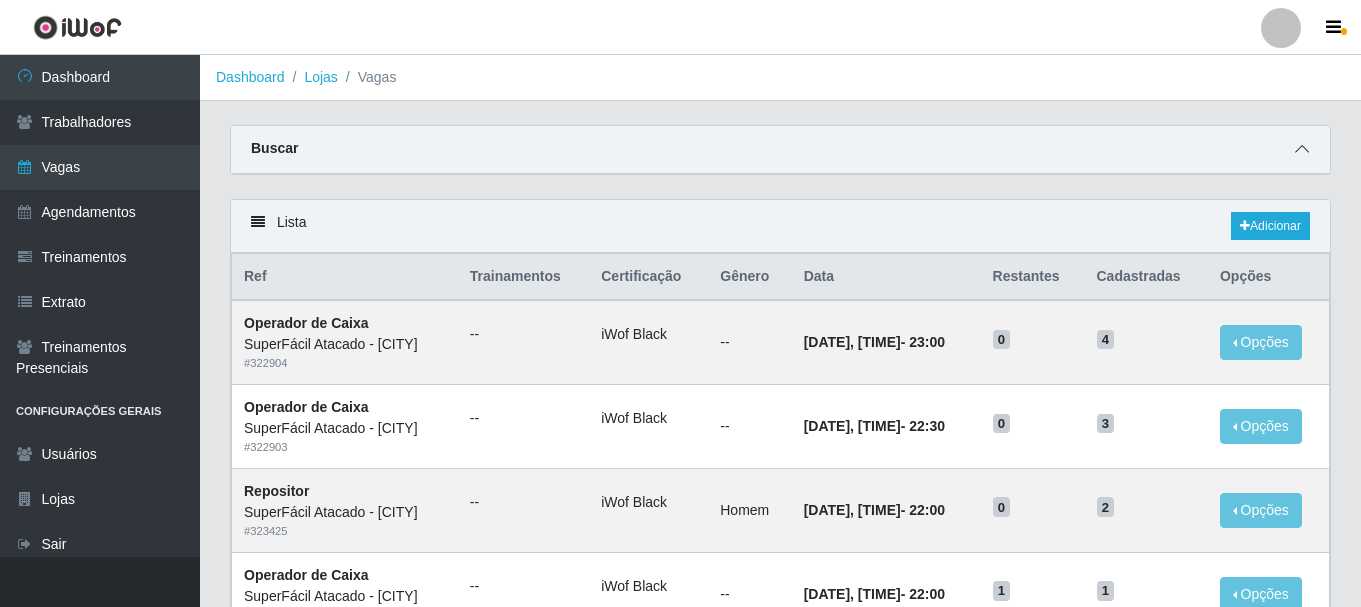 click at bounding box center (1302, 149) 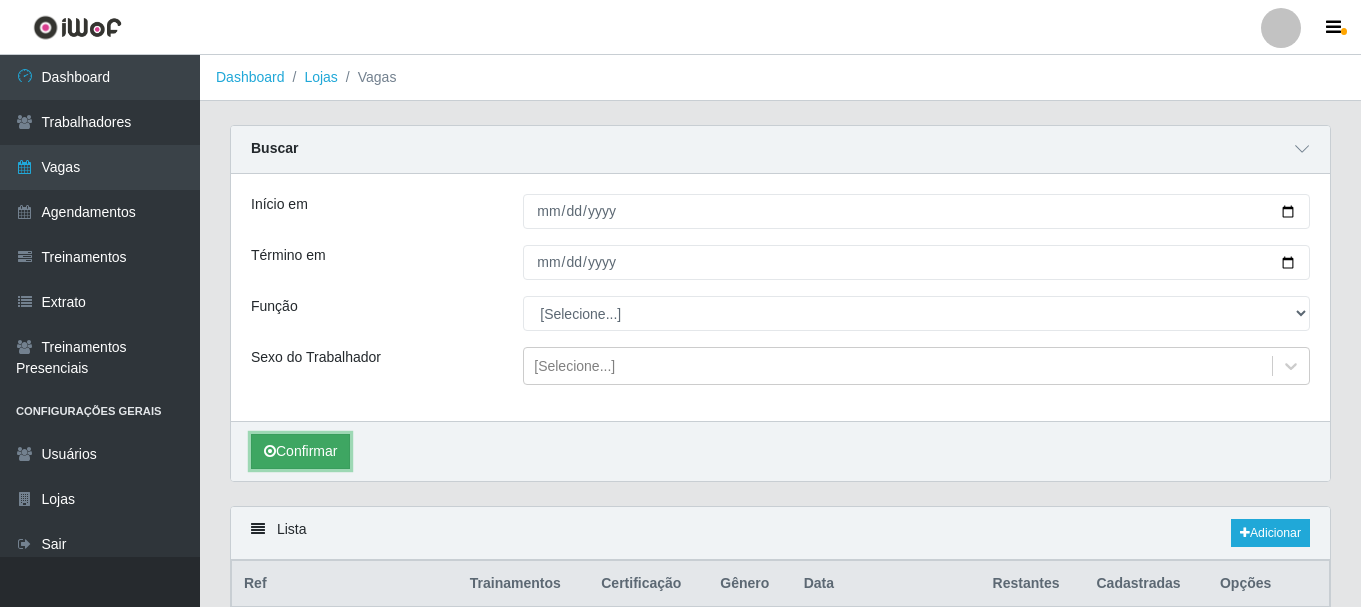 click on "Confirmar" at bounding box center (300, 451) 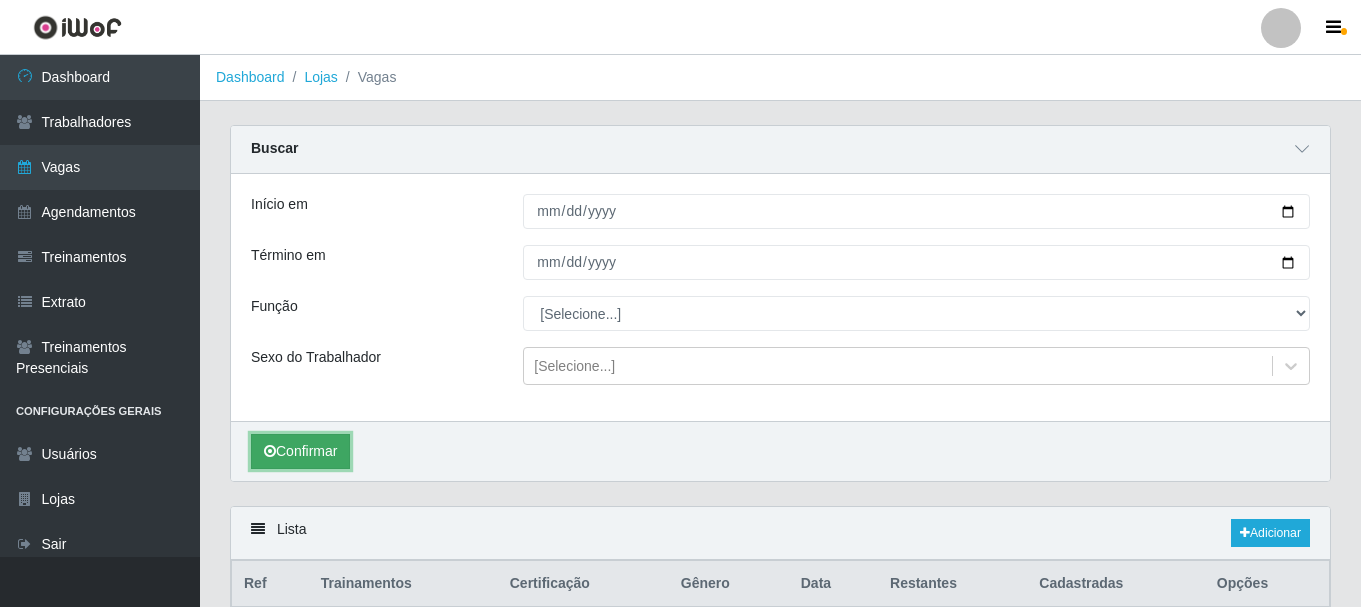 click on "Confirmar" at bounding box center (300, 451) 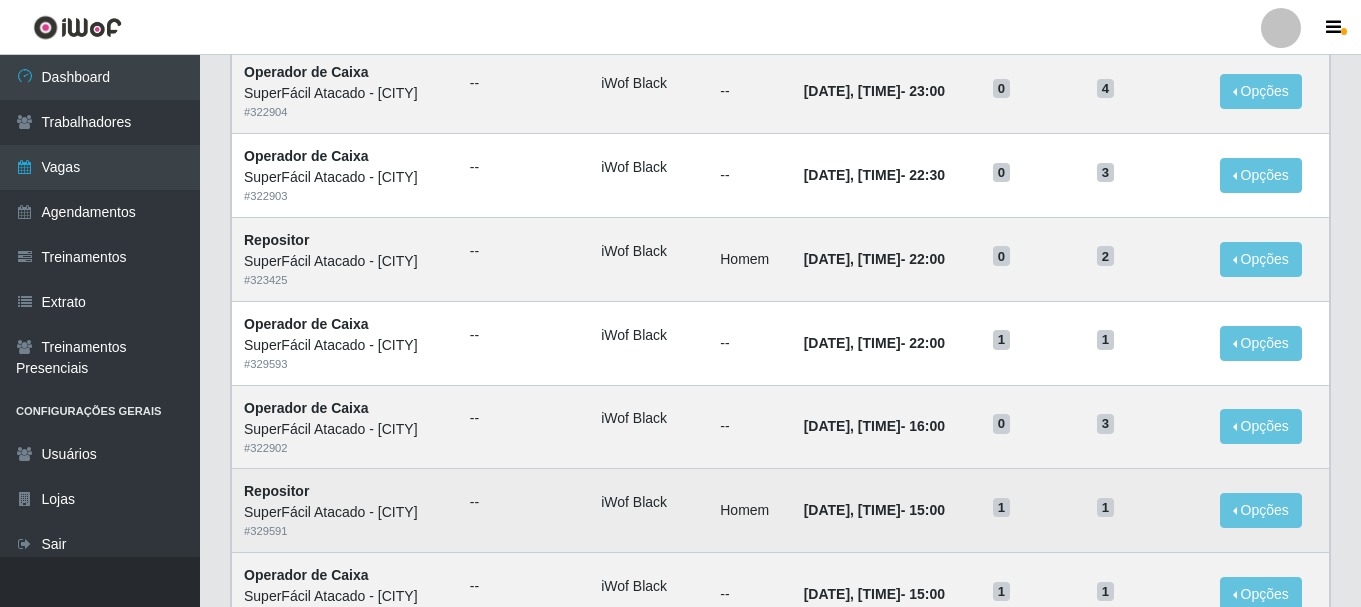 scroll, scrollTop: 658, scrollLeft: 0, axis: vertical 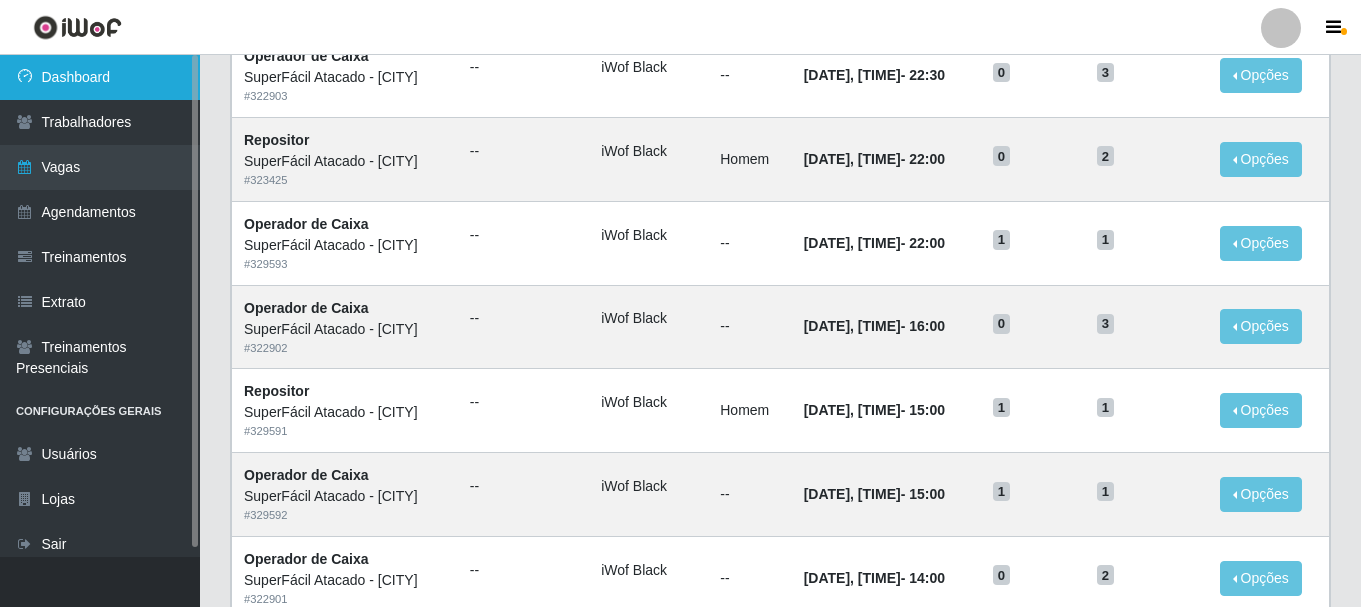 click on "Dashboard" at bounding box center (100, 77) 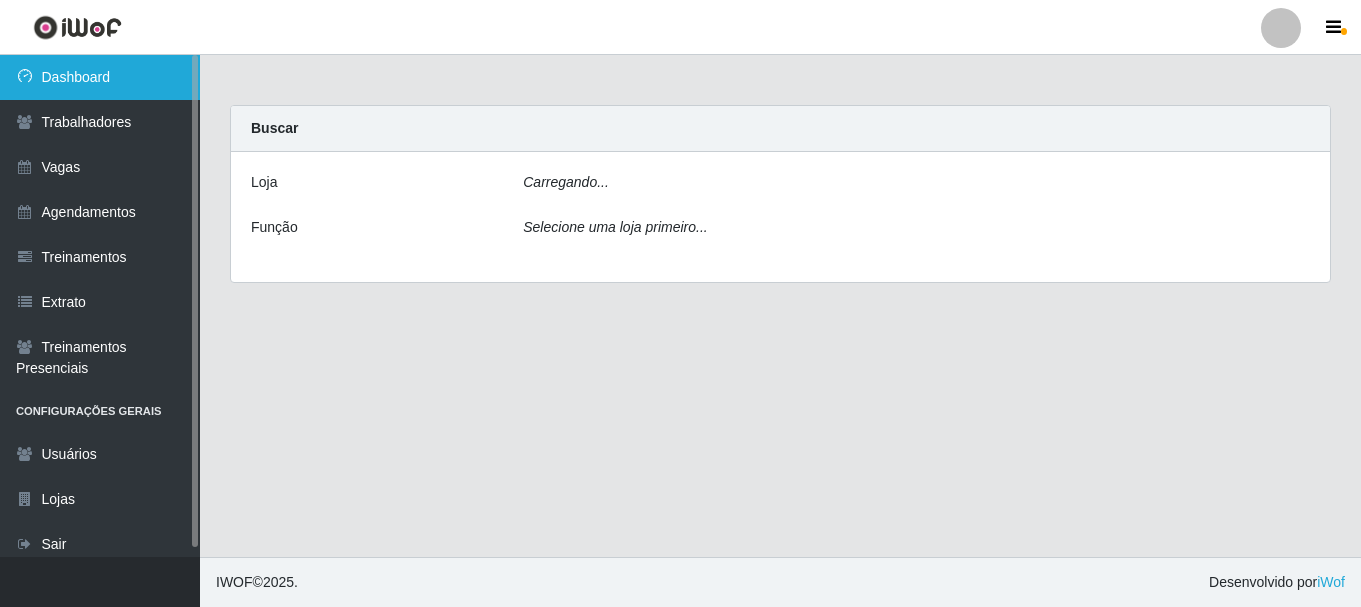 scroll, scrollTop: 0, scrollLeft: 0, axis: both 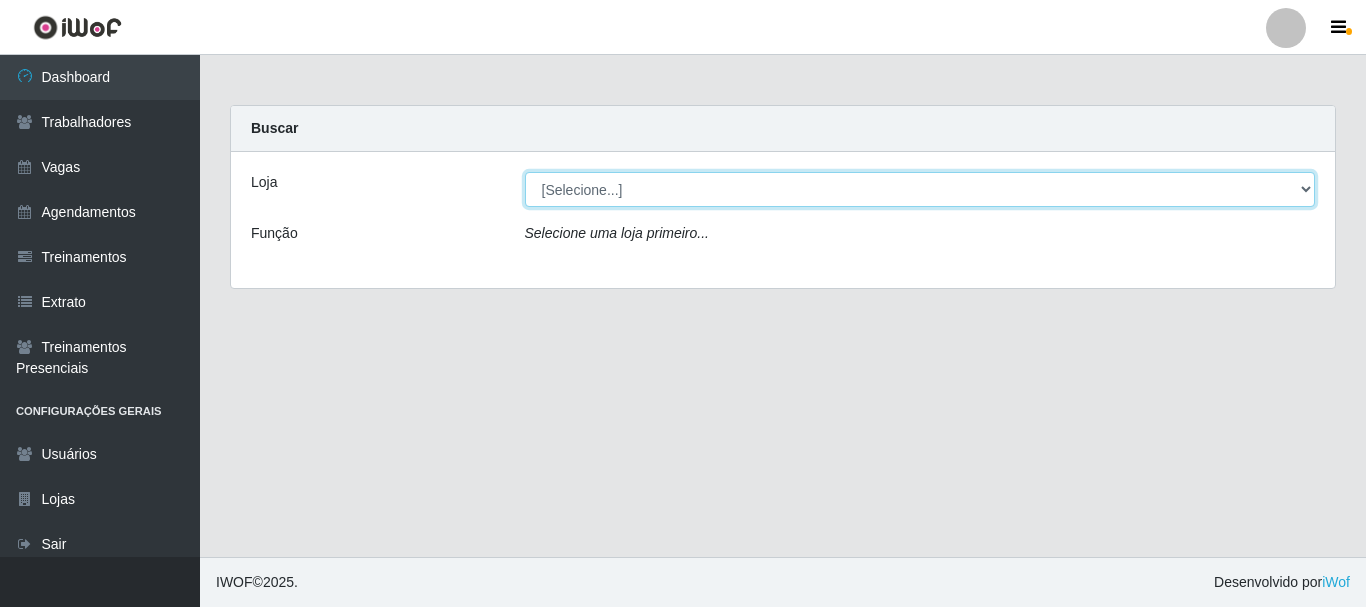 click on "[Selecione...] SuperFácil Atacado - [CITY]" at bounding box center [920, 189] 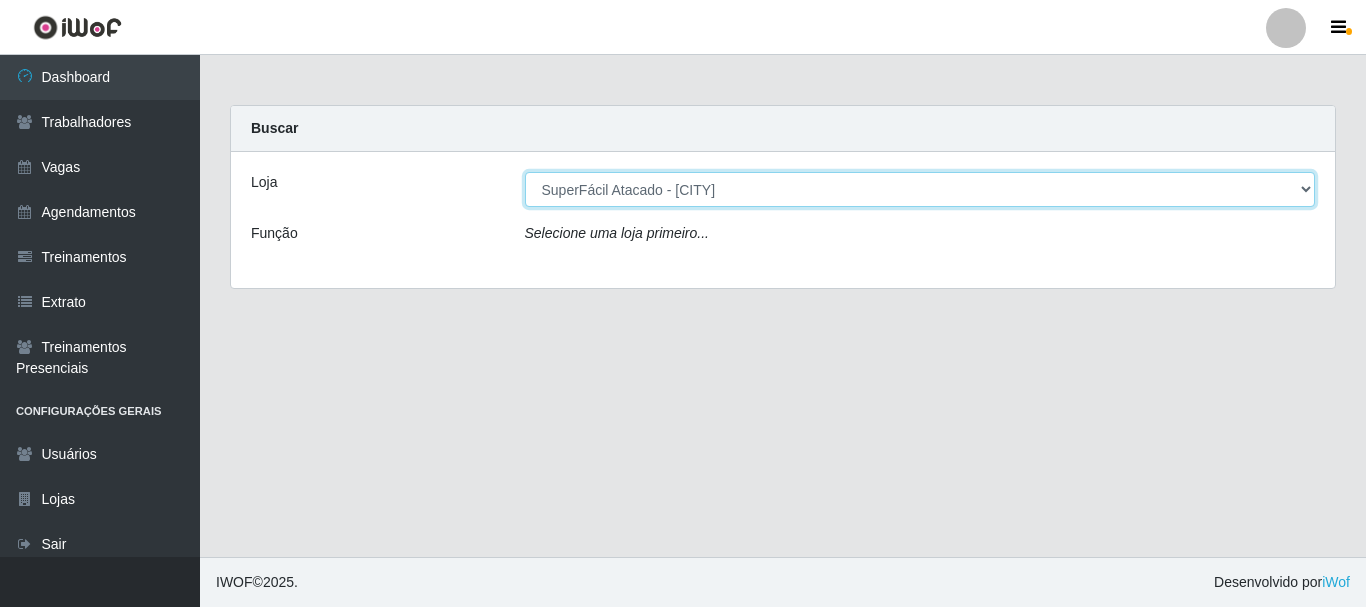click on "[Selecione...] SuperFácil Atacado - [CITY]" at bounding box center [920, 189] 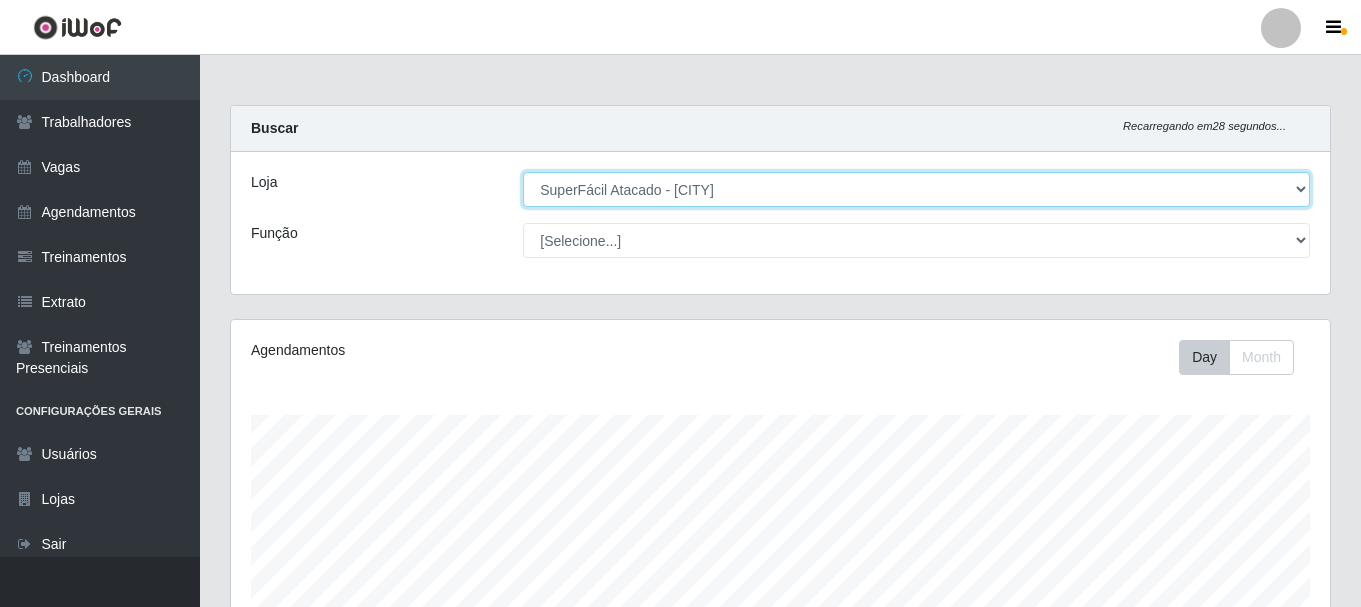 scroll, scrollTop: 999585, scrollLeft: 998901, axis: both 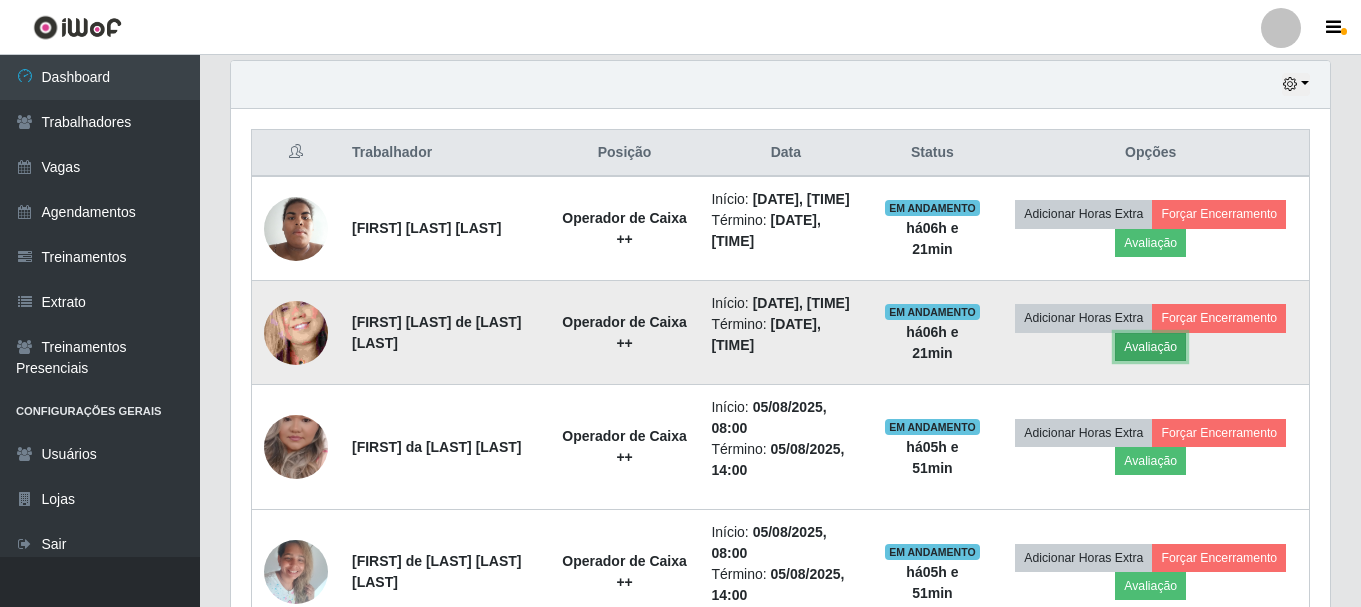 click on "Avaliação" at bounding box center [1150, 347] 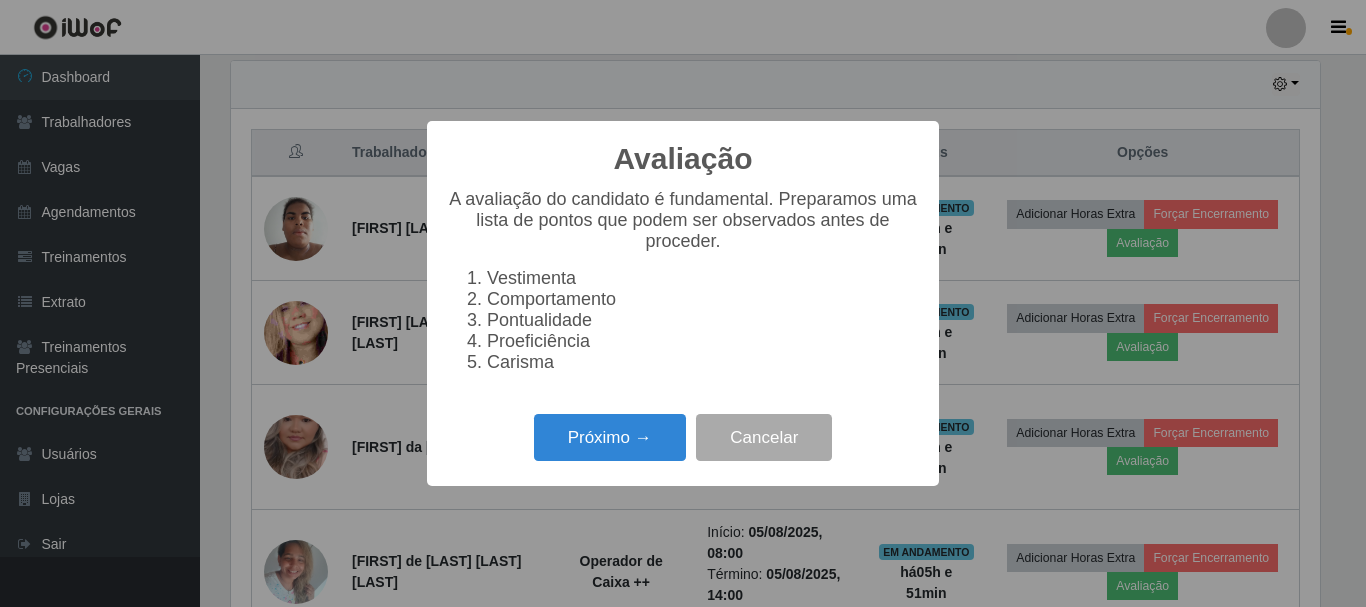scroll, scrollTop: 999585, scrollLeft: 998911, axis: both 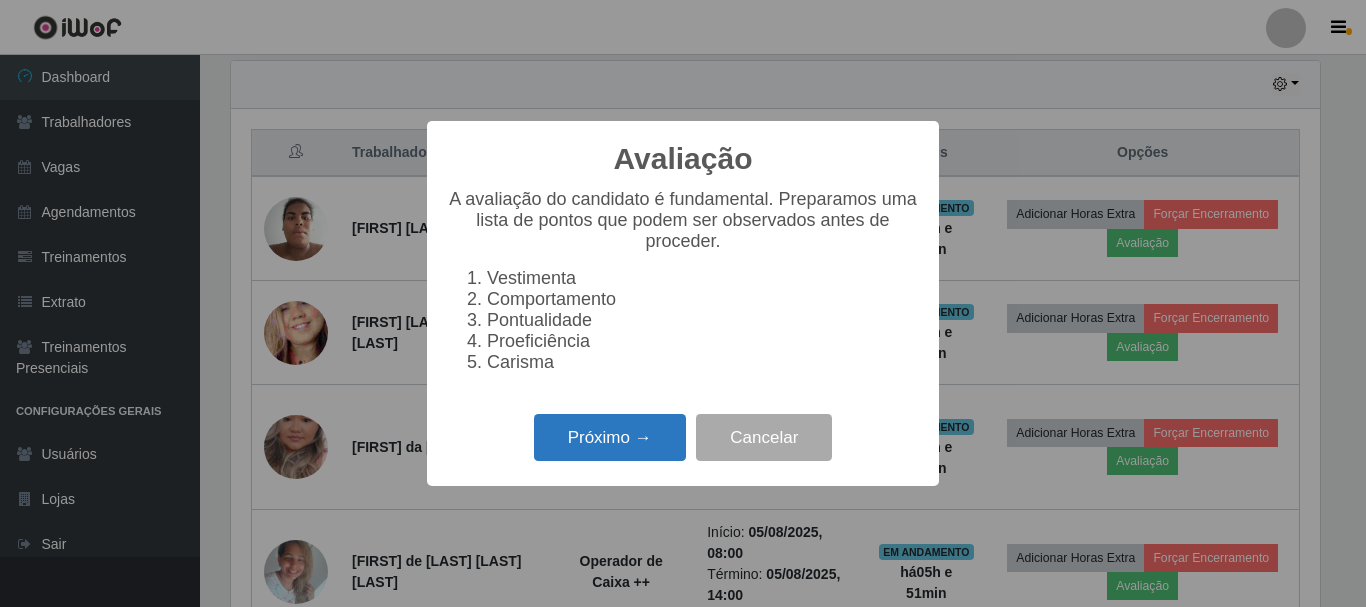 click on "Próximo →" at bounding box center (610, 437) 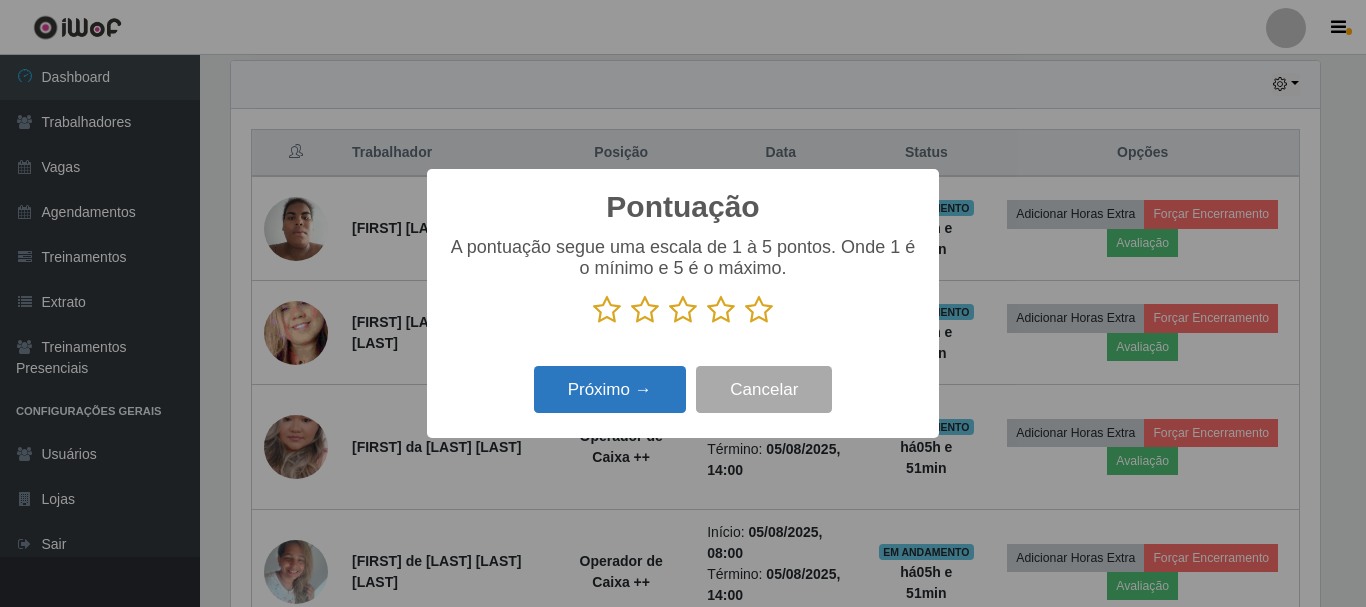 scroll, scrollTop: 999585, scrollLeft: 998911, axis: both 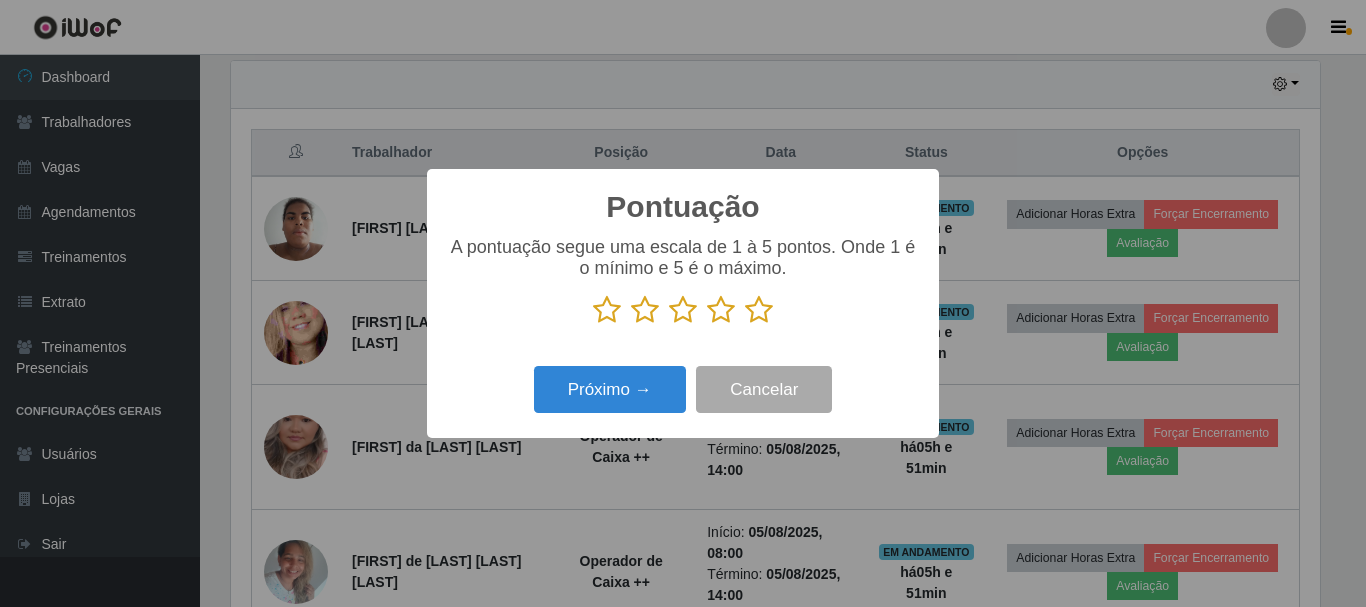 click at bounding box center (759, 310) 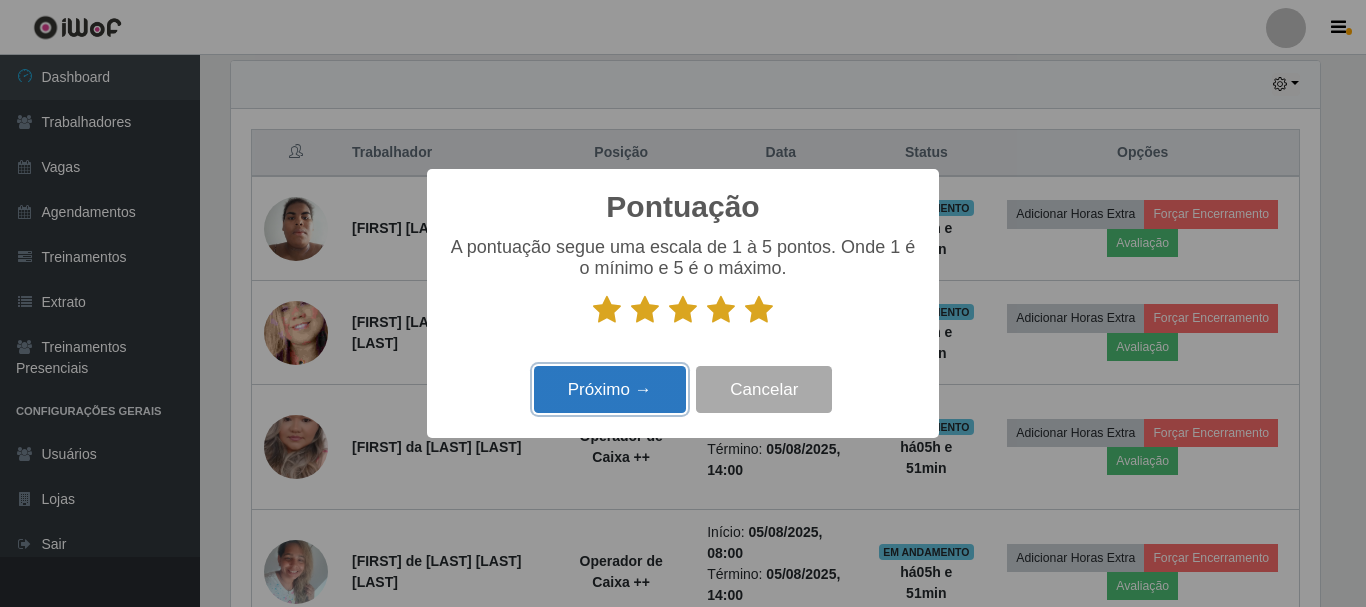 click on "Próximo →" at bounding box center [610, 389] 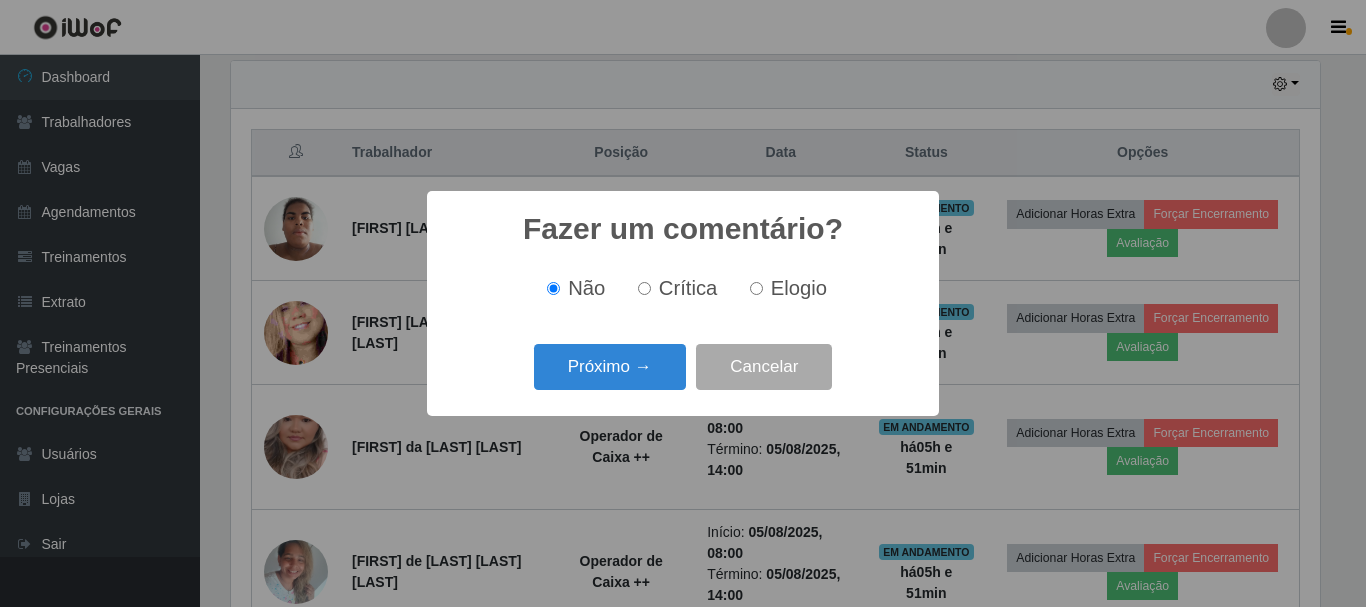 scroll, scrollTop: 999585, scrollLeft: 998911, axis: both 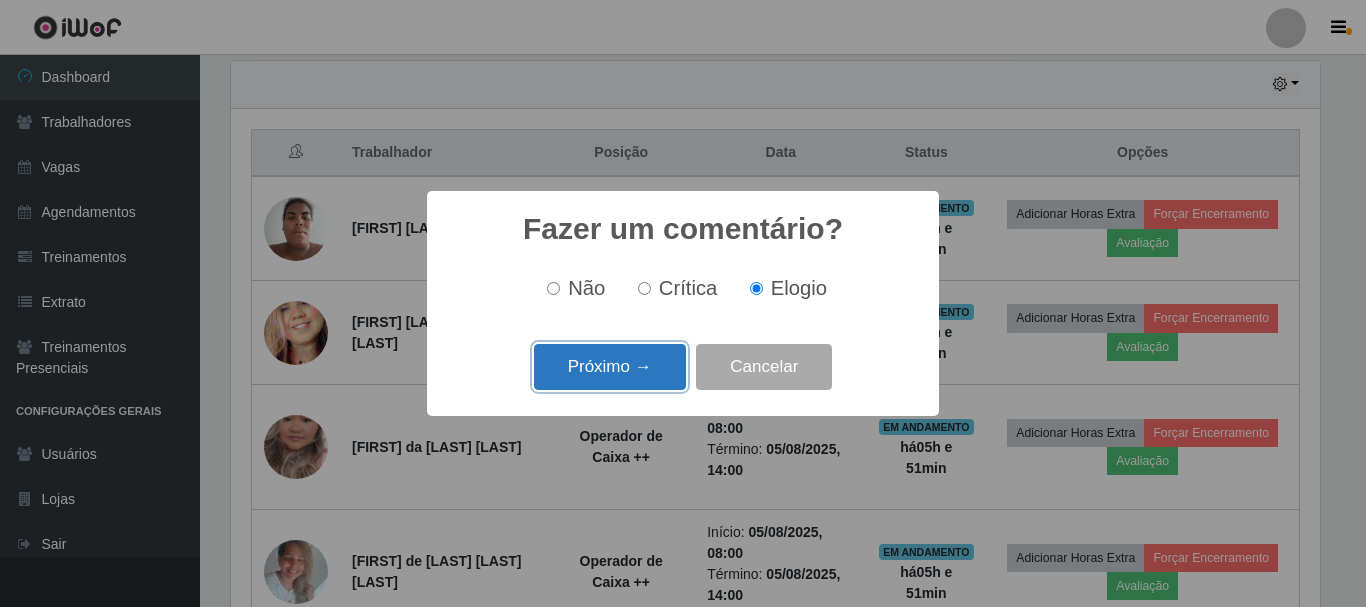 click on "Próximo →" at bounding box center (610, 367) 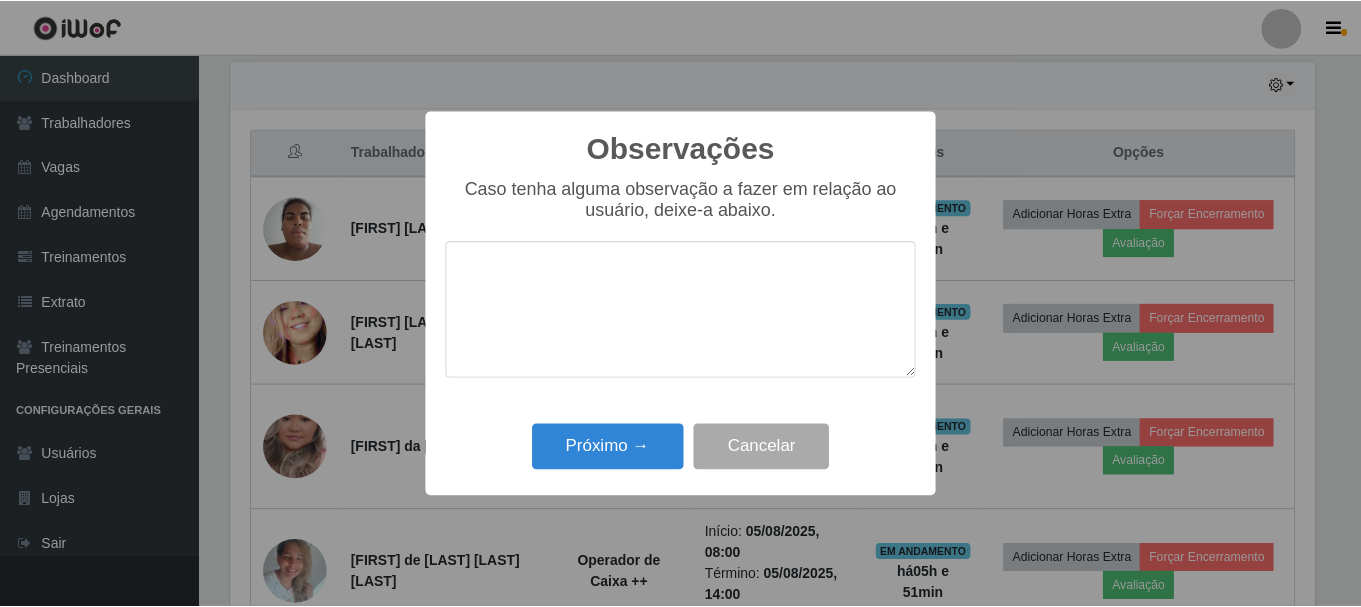 scroll, scrollTop: 999585, scrollLeft: 998911, axis: both 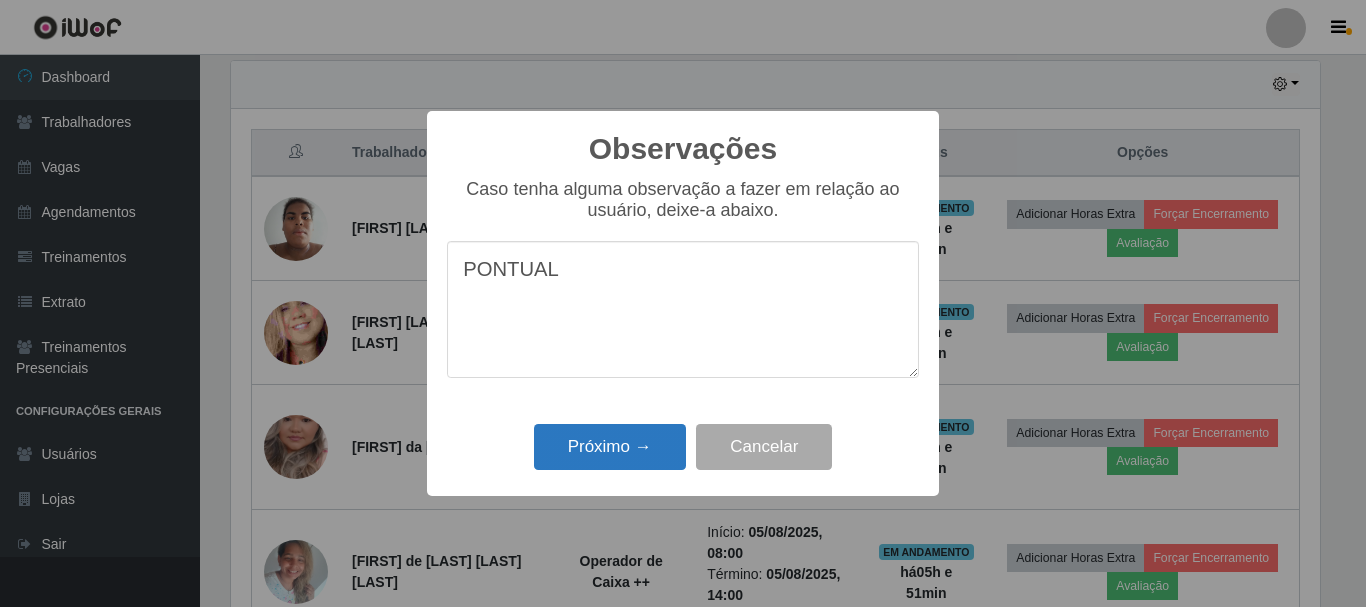 type on "PONTUAL" 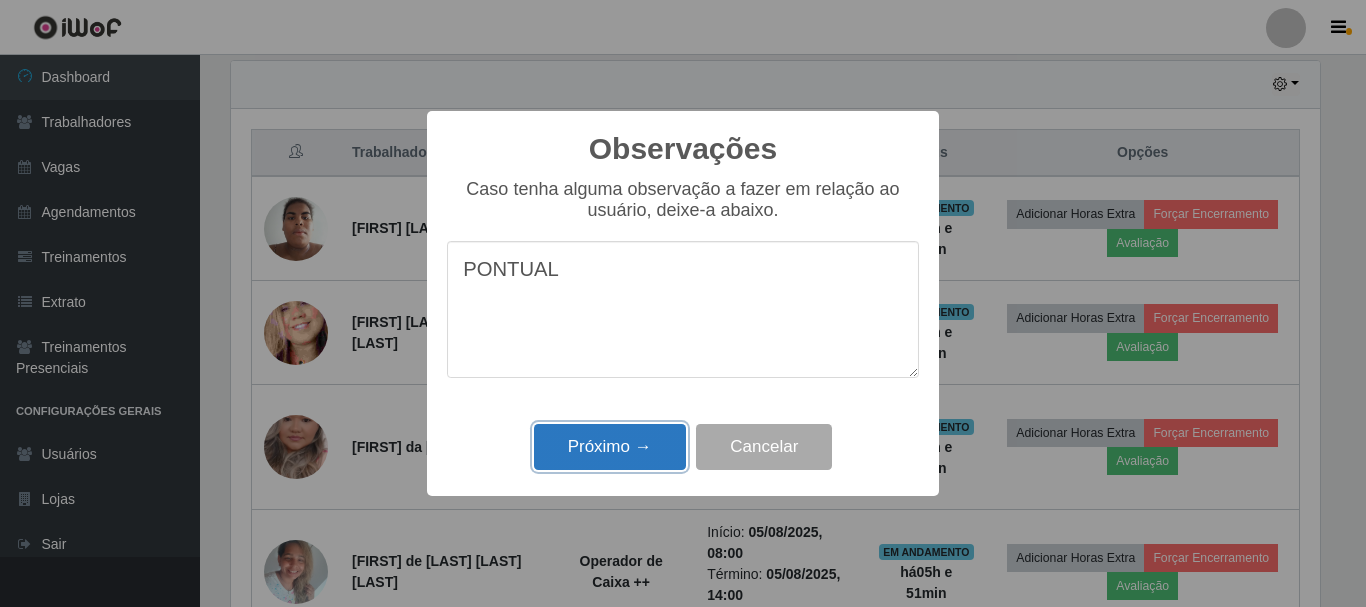 click on "Próximo →" at bounding box center (610, 447) 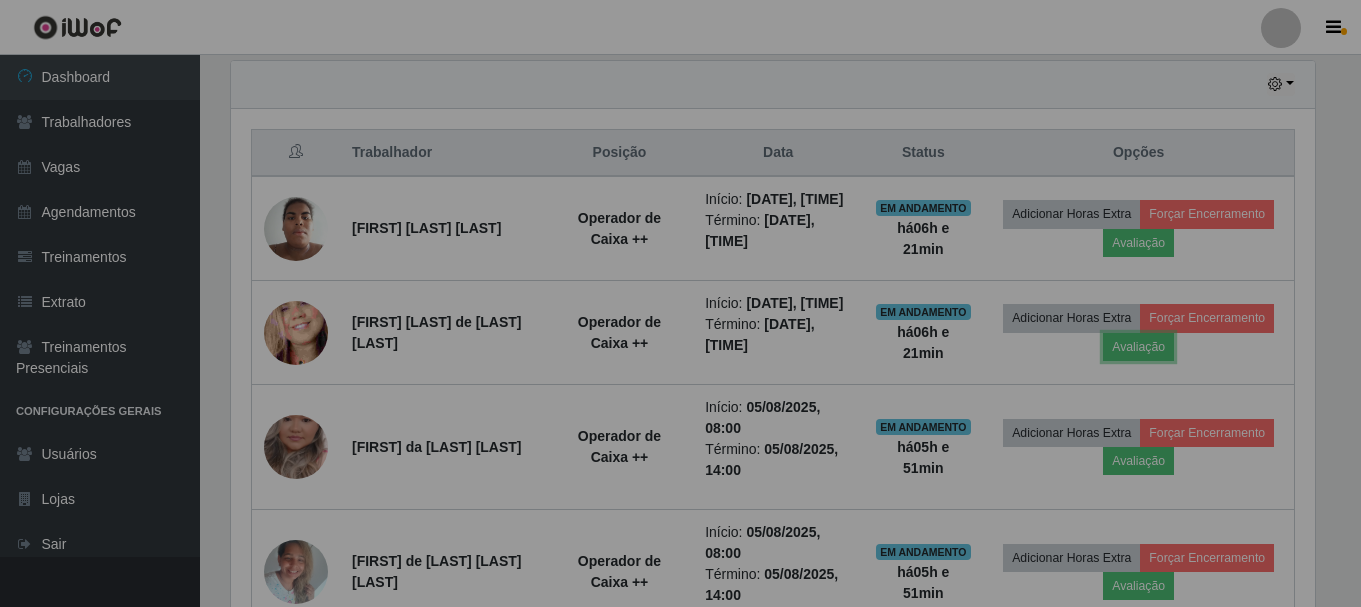 scroll, scrollTop: 999585, scrollLeft: 998901, axis: both 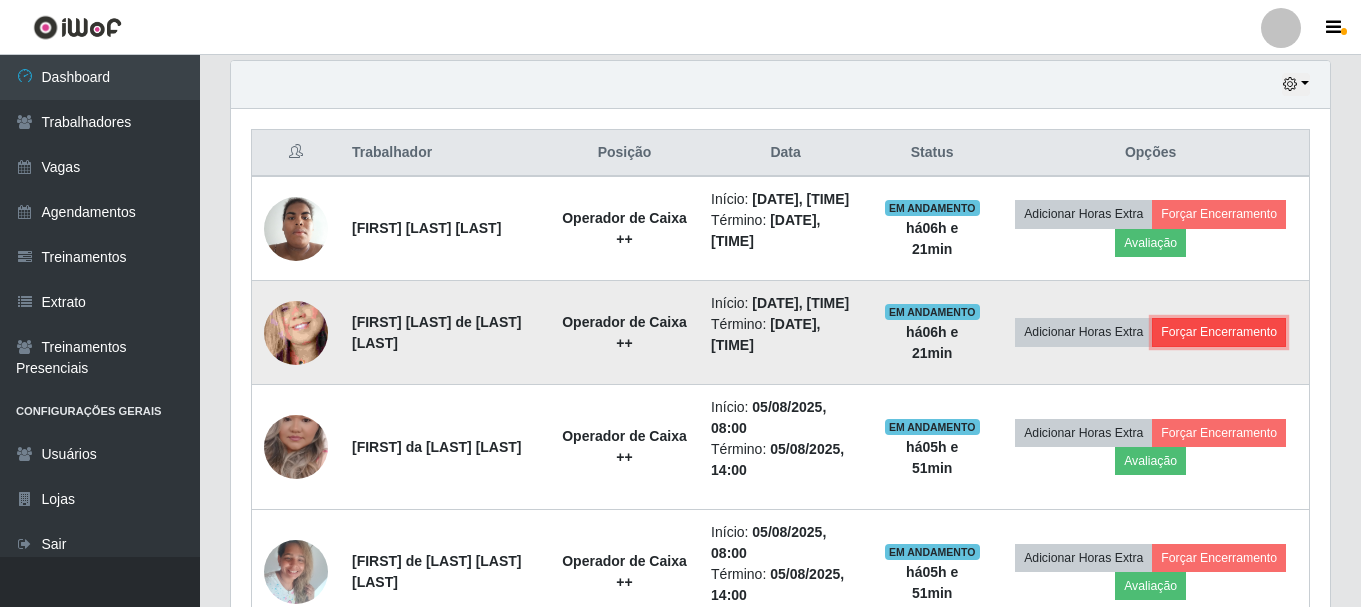 click on "Forçar Encerramento" at bounding box center (1219, 332) 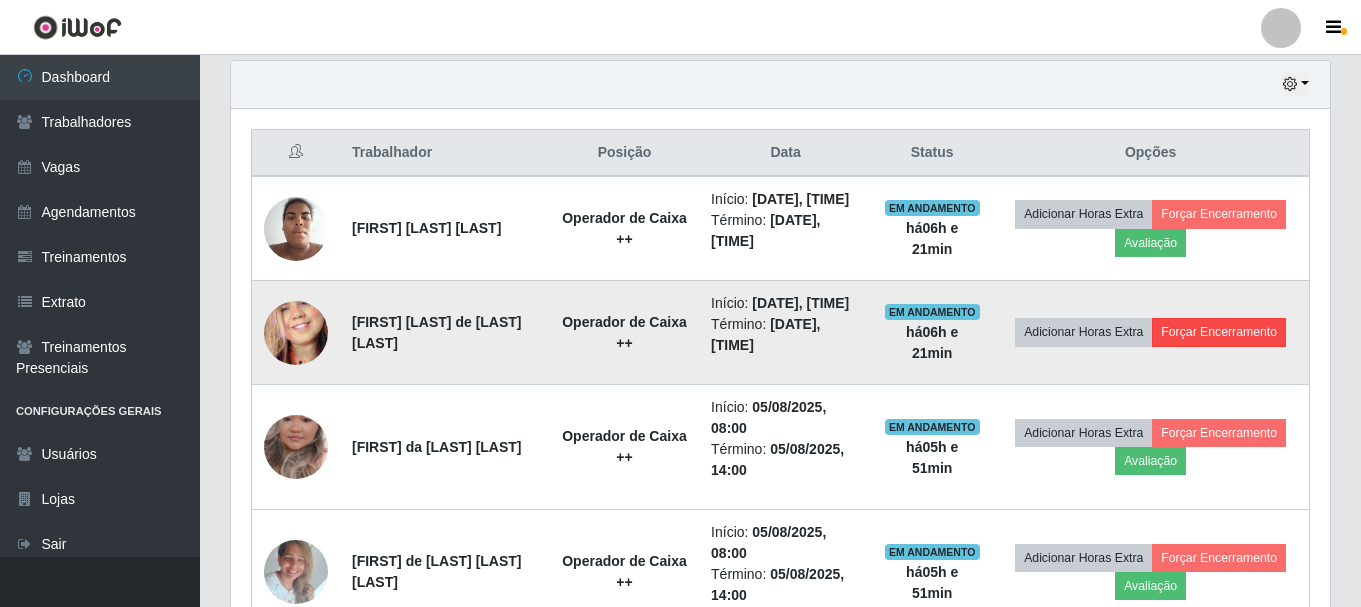 scroll, scrollTop: 999585, scrollLeft: 998911, axis: both 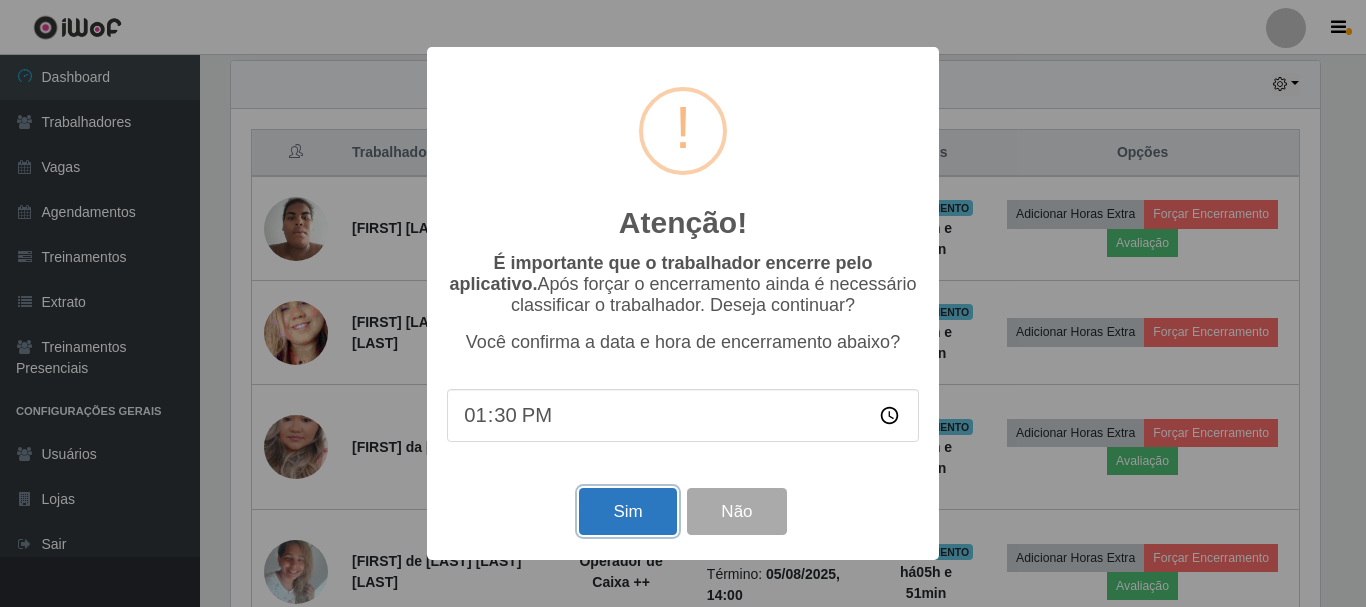 click on "Sim" at bounding box center (627, 511) 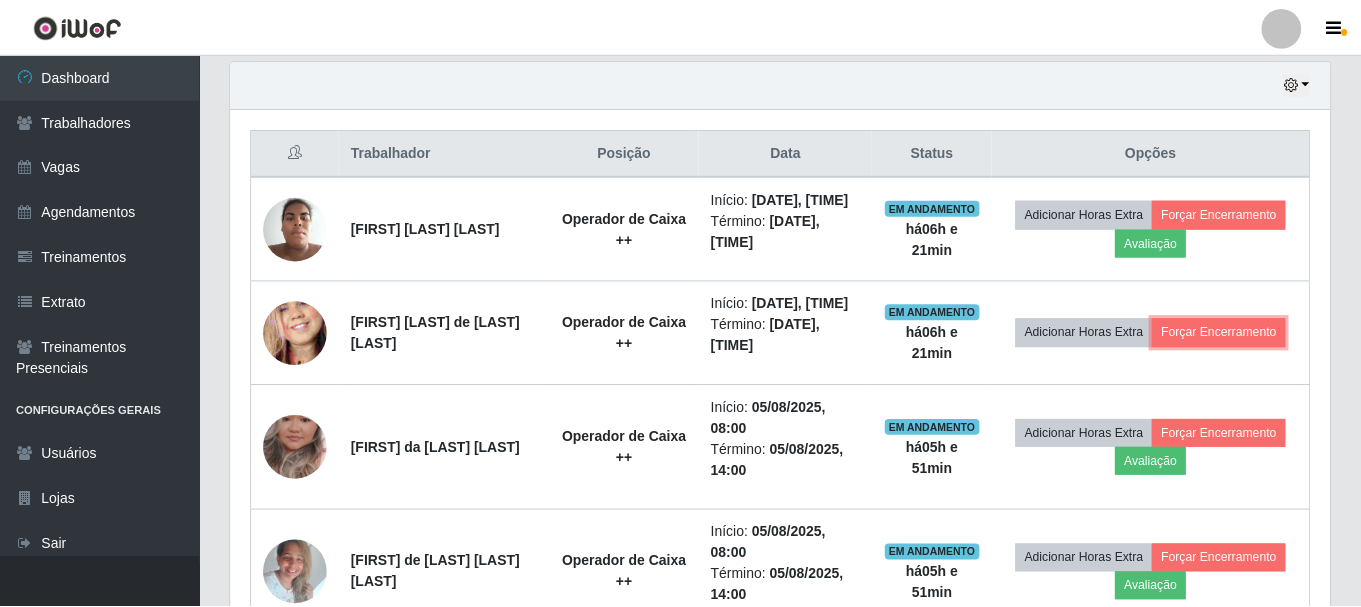 scroll, scrollTop: 999585, scrollLeft: 998901, axis: both 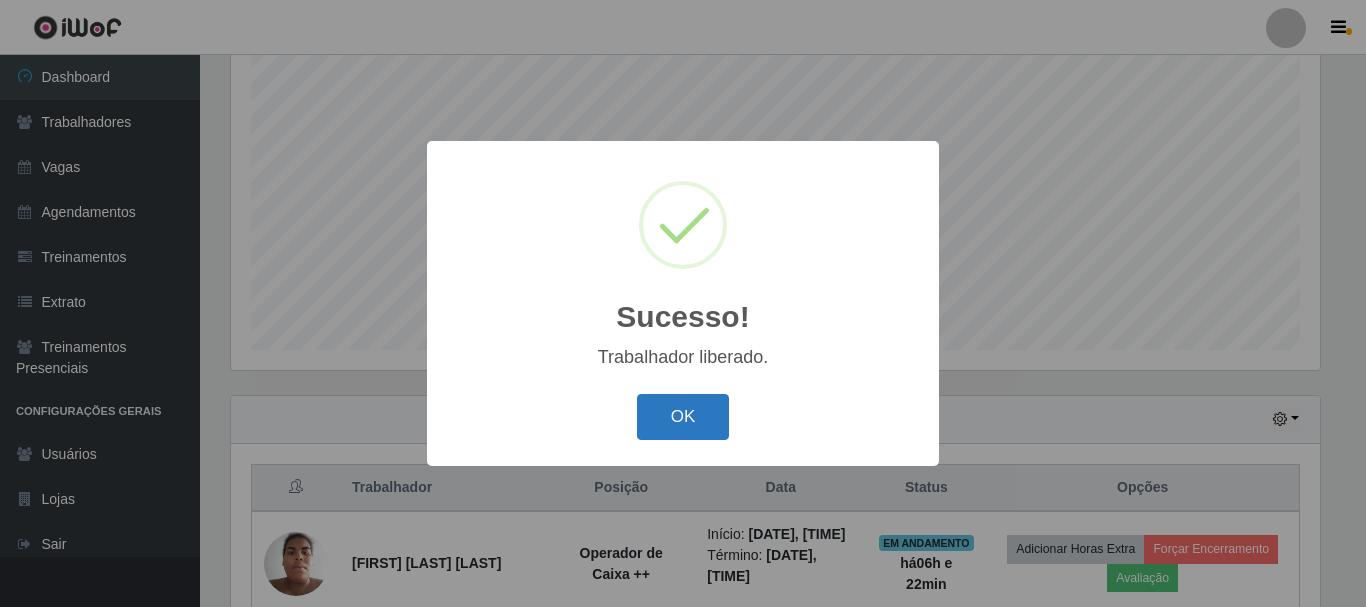 click on "OK" at bounding box center (683, 417) 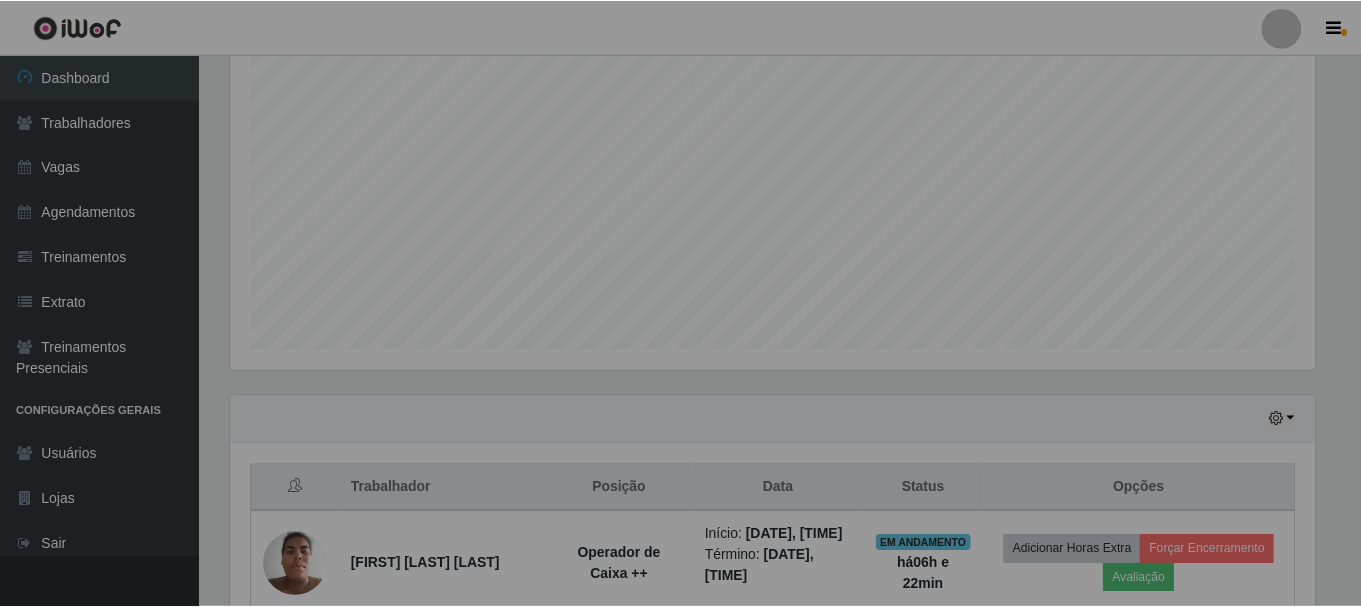 scroll, scrollTop: 999585, scrollLeft: 998901, axis: both 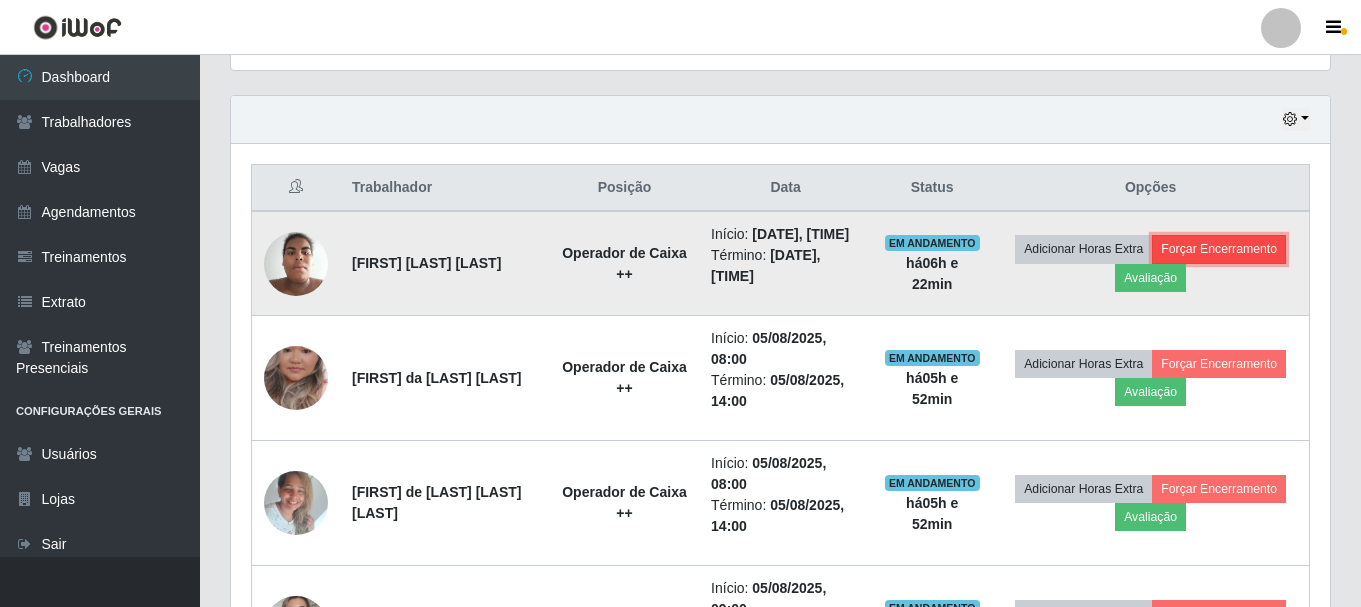 click on "Forçar Encerramento" at bounding box center (1219, 249) 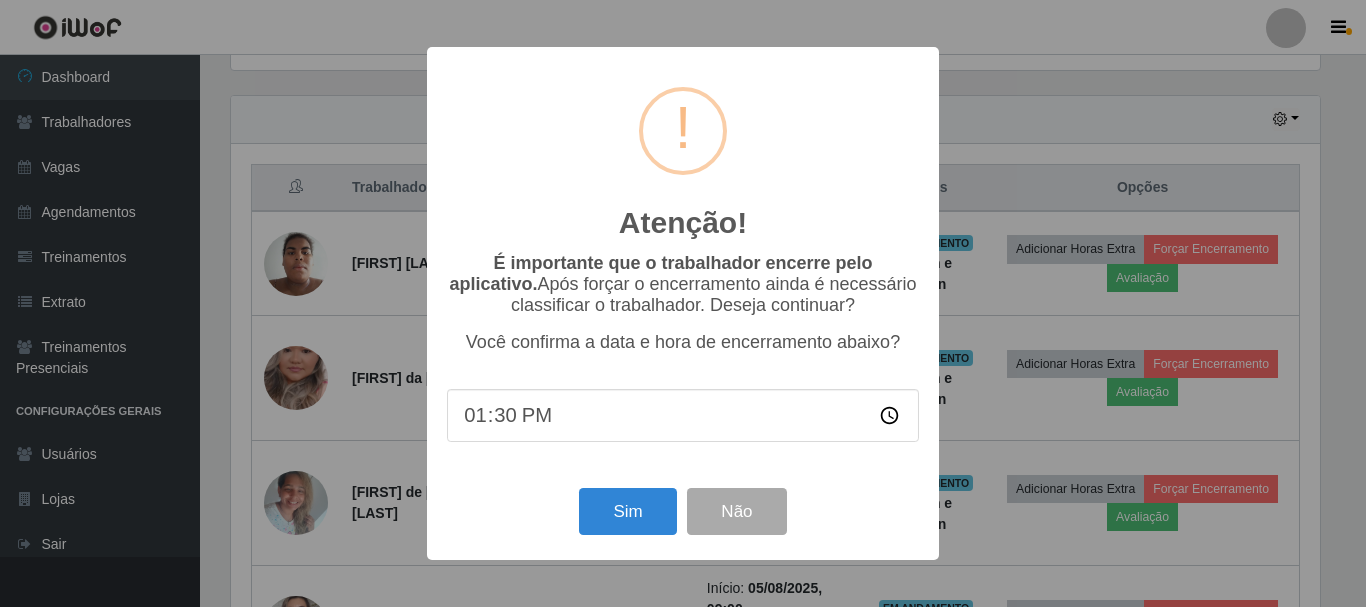 scroll, scrollTop: 999585, scrollLeft: 998911, axis: both 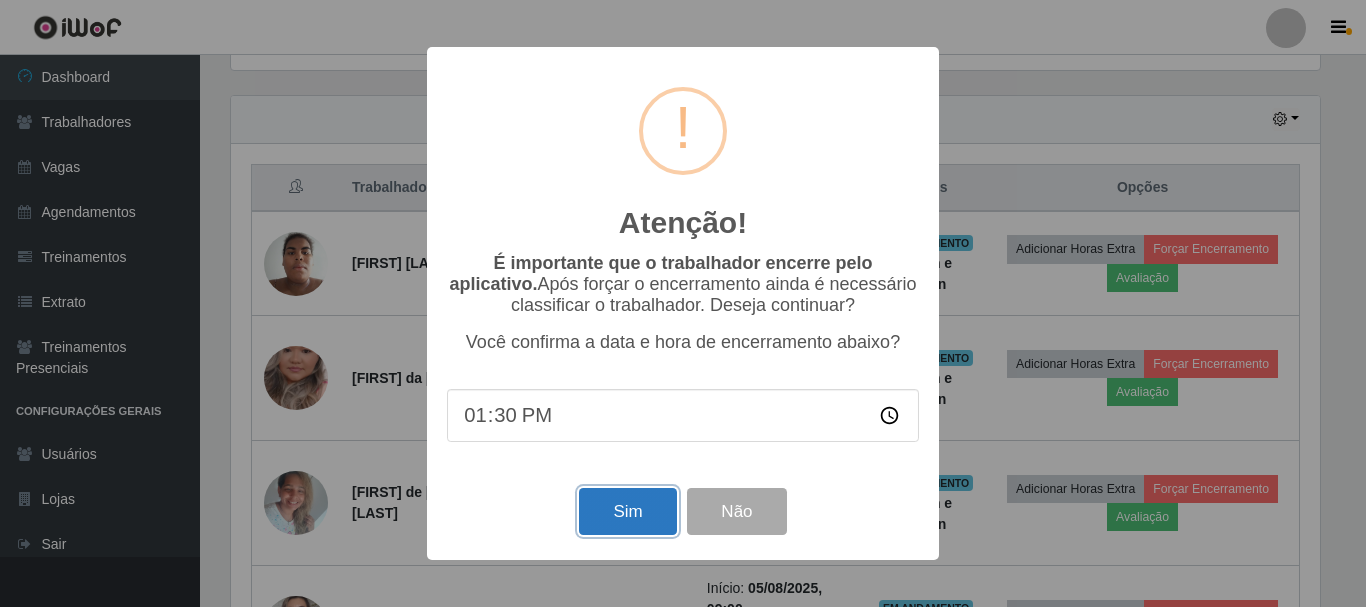 click on "Sim" at bounding box center (627, 511) 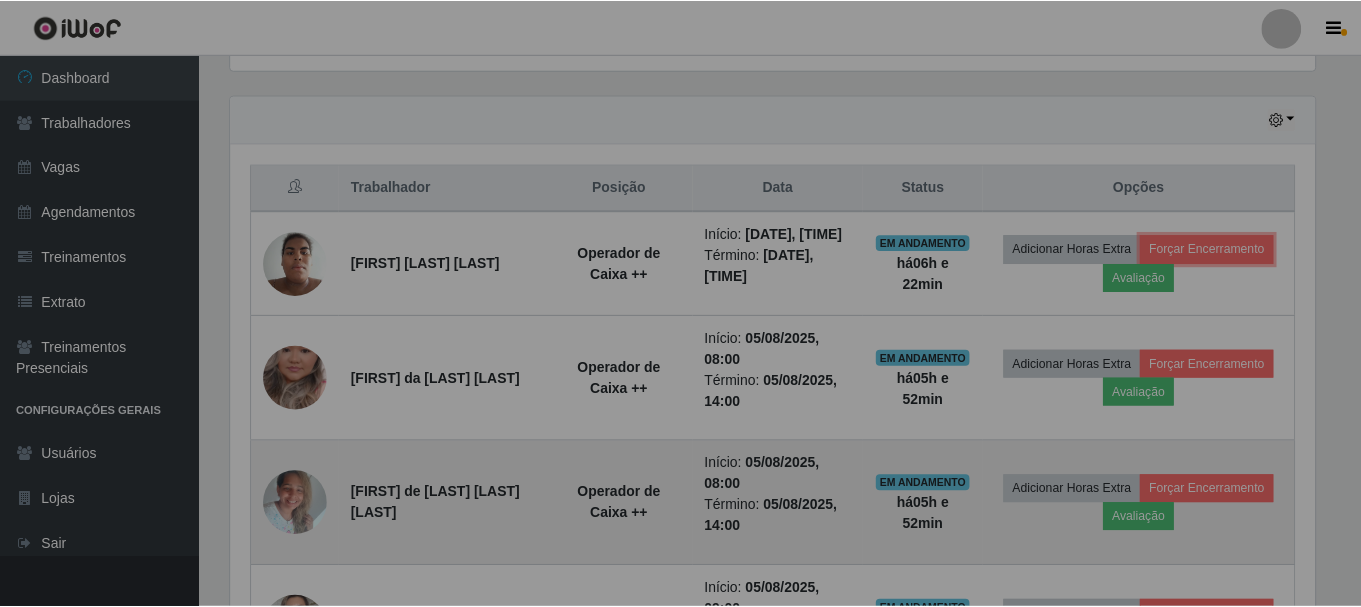 scroll, scrollTop: 999585, scrollLeft: 998901, axis: both 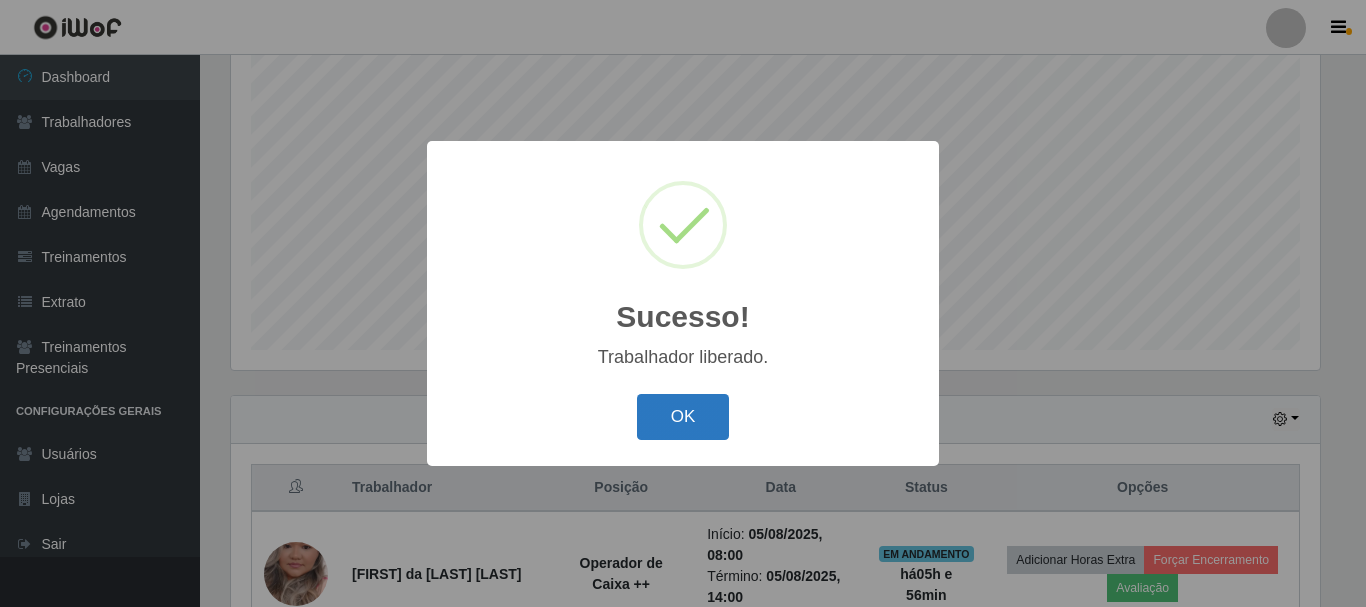 click on "OK" at bounding box center (683, 417) 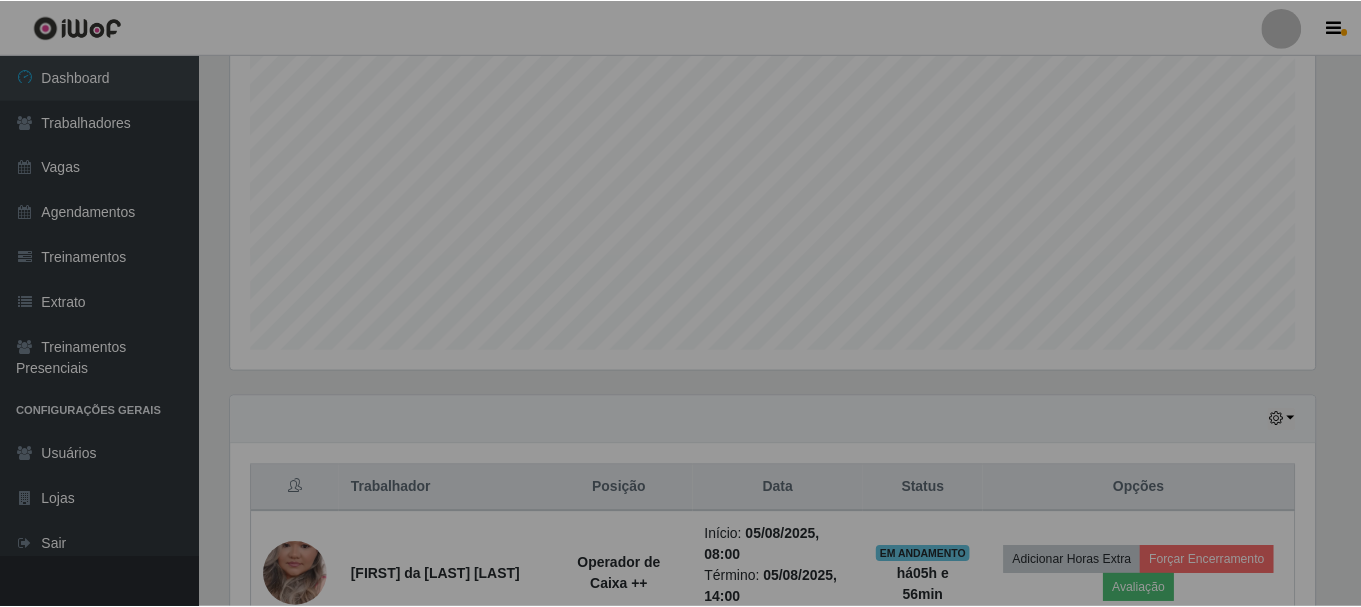 scroll, scrollTop: 999585, scrollLeft: 998901, axis: both 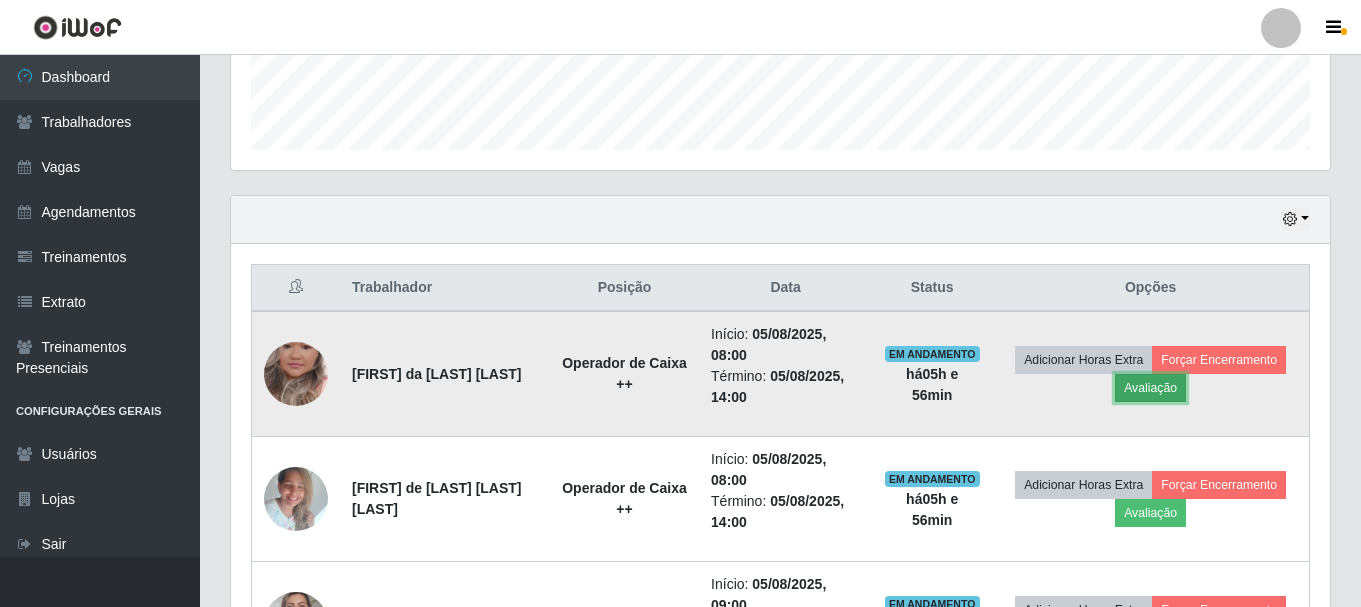 click on "Avaliação" at bounding box center [1150, 388] 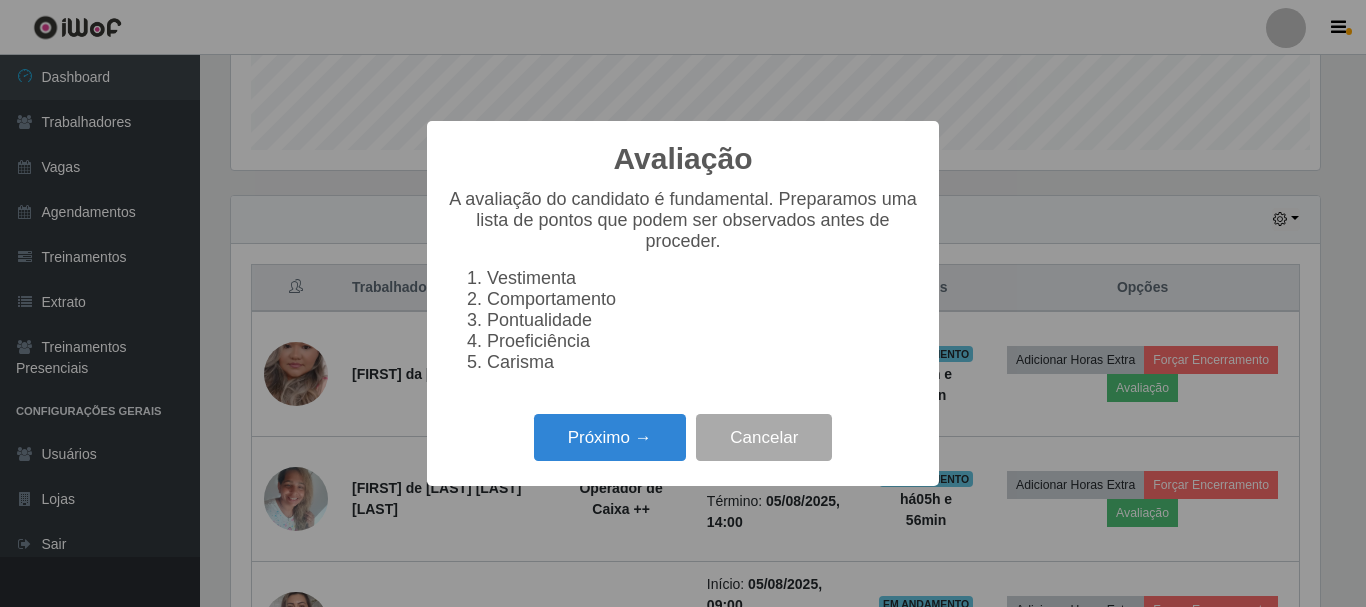 scroll, scrollTop: 999585, scrollLeft: 998911, axis: both 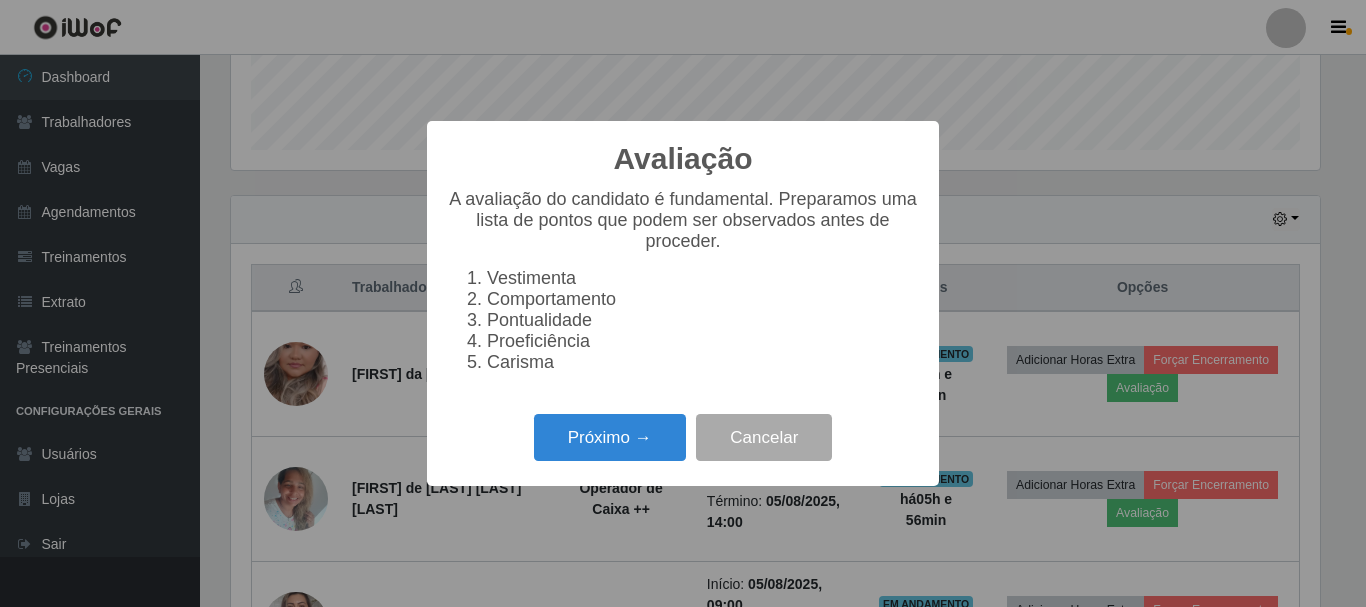 click on "Próximo → Cancelar" at bounding box center (683, 437) 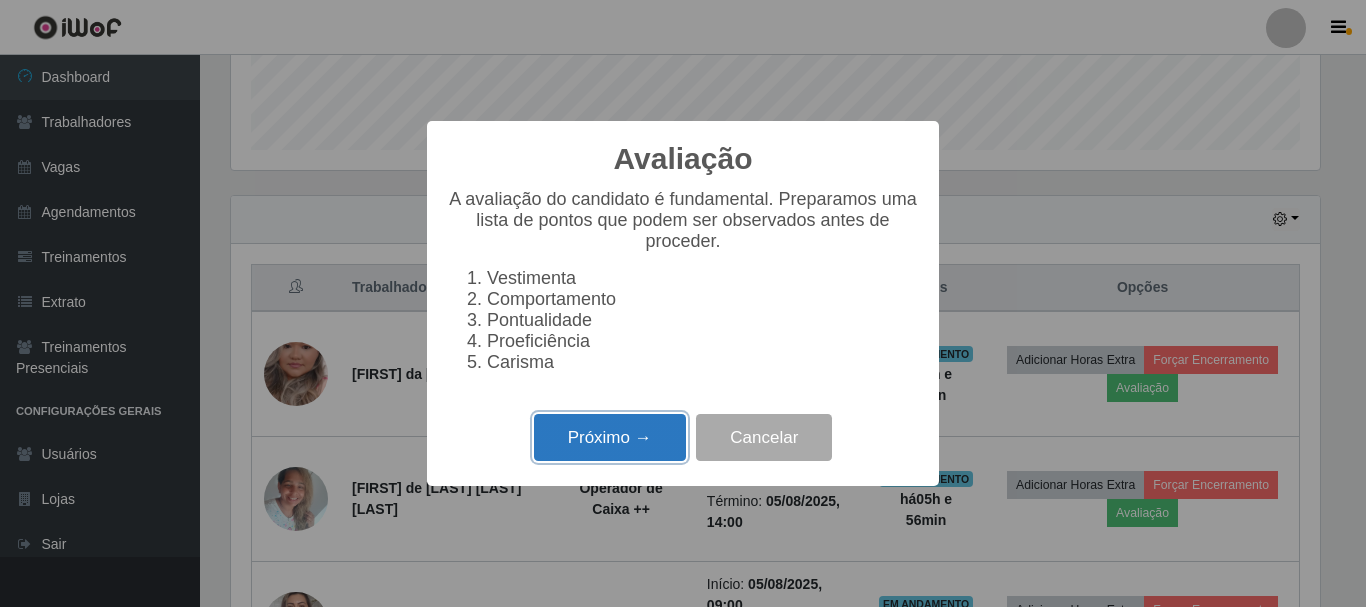 click on "Próximo →" at bounding box center [610, 437] 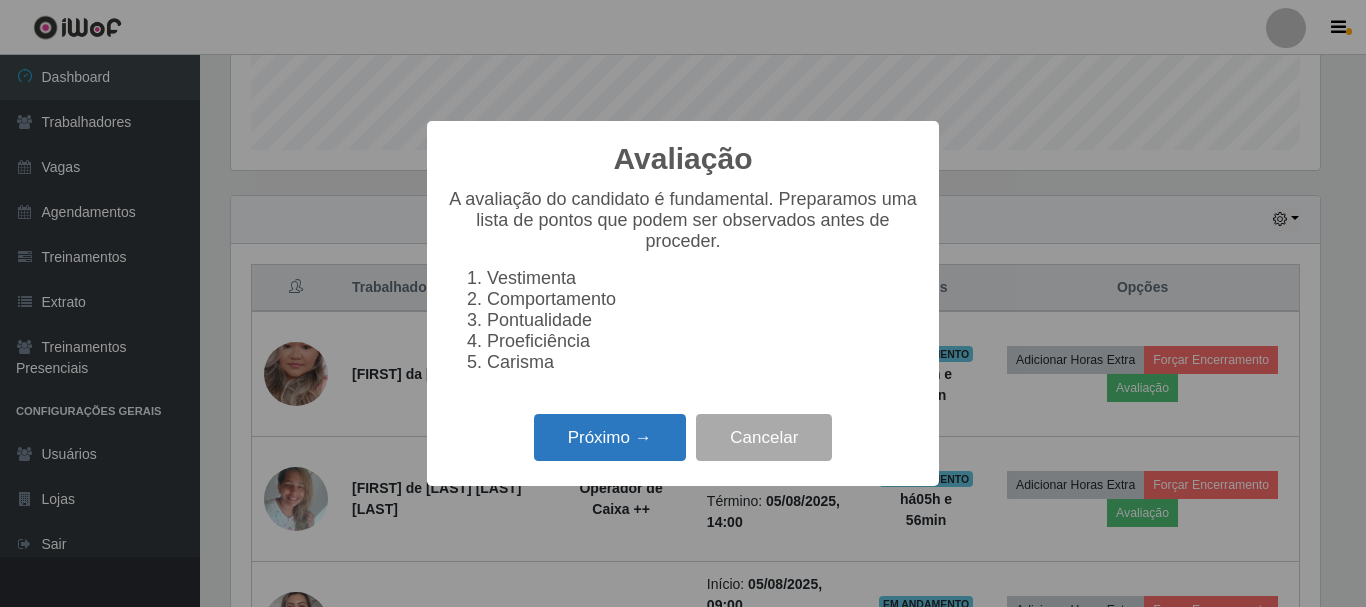 scroll, scrollTop: 999585, scrollLeft: 998911, axis: both 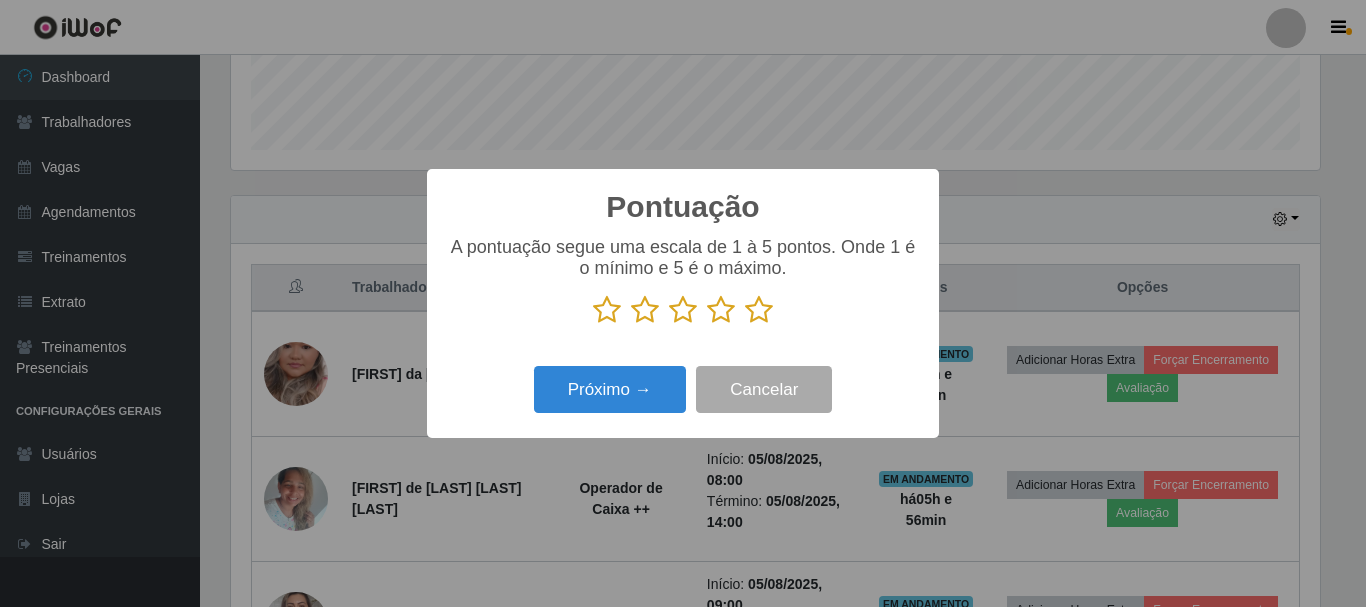 click at bounding box center [759, 310] 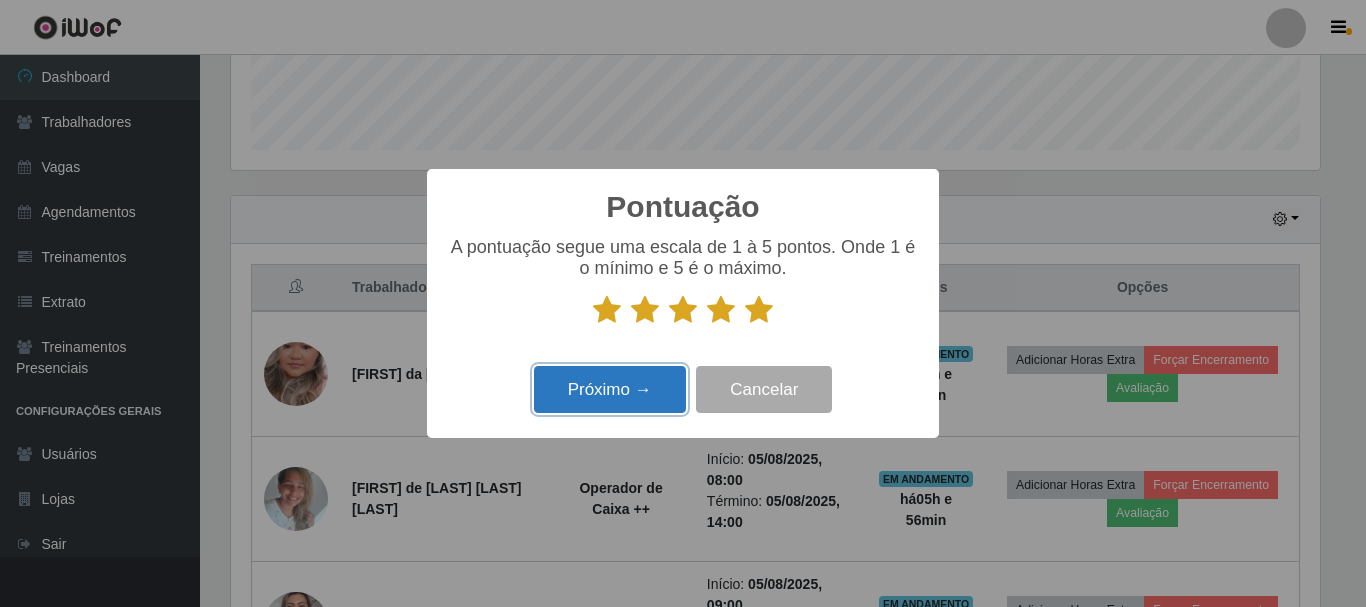 click on "Próximo →" at bounding box center (610, 389) 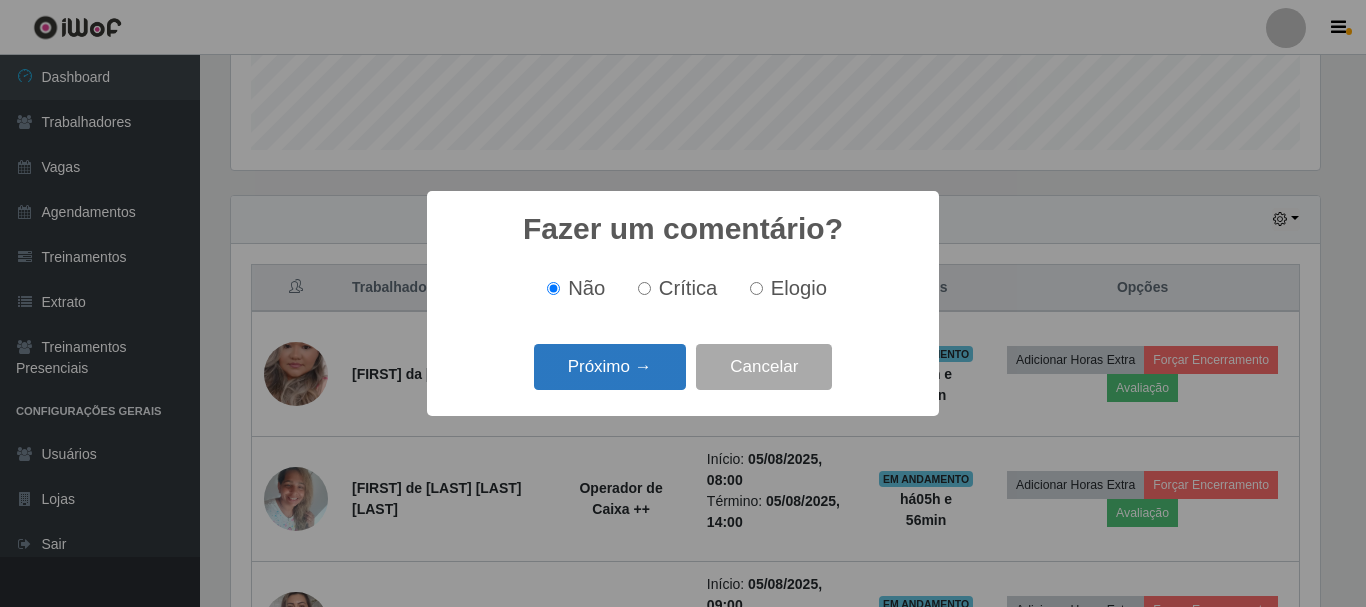 click on "Próximo →" at bounding box center [610, 367] 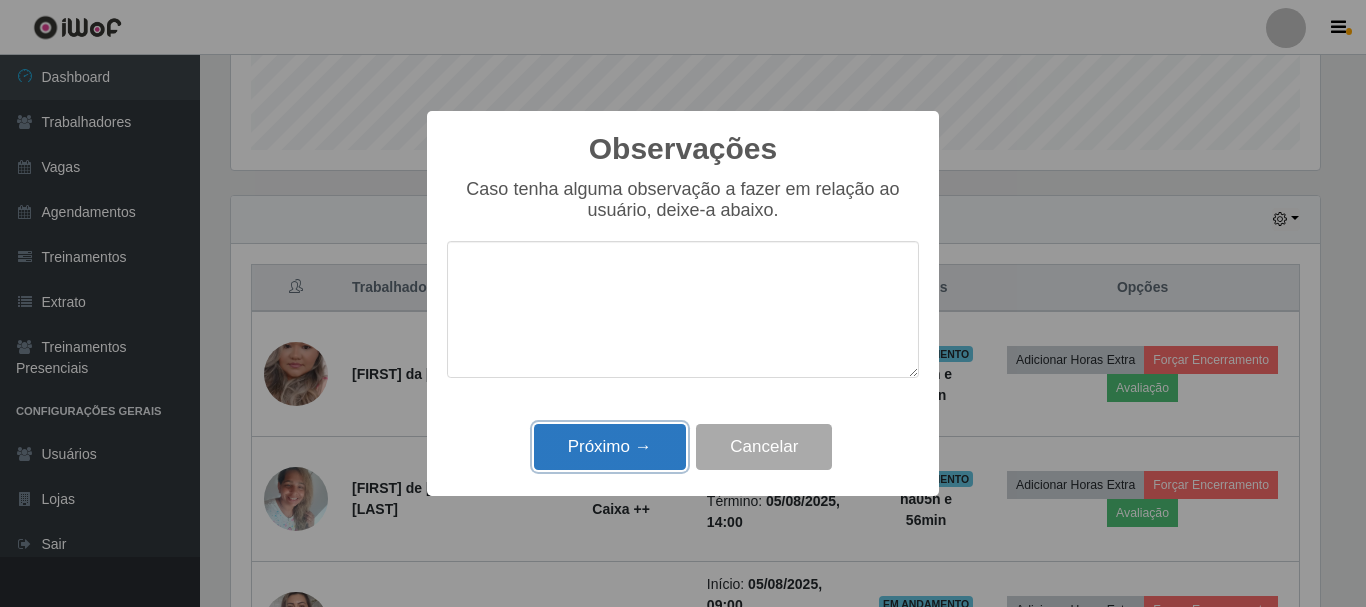 click on "Próximo →" at bounding box center (610, 447) 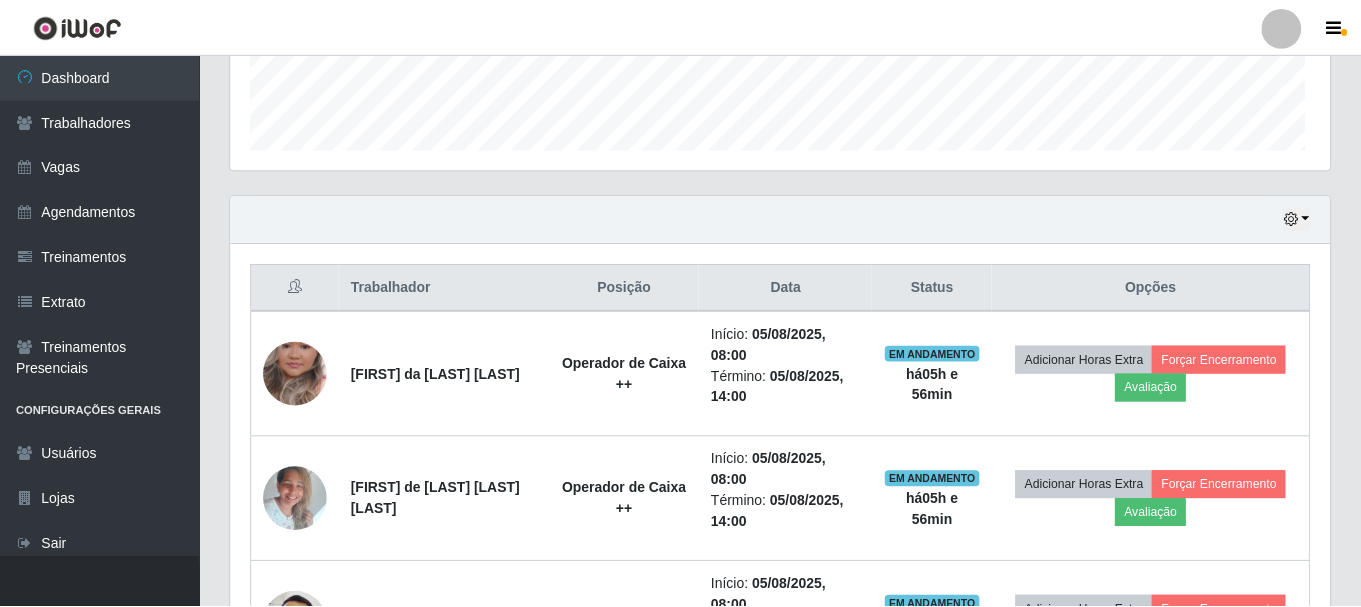 scroll, scrollTop: 999585, scrollLeft: 998901, axis: both 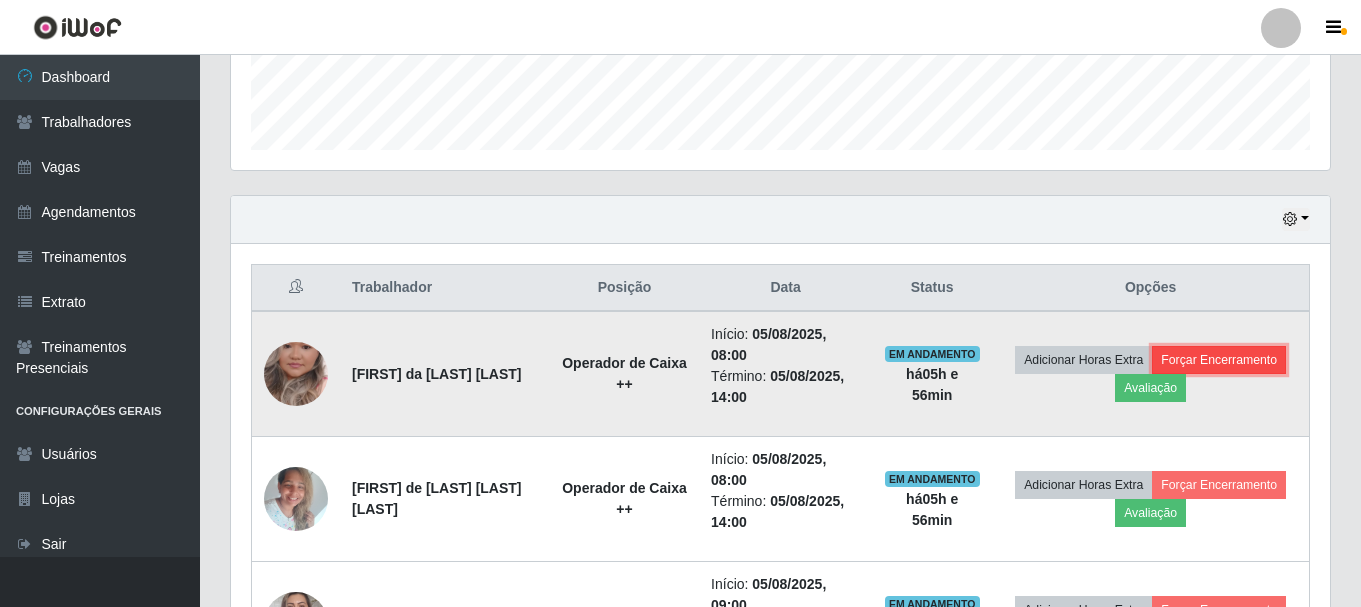 click on "Forçar Encerramento" at bounding box center (1219, 360) 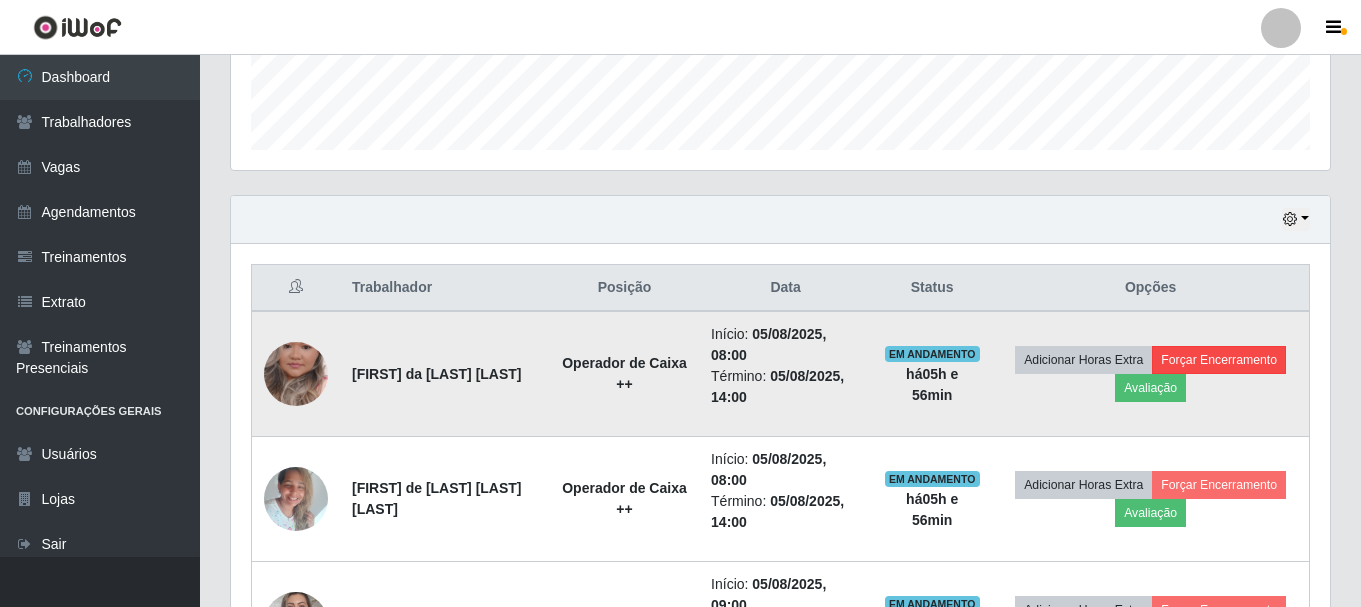 scroll, scrollTop: 999585, scrollLeft: 998911, axis: both 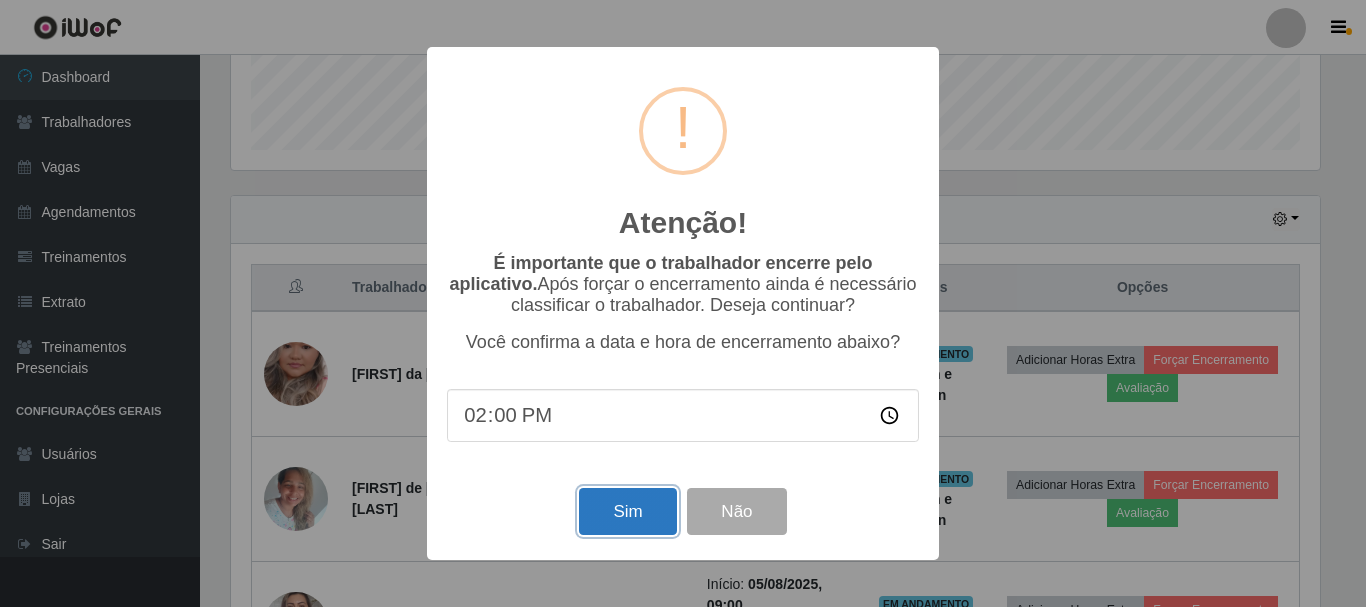 click on "Sim" at bounding box center (627, 511) 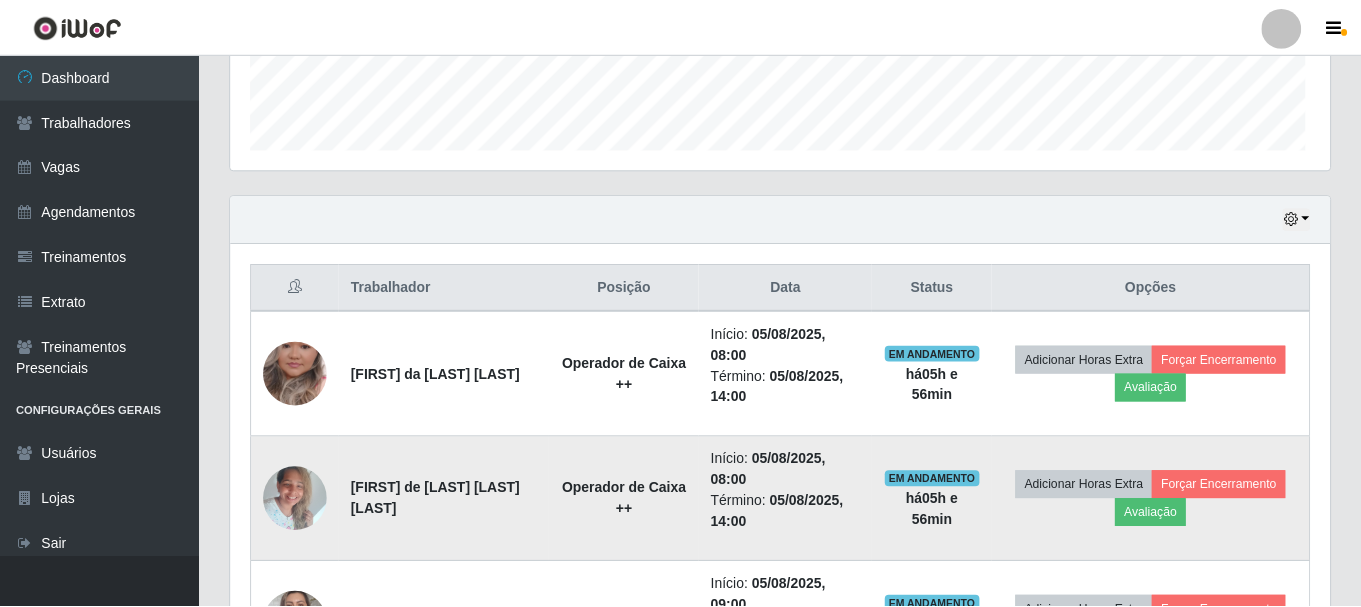 scroll, scrollTop: 999585, scrollLeft: 998901, axis: both 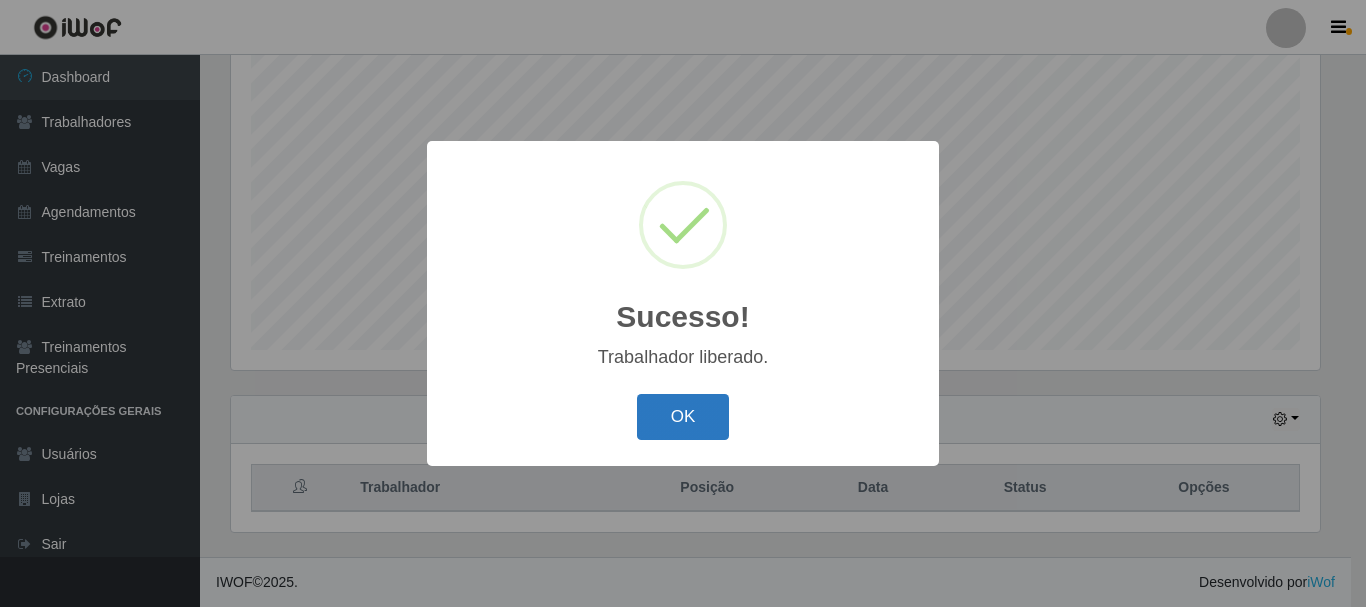 click on "OK" at bounding box center [683, 417] 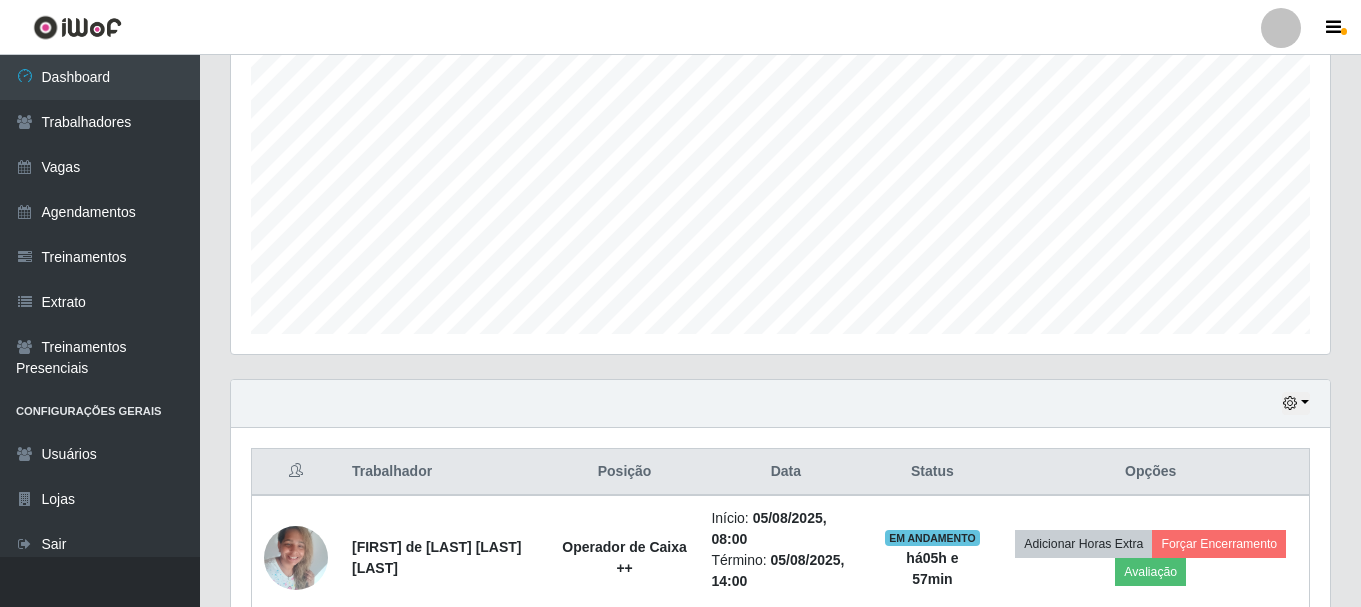 scroll, scrollTop: 665, scrollLeft: 0, axis: vertical 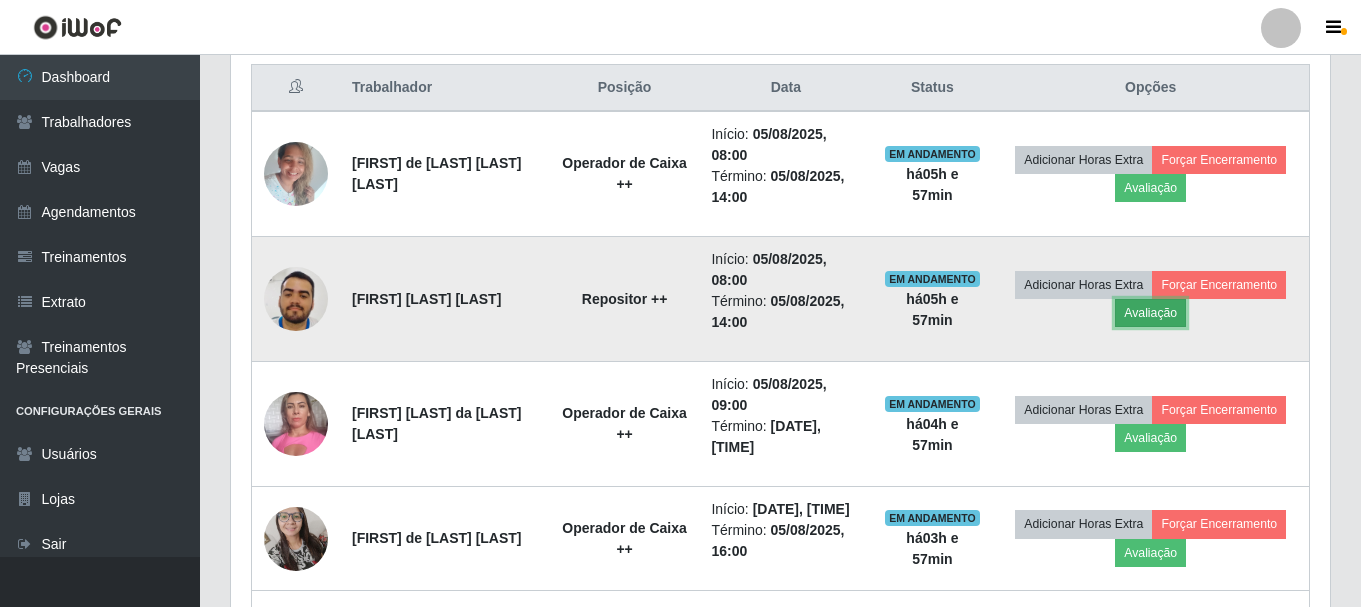 click on "Avaliação" at bounding box center [1150, 313] 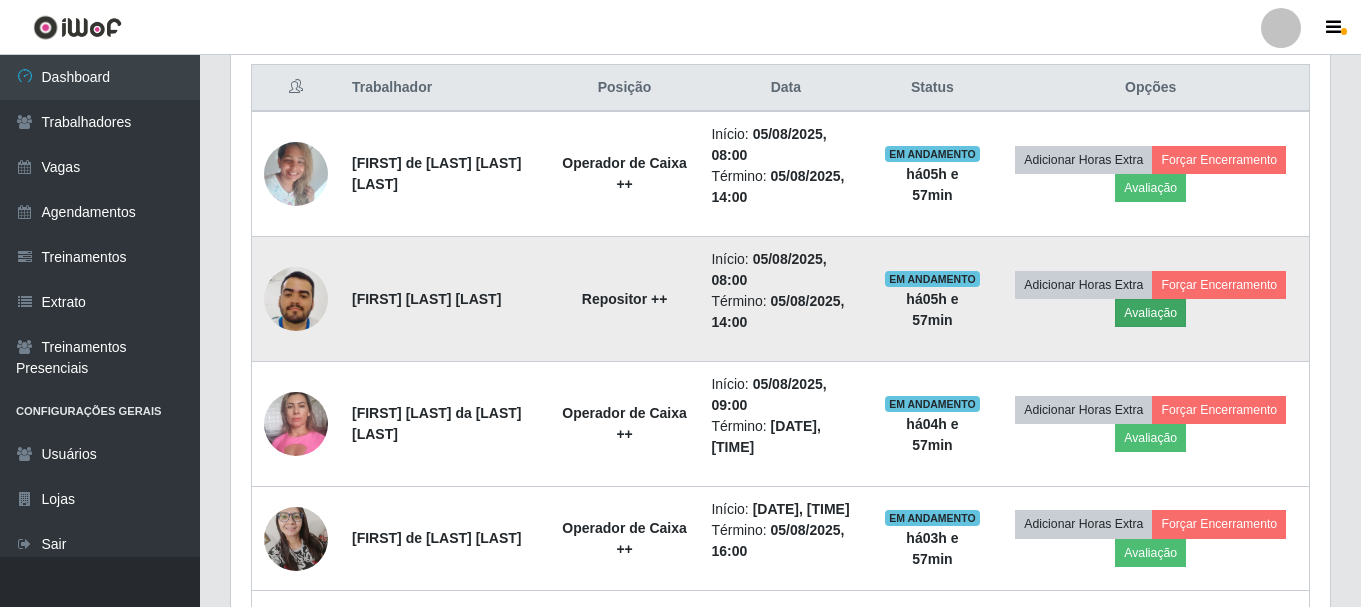 scroll, scrollTop: 999585, scrollLeft: 998911, axis: both 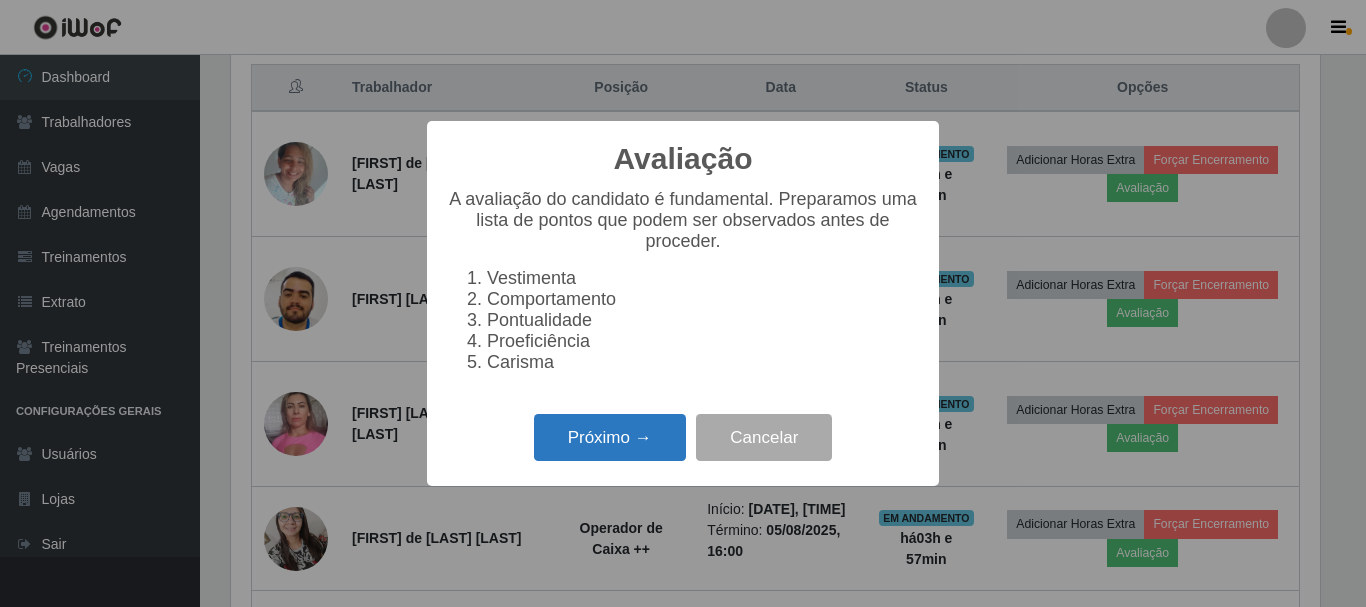 click on "Próximo →" at bounding box center [610, 437] 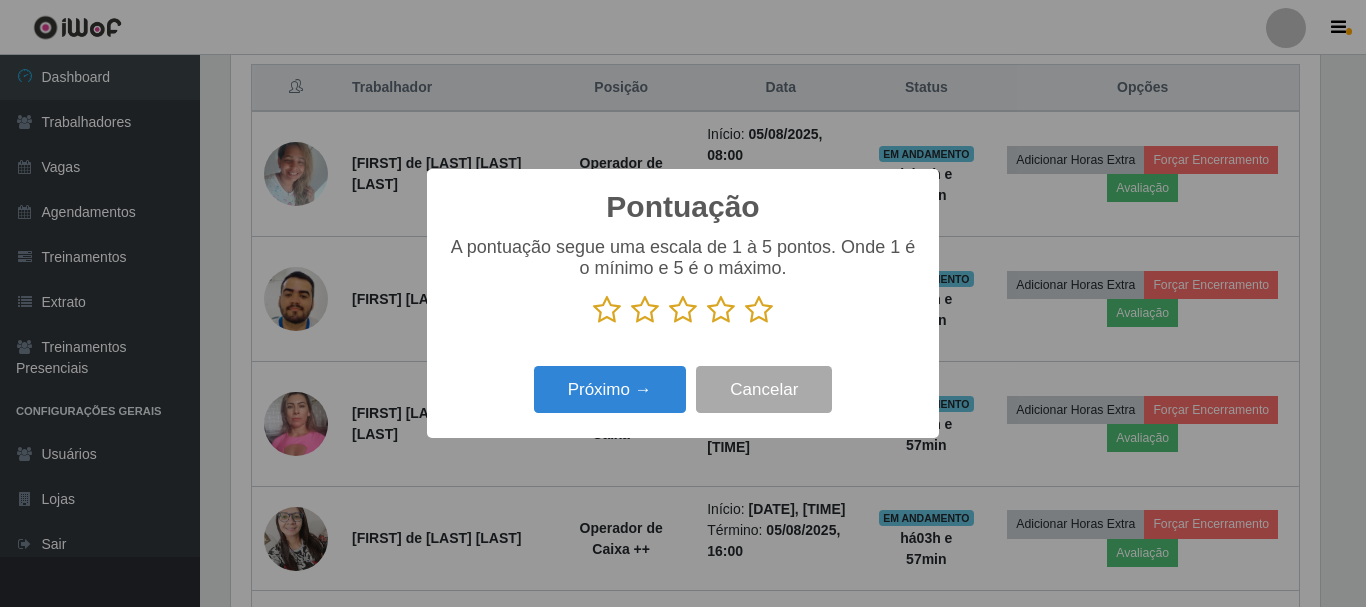 click at bounding box center [721, 310] 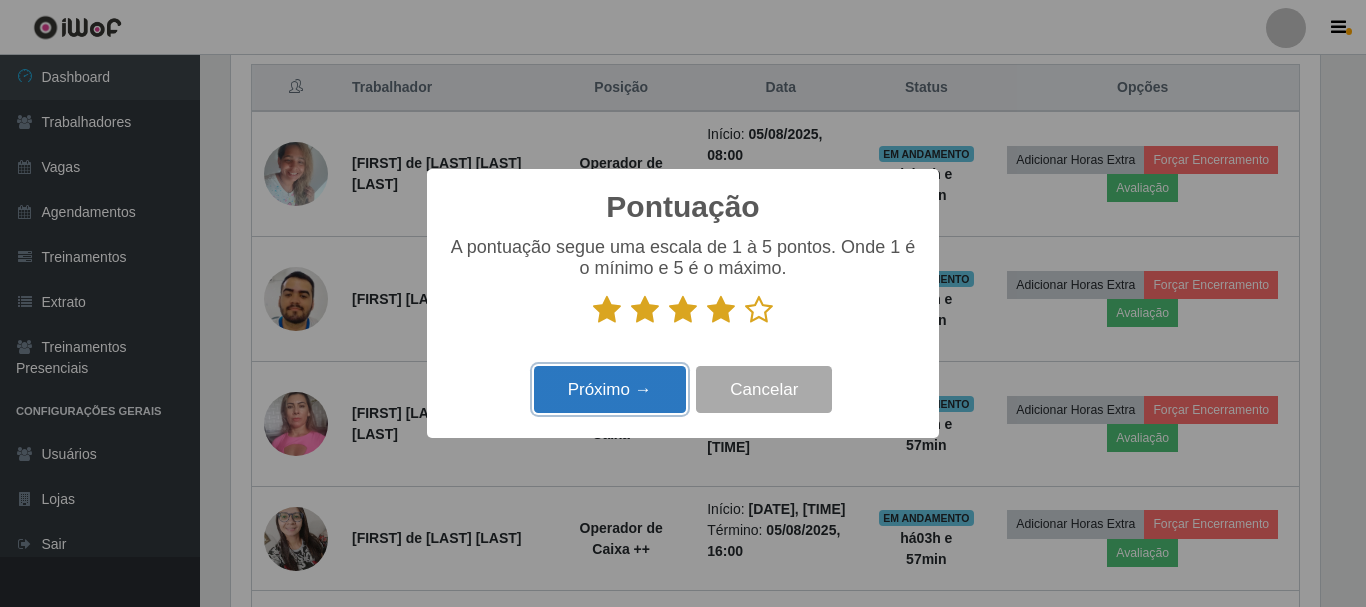 click on "Próximo →" at bounding box center (610, 389) 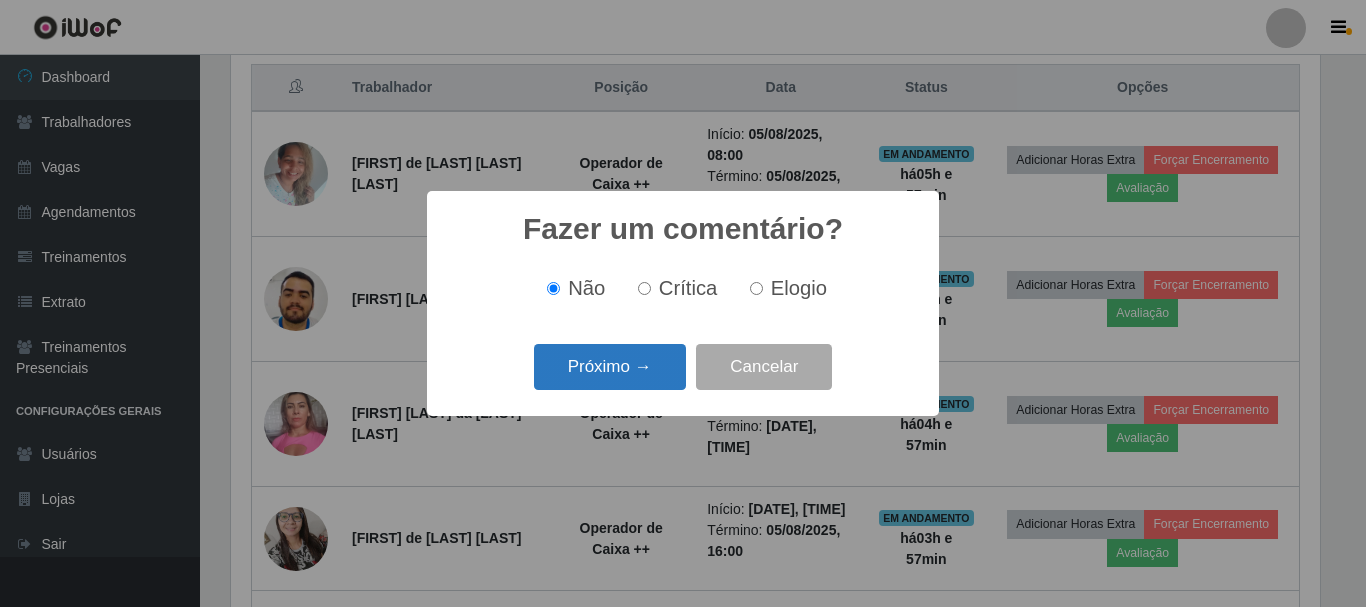 click on "Próximo →" at bounding box center (610, 367) 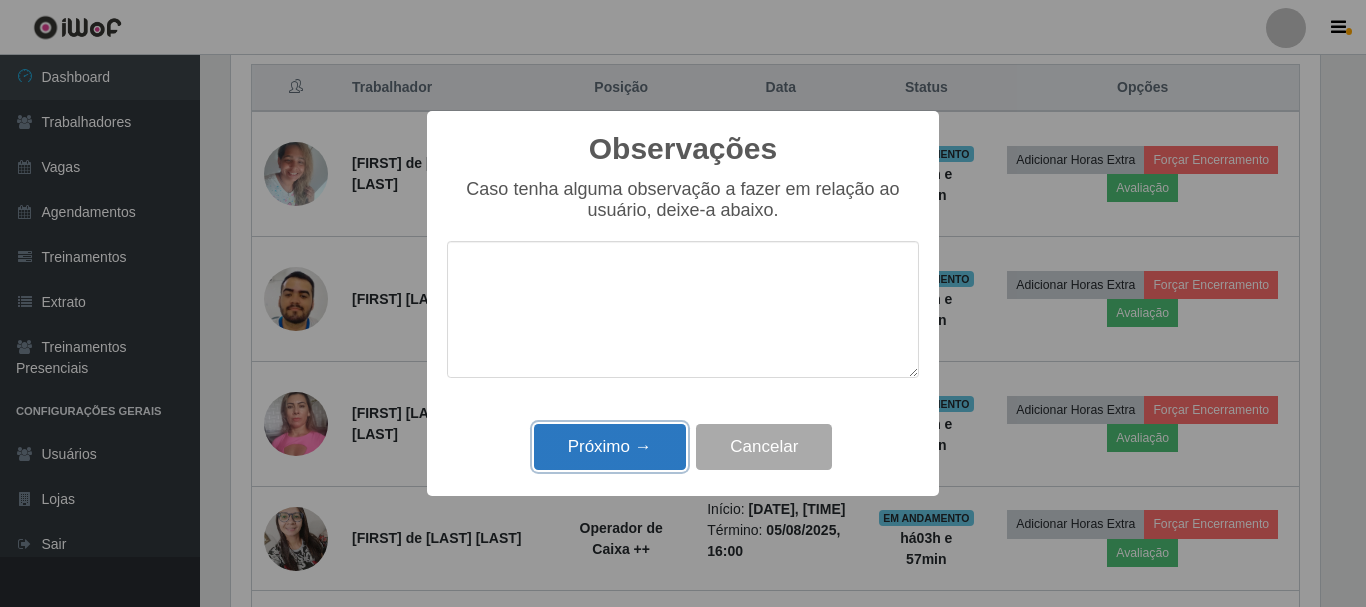 click on "Próximo →" at bounding box center (610, 447) 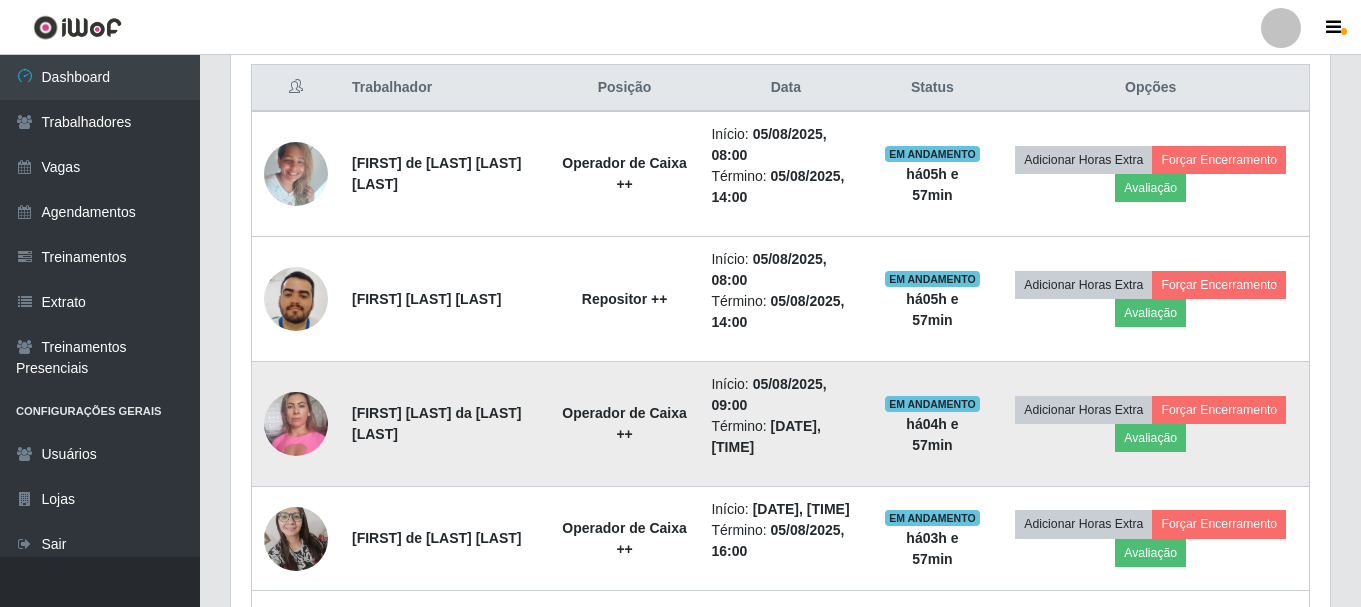 scroll, scrollTop: 999585, scrollLeft: 998901, axis: both 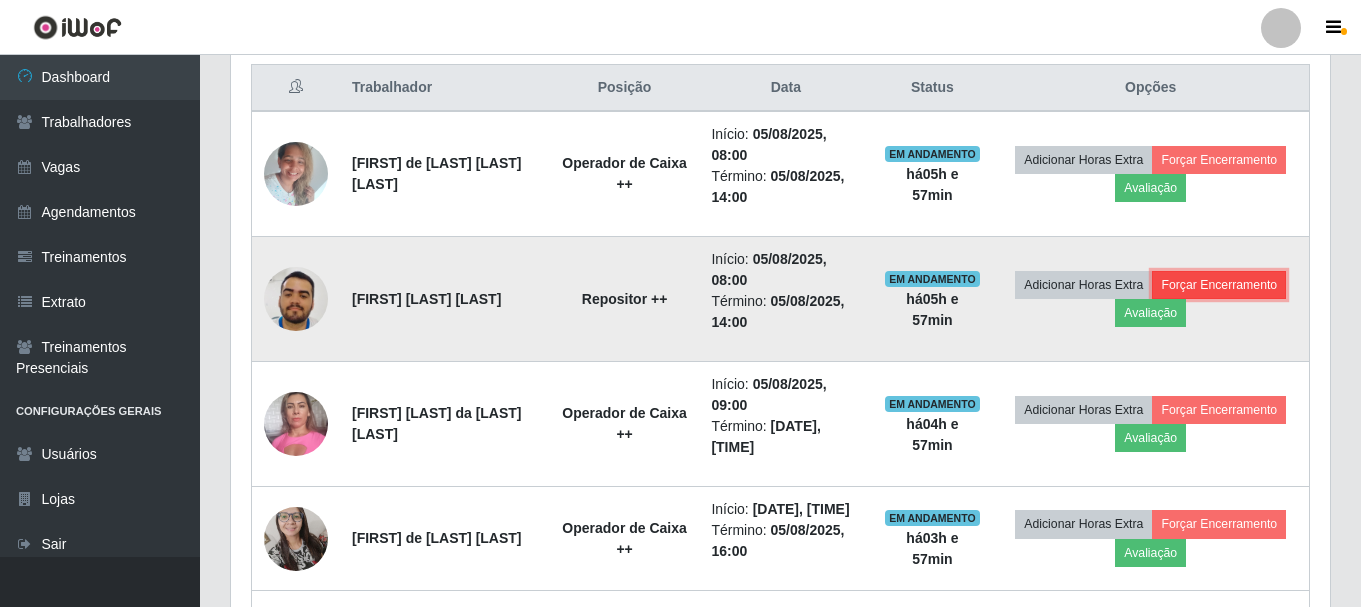 click on "Forçar Encerramento" at bounding box center [1219, 285] 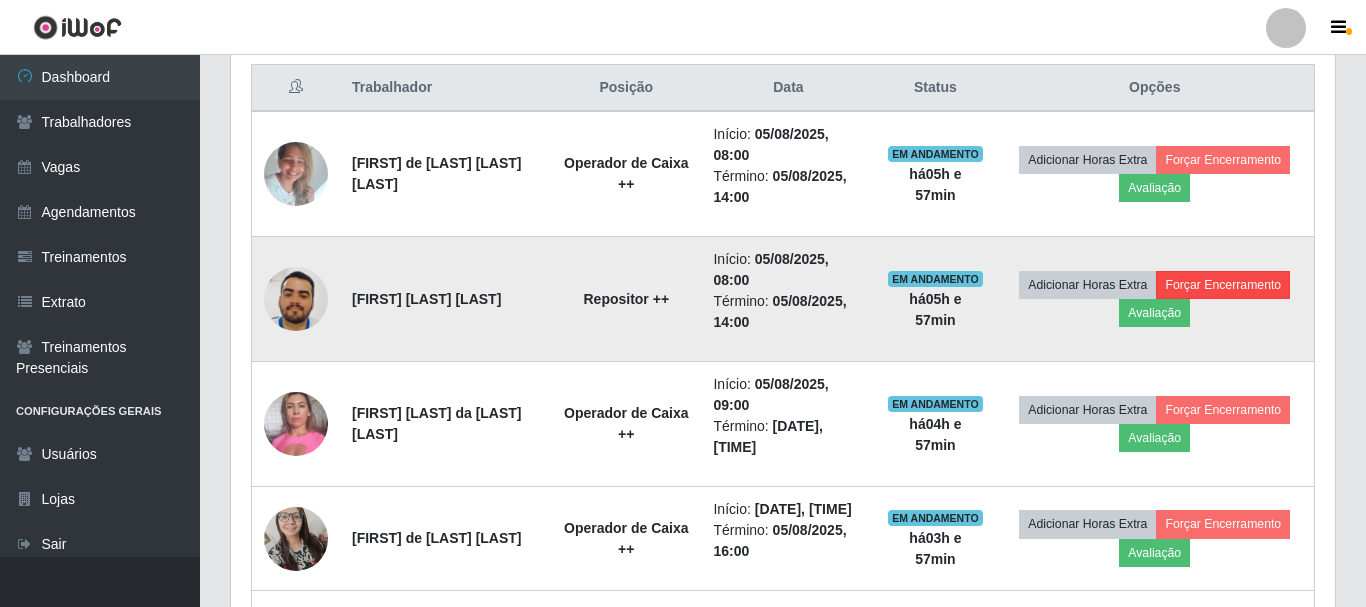 scroll, scrollTop: 999585, scrollLeft: 998911, axis: both 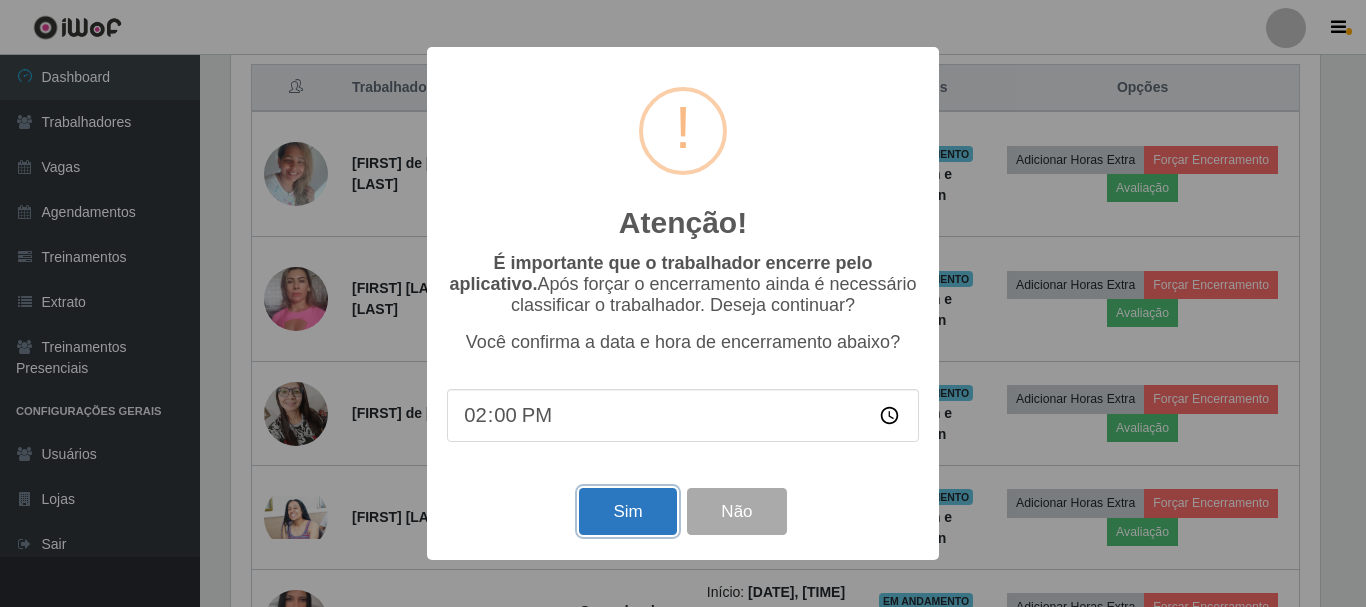 click on "Sim" at bounding box center [627, 511] 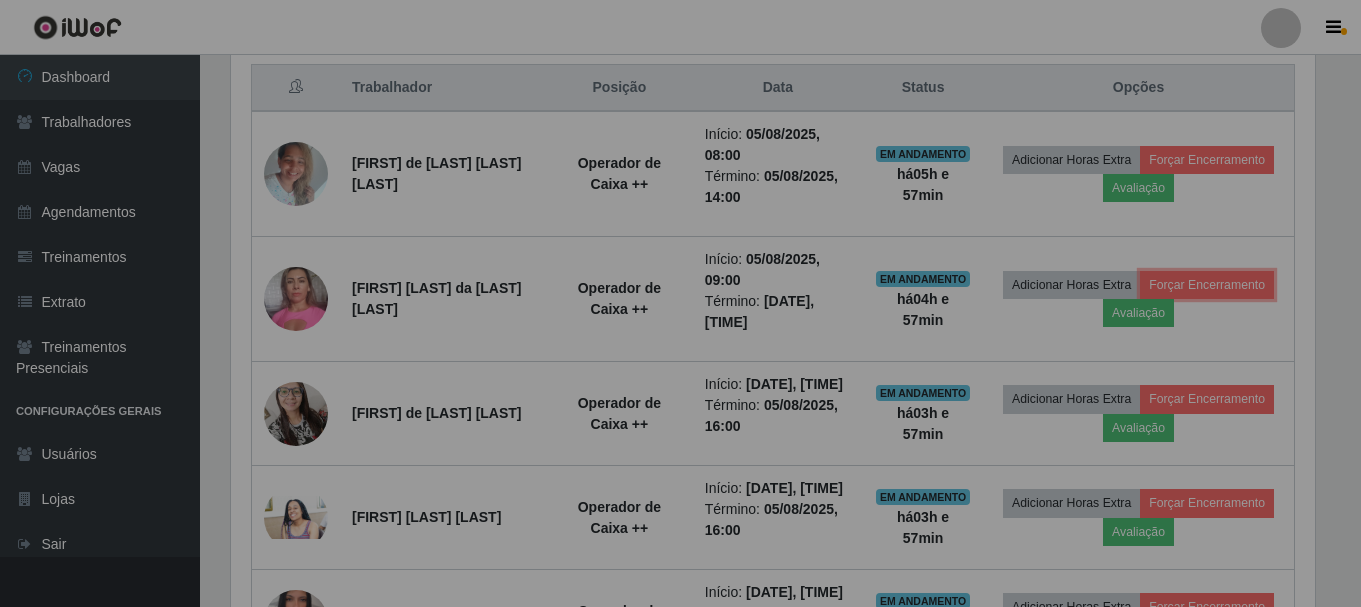 scroll, scrollTop: 999585, scrollLeft: 998901, axis: both 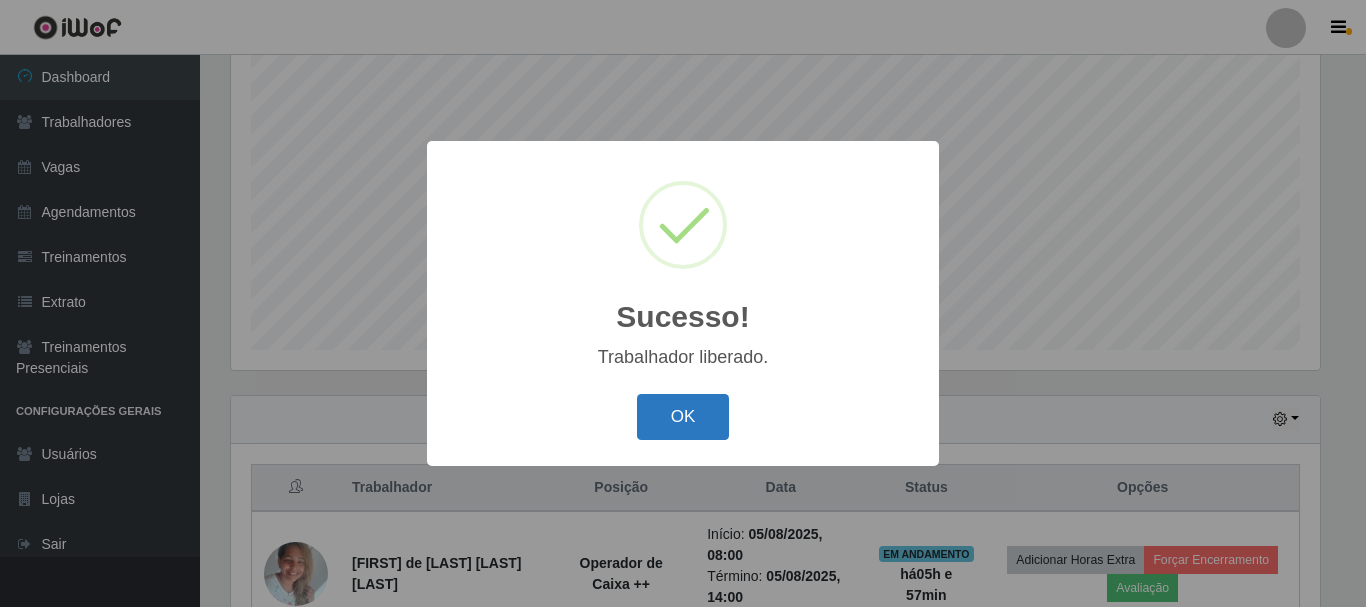 click on "OK" at bounding box center (683, 417) 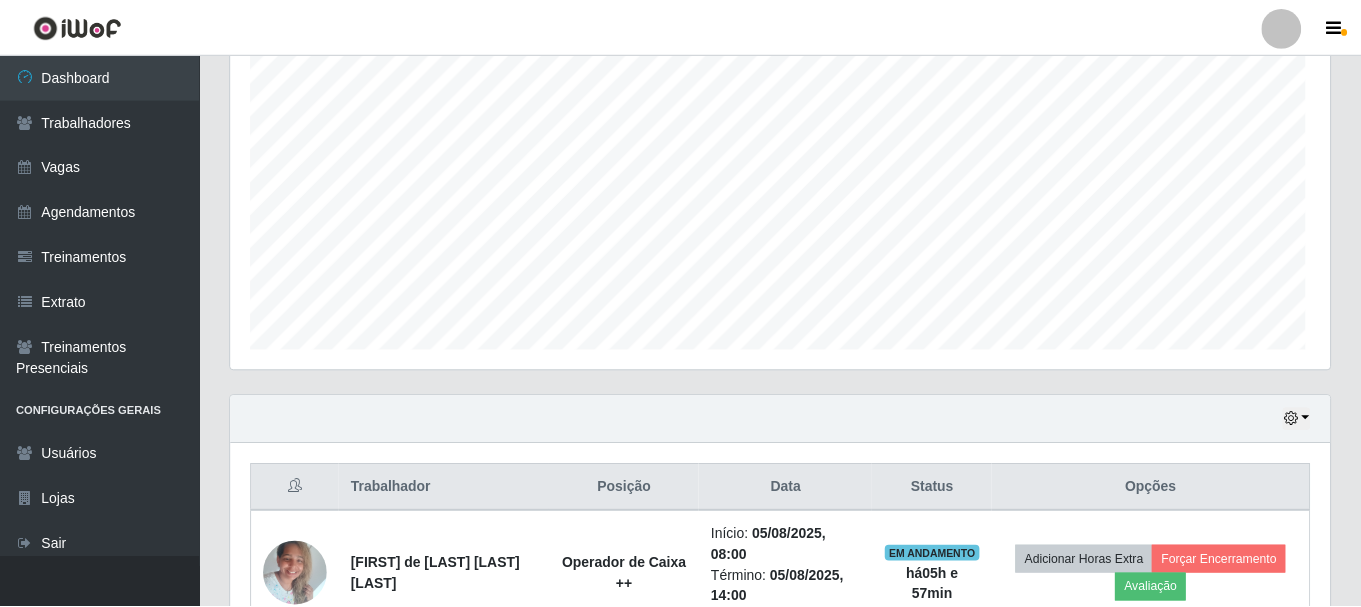 scroll, scrollTop: 475, scrollLeft: 0, axis: vertical 